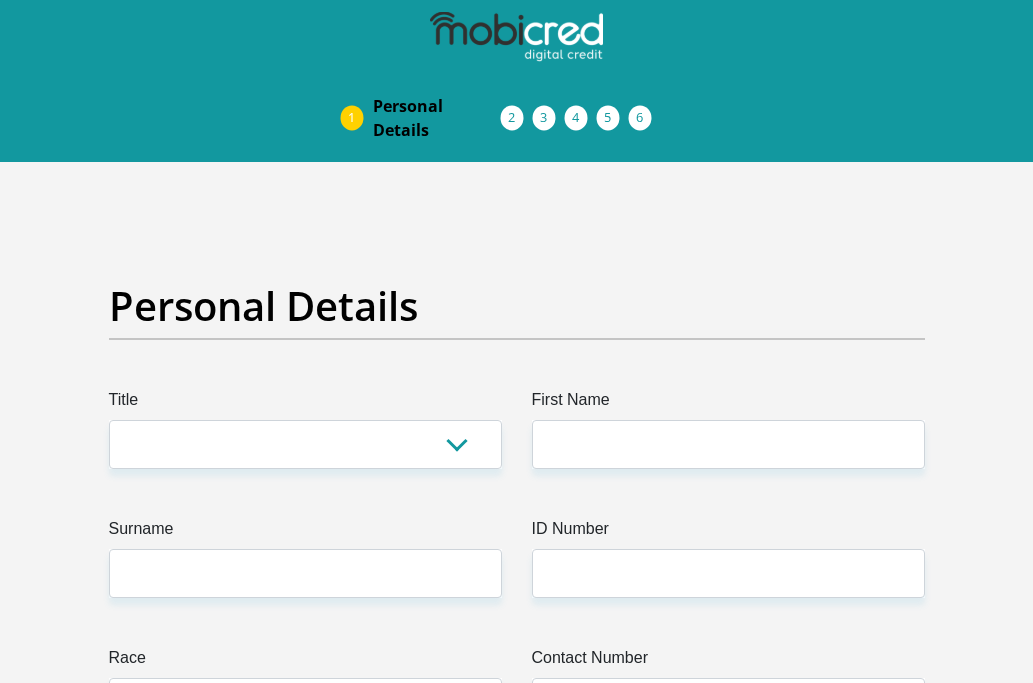 scroll, scrollTop: 200, scrollLeft: 0, axis: vertical 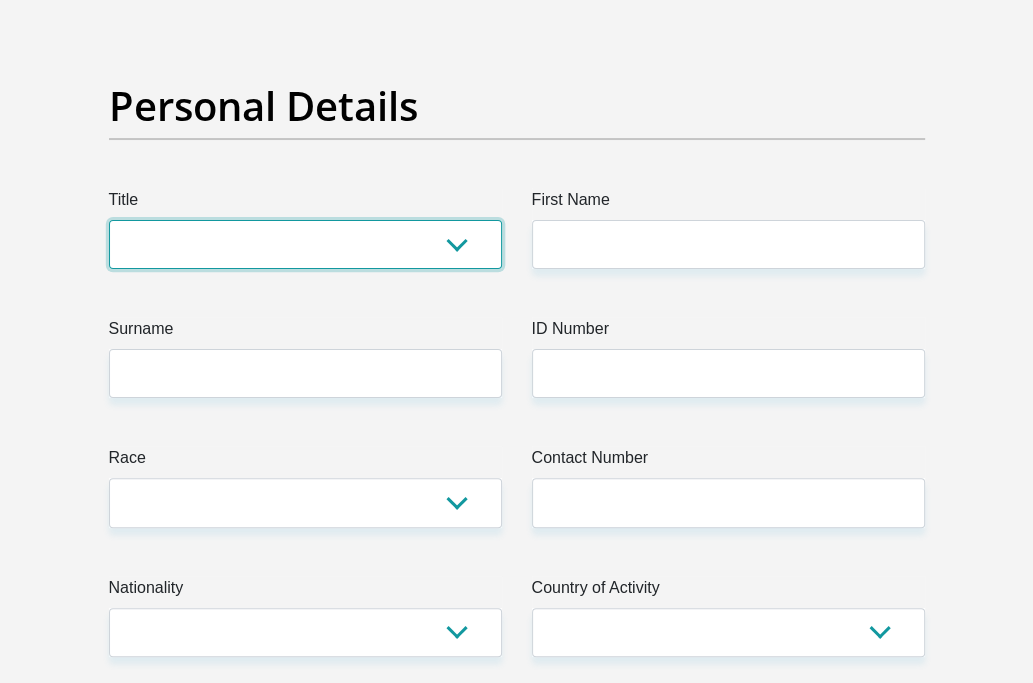 click on "Mr
Ms
Mrs
Dr
Other" at bounding box center (305, 244) 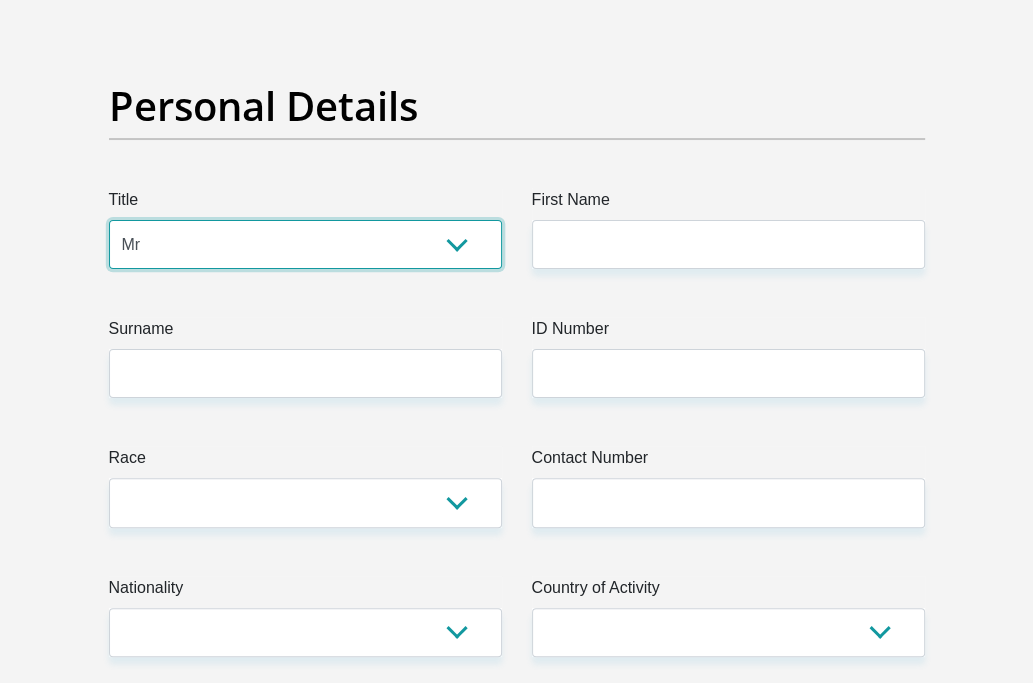 click on "Mr
Ms
Mrs
Dr
Other" at bounding box center [305, 244] 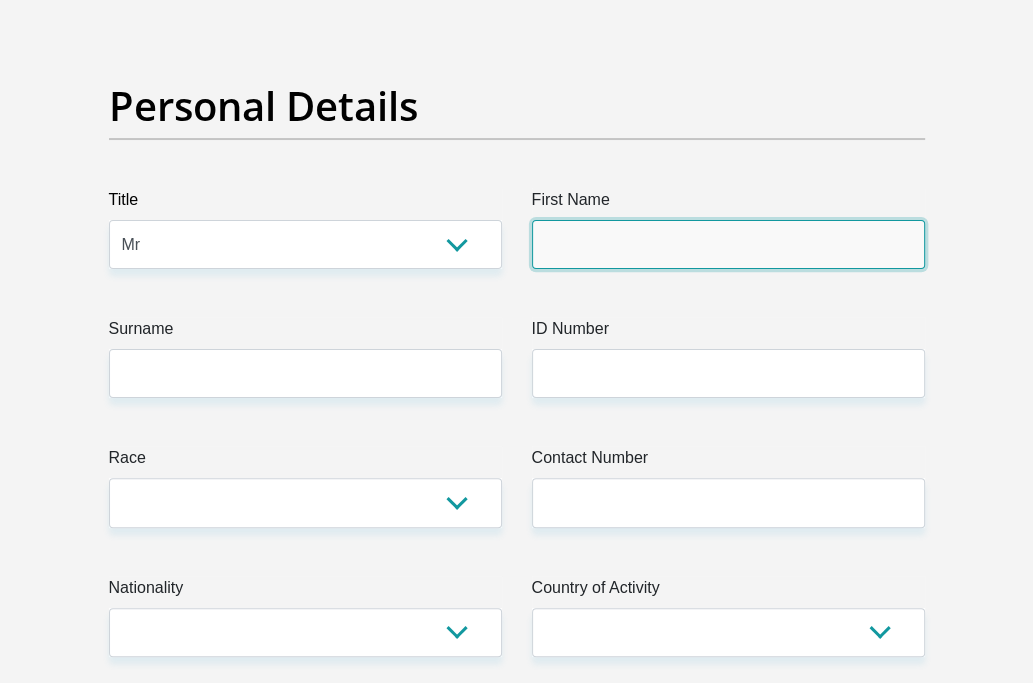 click on "First Name" at bounding box center (728, 244) 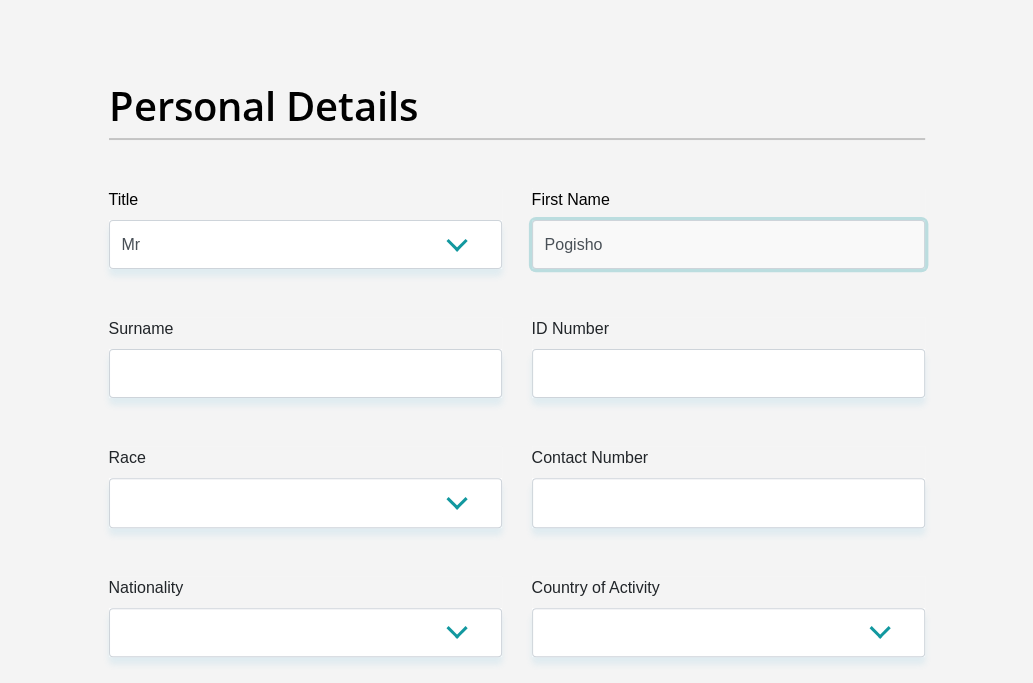 type on "Pogisho" 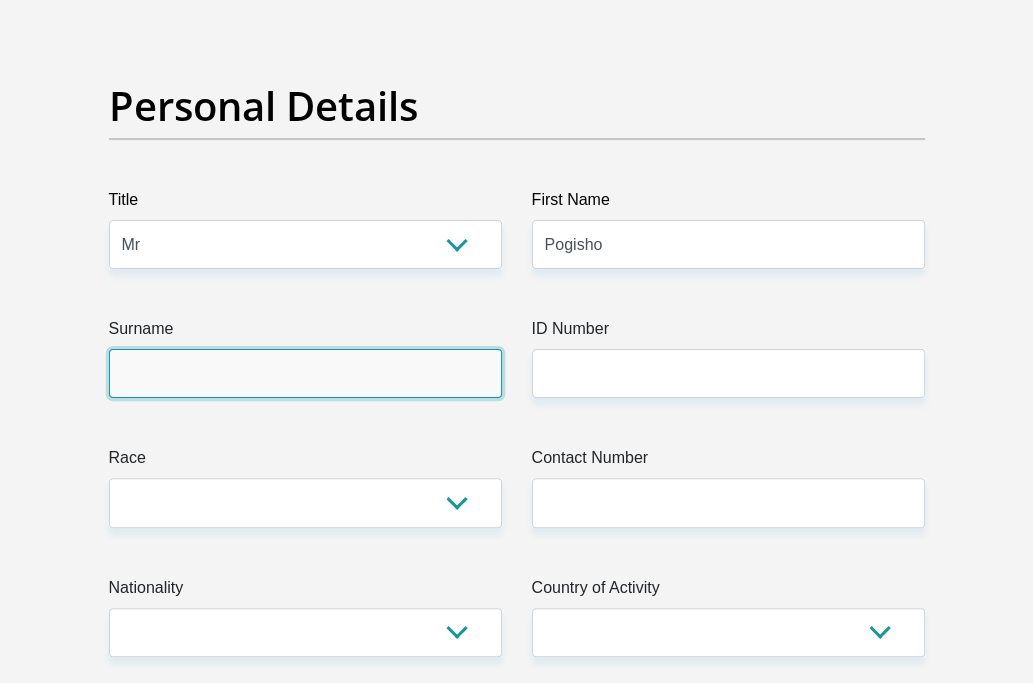 click on "Surname" at bounding box center [305, 373] 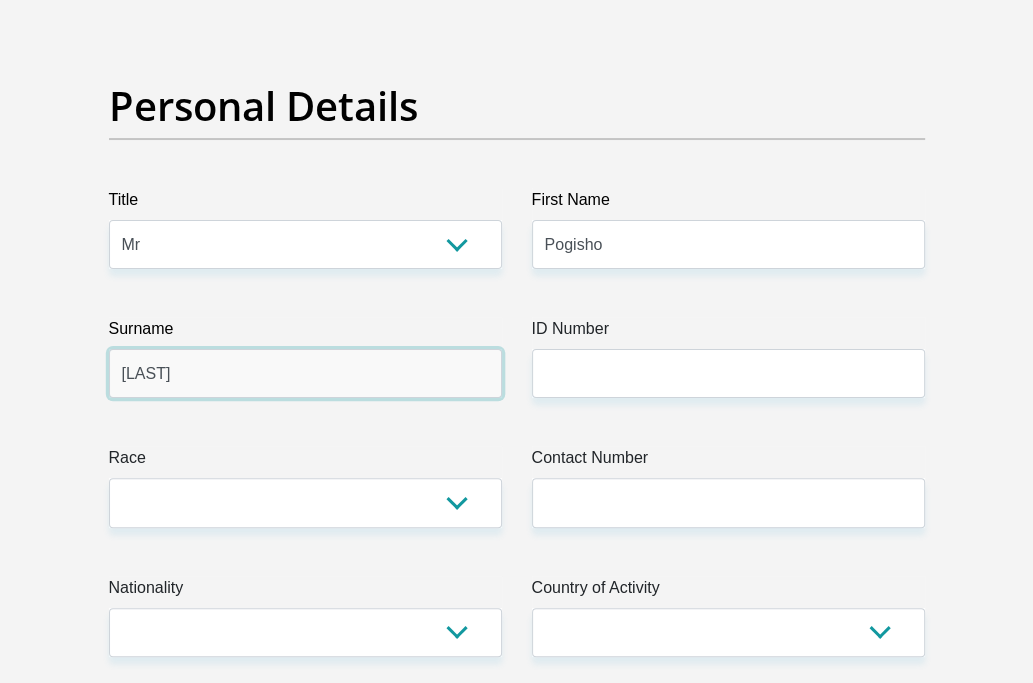type on "[LAST]" 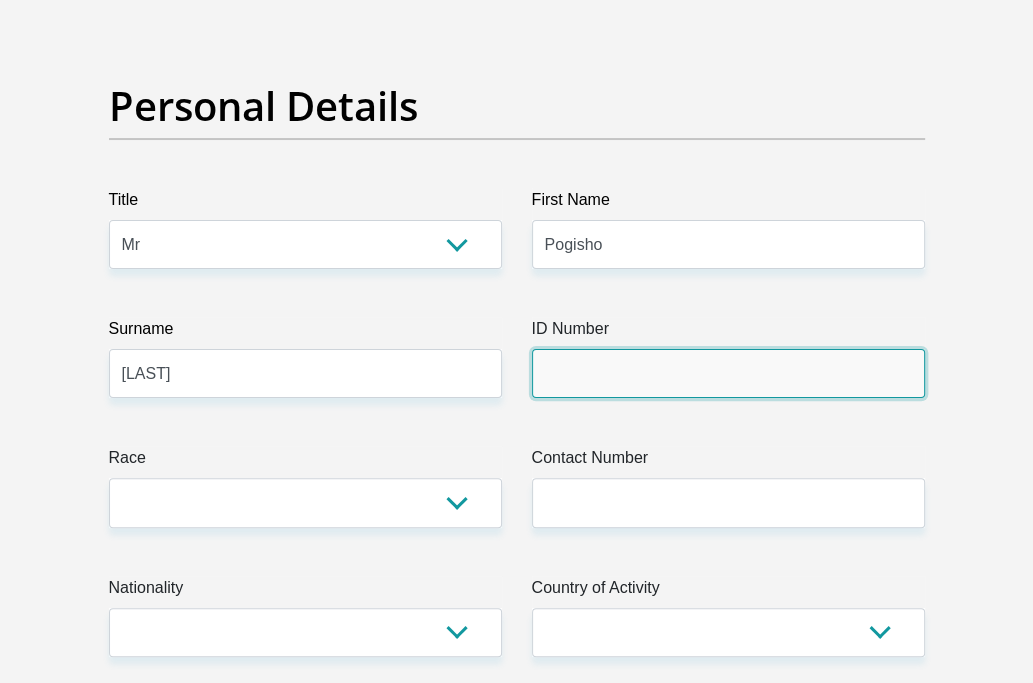 click on "ID Number" at bounding box center [728, 373] 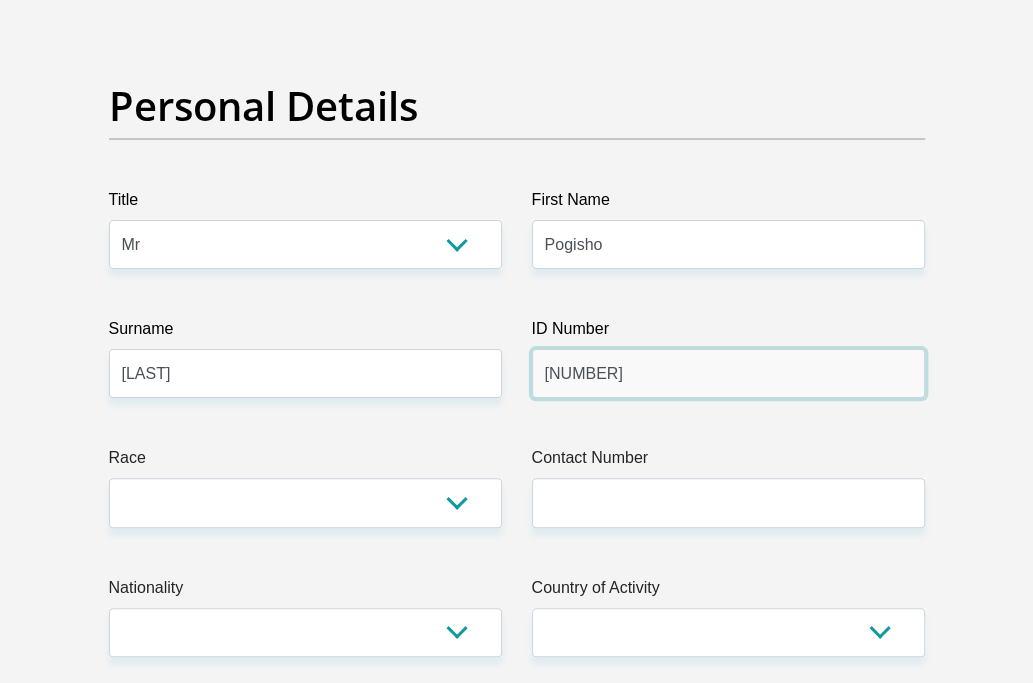 type on "[NUMBER]" 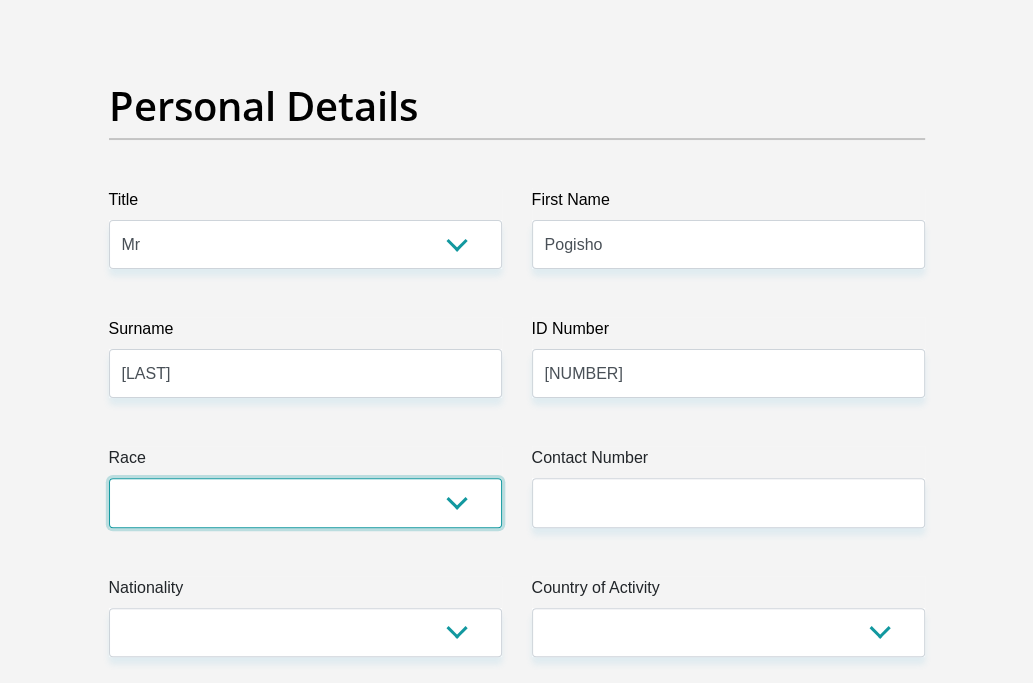 click on "Black
Coloured
Indian
White
Other" at bounding box center [305, 502] 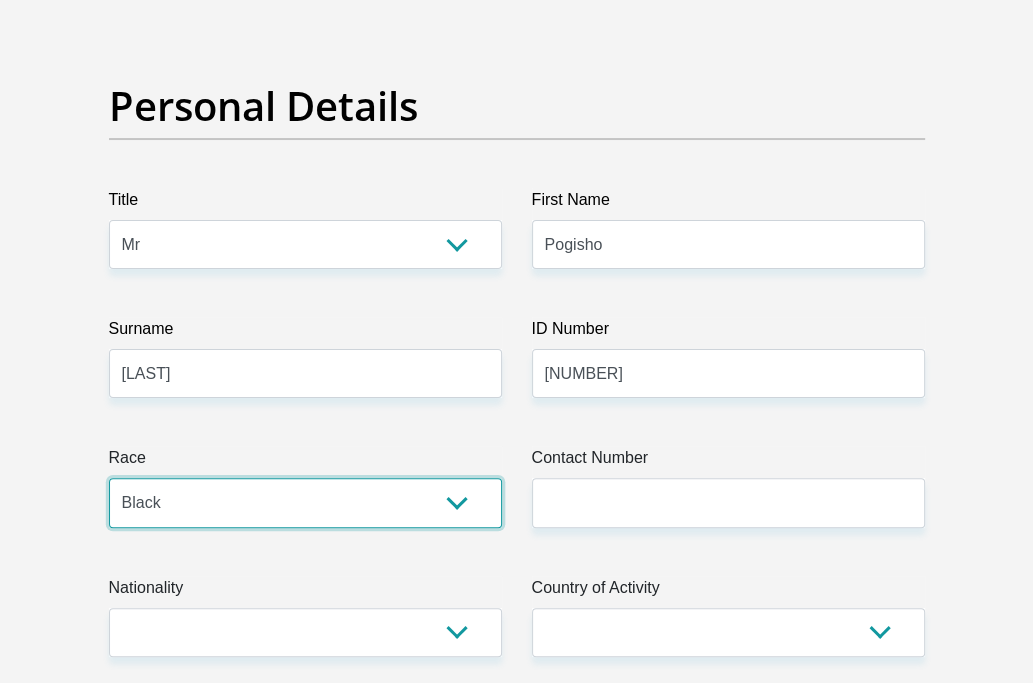click on "Black
Coloured
Indian
White
Other" at bounding box center (305, 502) 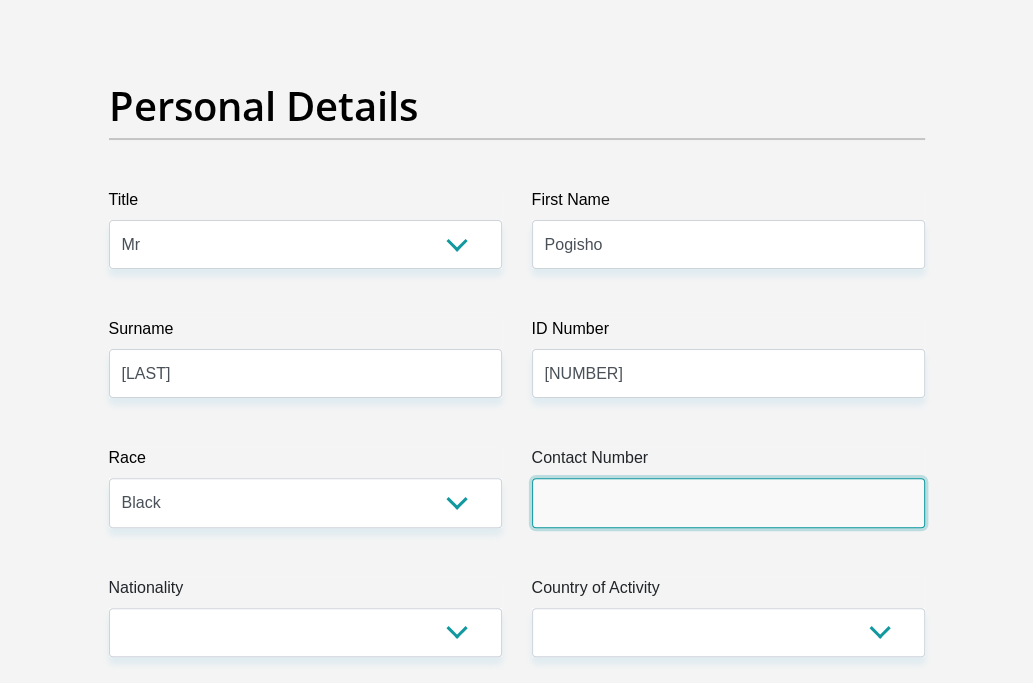 click on "Contact Number" at bounding box center [728, 502] 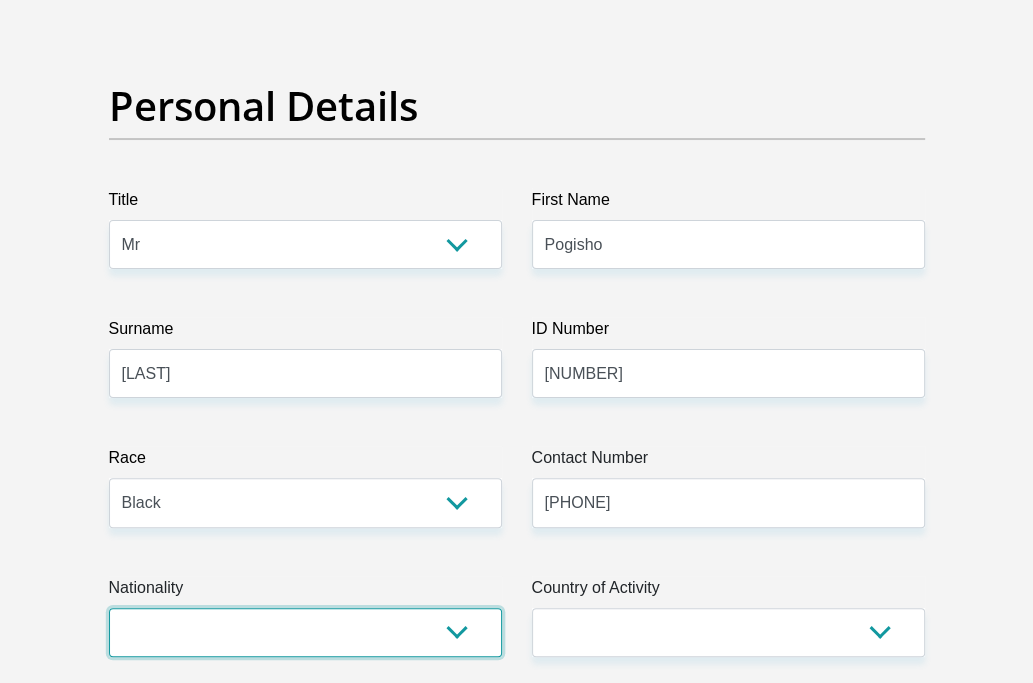 select on "ZAF" 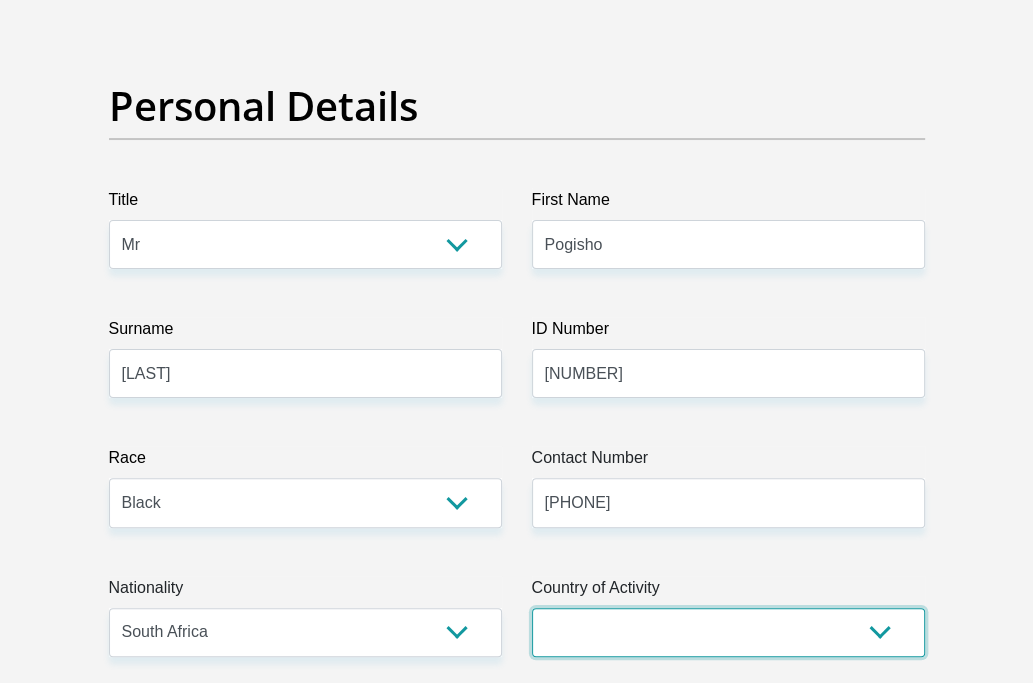 select on "ZAF" 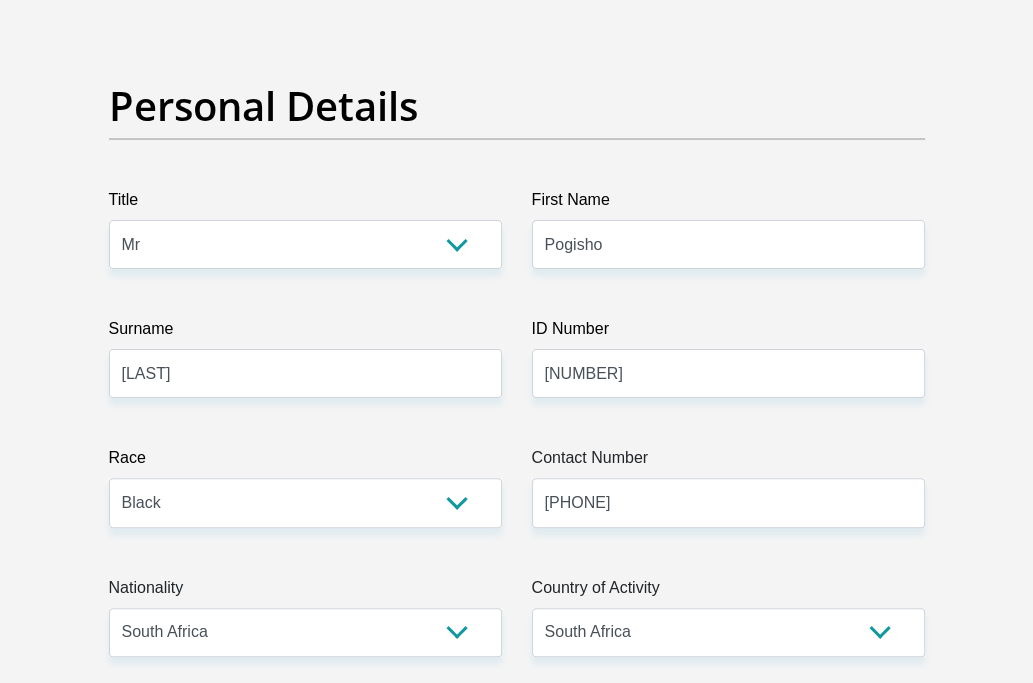 type on "[NUMBER] [STREET], [CITY] [POSTAL_CODE], [STATE]" 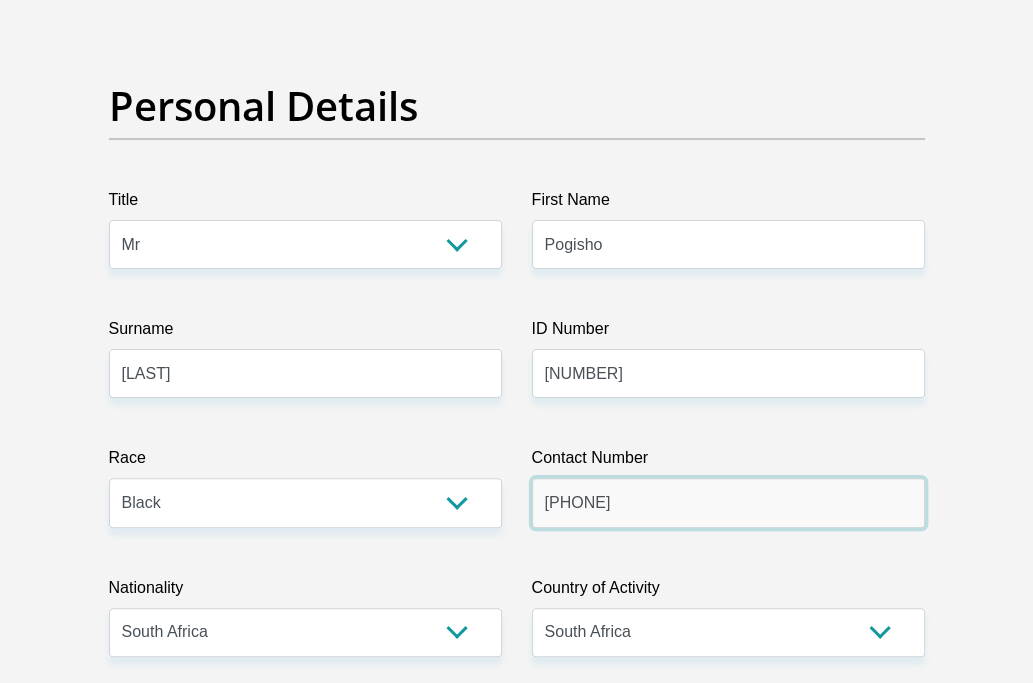 scroll, scrollTop: 700, scrollLeft: 0, axis: vertical 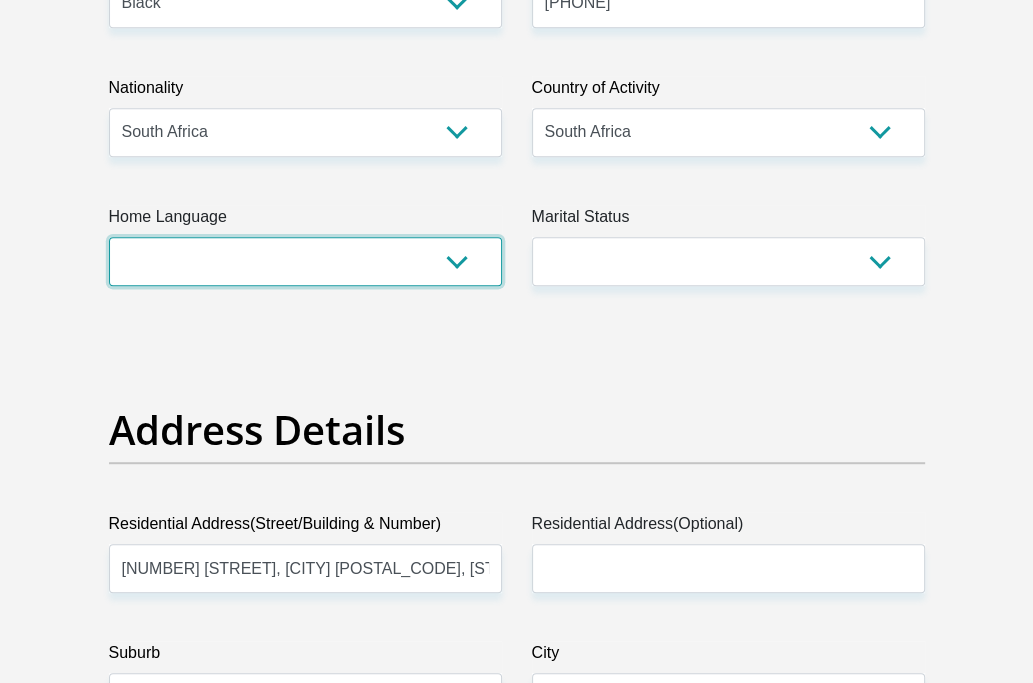 click on "Afrikaans
English
Sepedi
South Ndebele
Southern Sotho
Swati
Tsonga
Tswana
Venda
Xhosa
Zulu
Other" at bounding box center [305, 261] 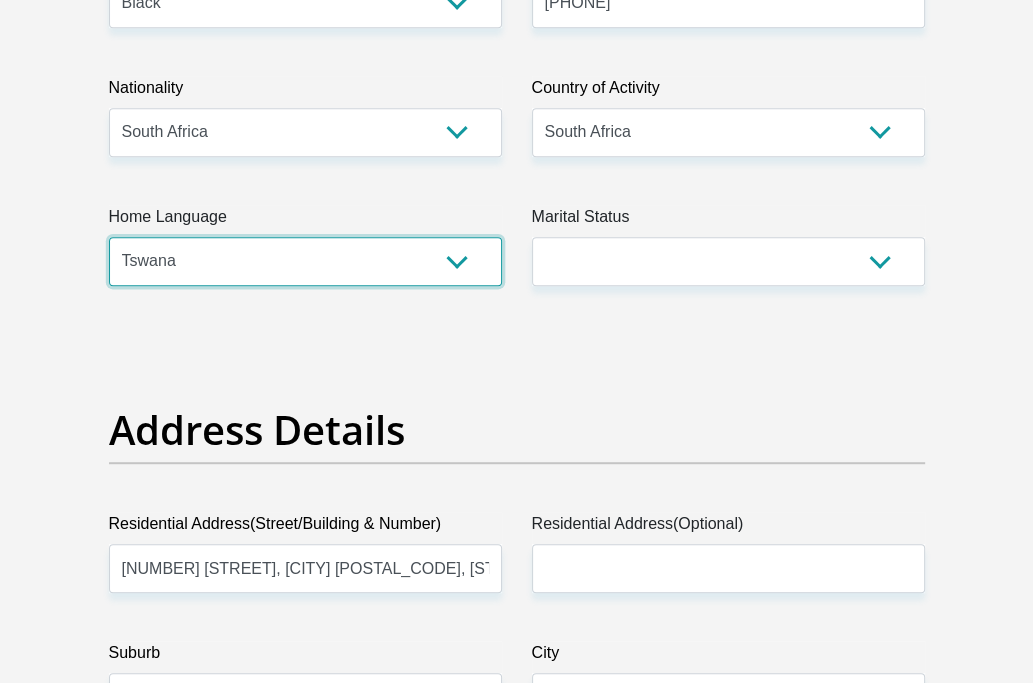 click on "Afrikaans
English
Sepedi
South Ndebele
Southern Sotho
Swati
Tsonga
Tswana
Venda
Xhosa
Zulu
Other" at bounding box center [305, 261] 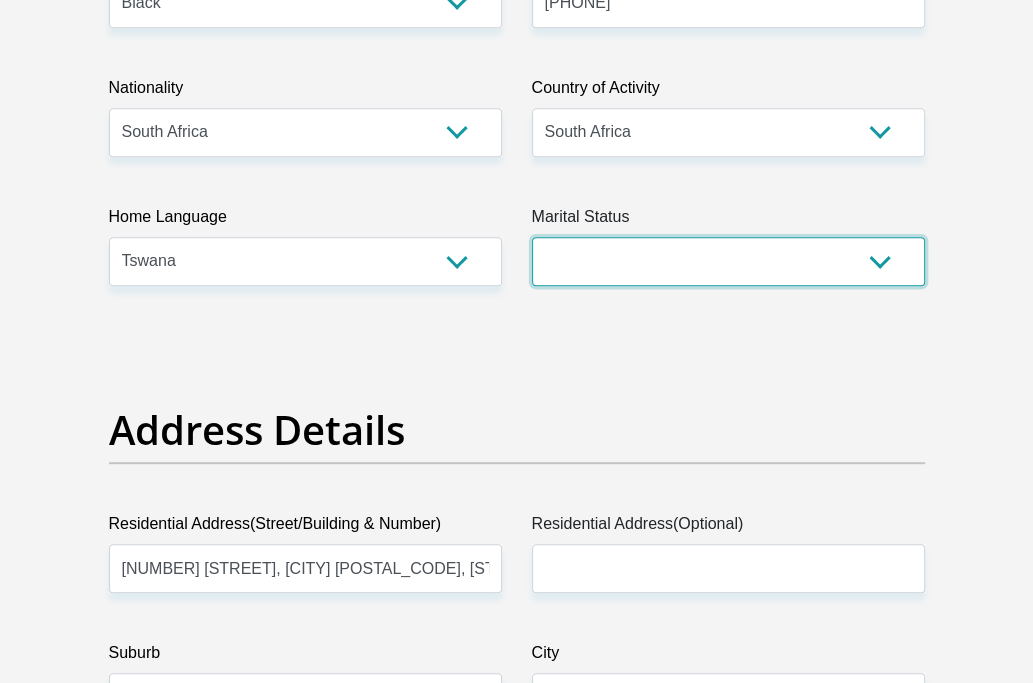 click on "Married ANC
Single
Divorced
Widowed
Married COP or Customary Law" at bounding box center [728, 261] 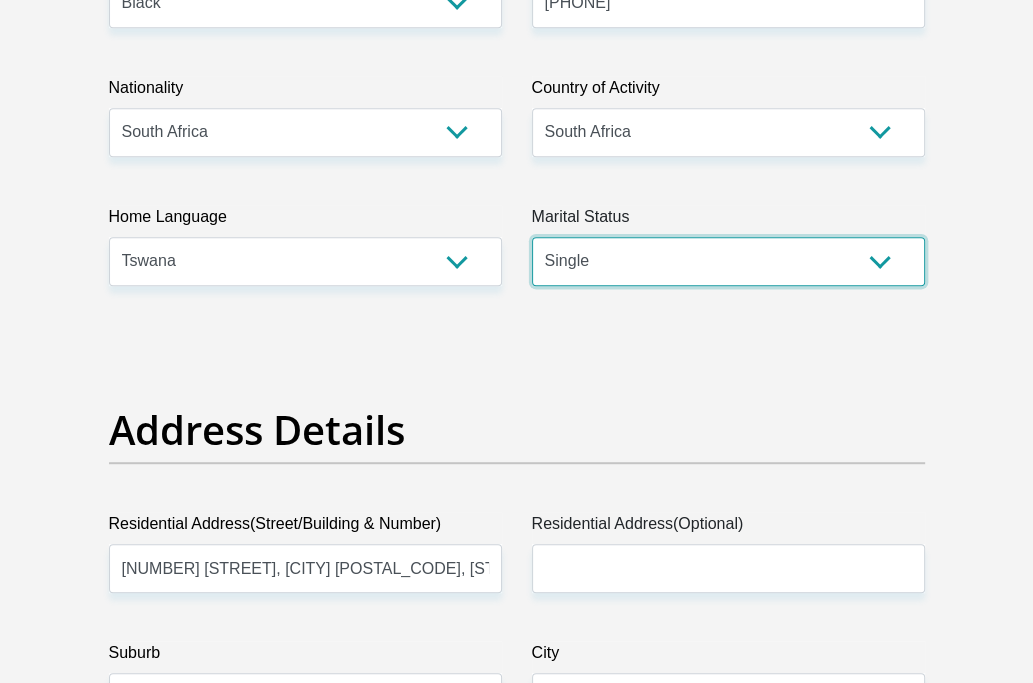 click on "Married ANC
Single
Divorced
Widowed
Married COP or Customary Law" at bounding box center [728, 261] 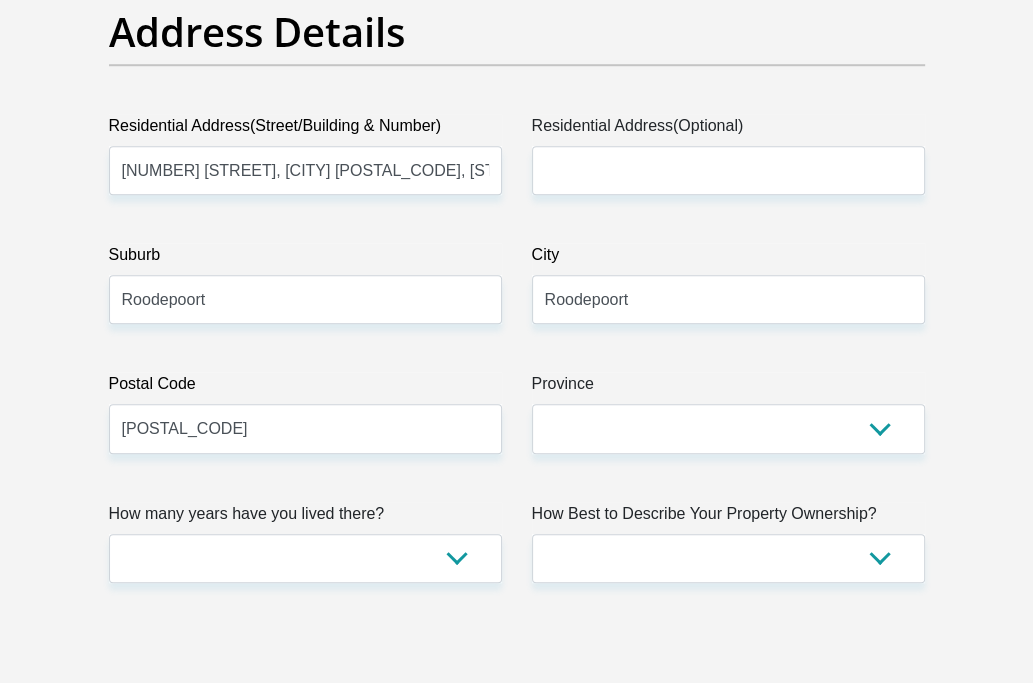 scroll, scrollTop: 1100, scrollLeft: 0, axis: vertical 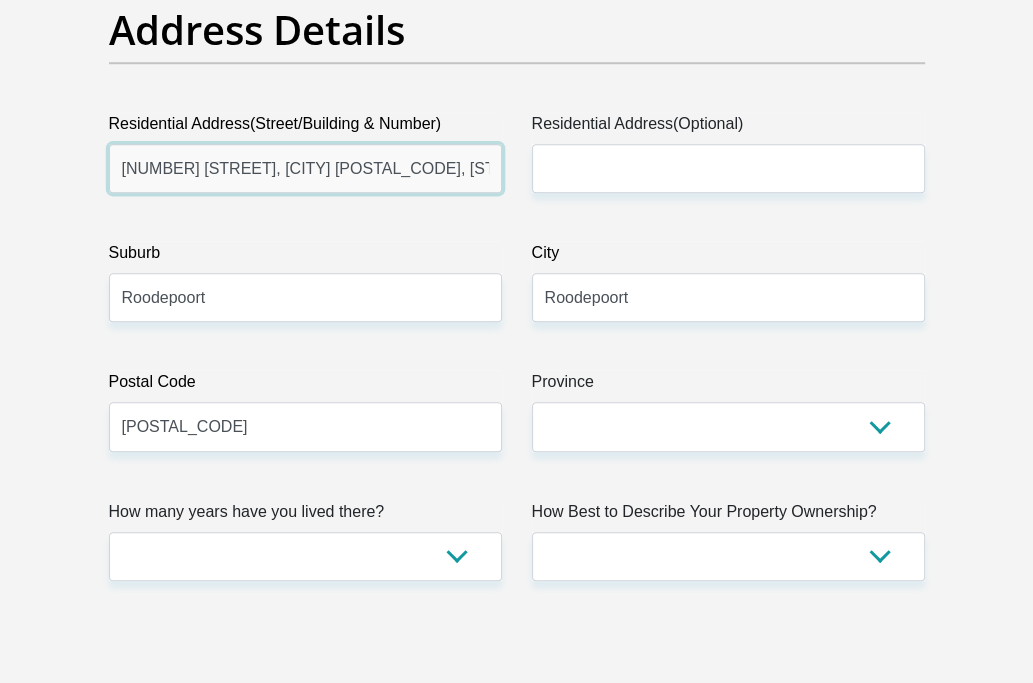 click on "[NUMBER] [STREET], [CITY] [POSTAL_CODE], [STATE]" at bounding box center (305, 168) 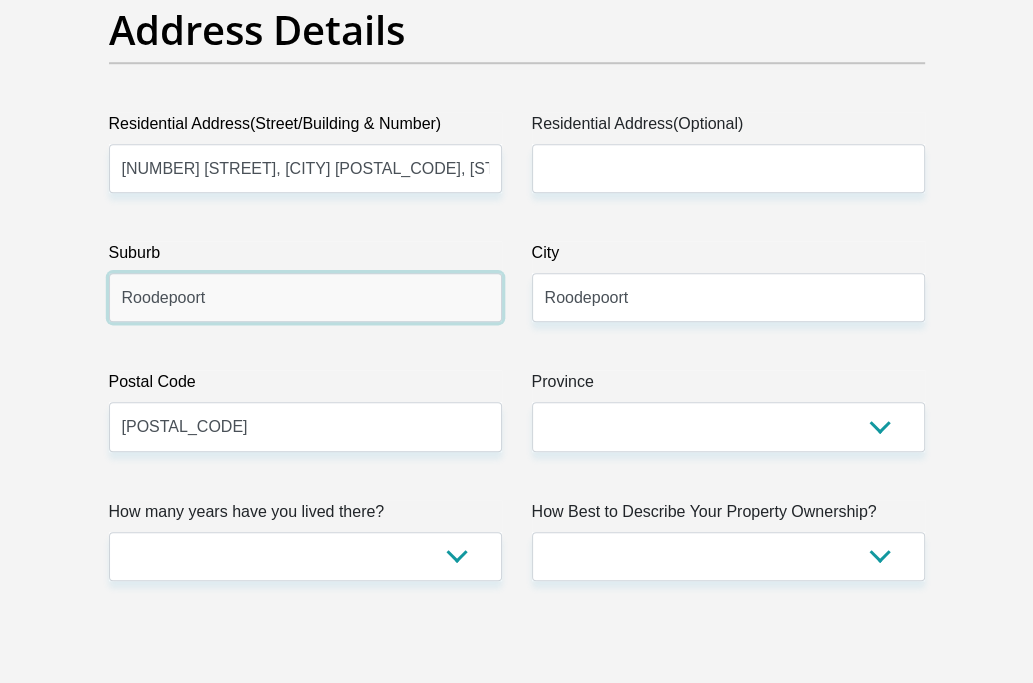 click on "Roodepoort" at bounding box center (305, 297) 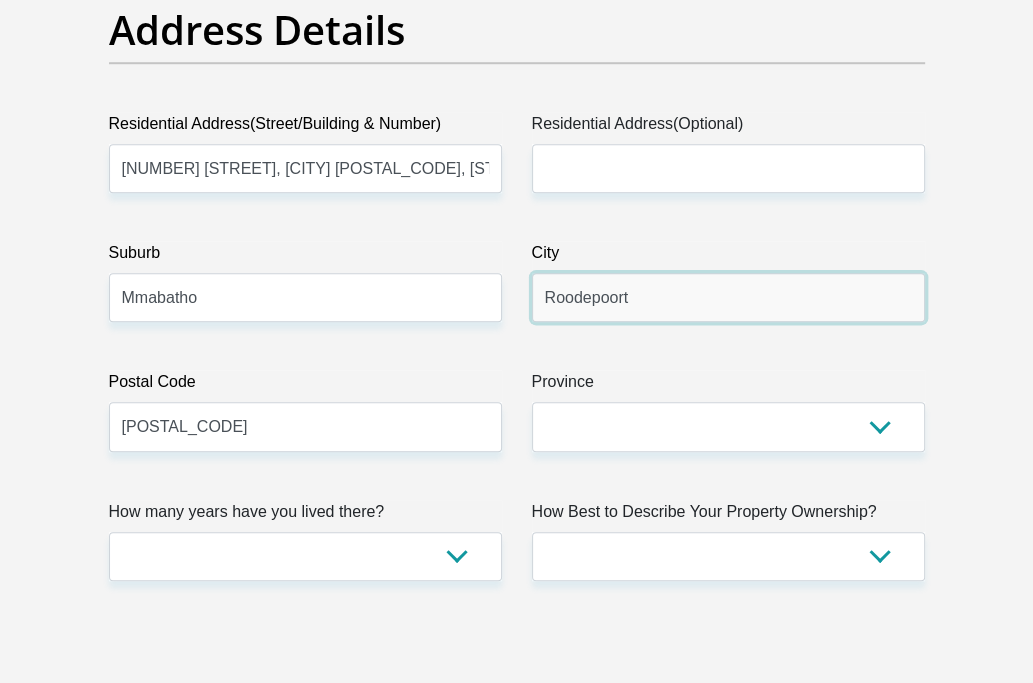 click on "Roodepoort" at bounding box center (728, 297) 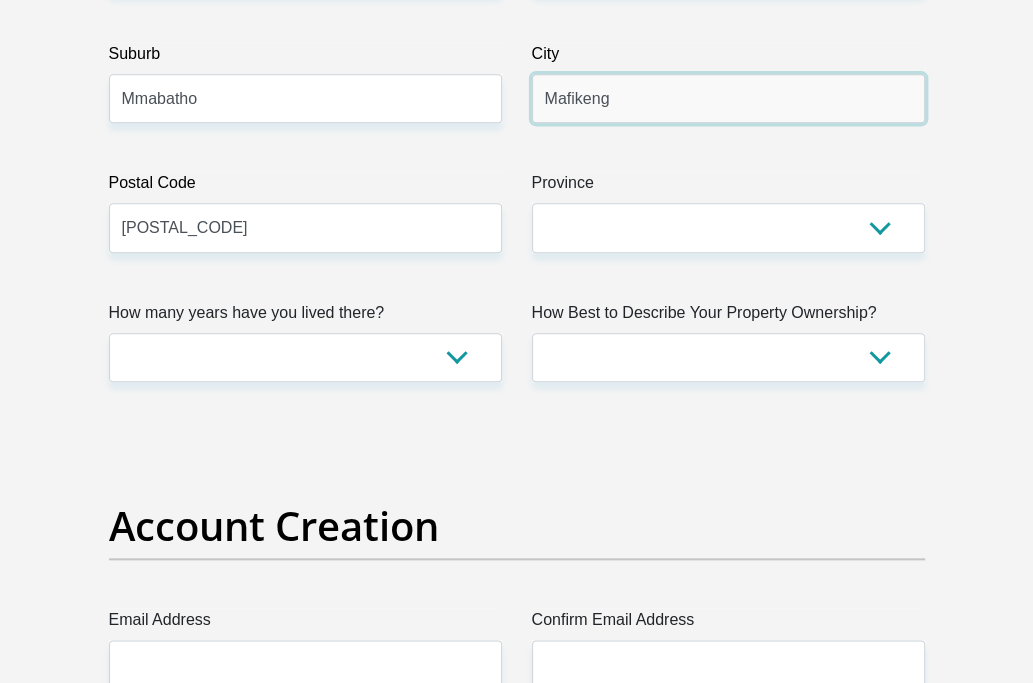 scroll, scrollTop: 1300, scrollLeft: 0, axis: vertical 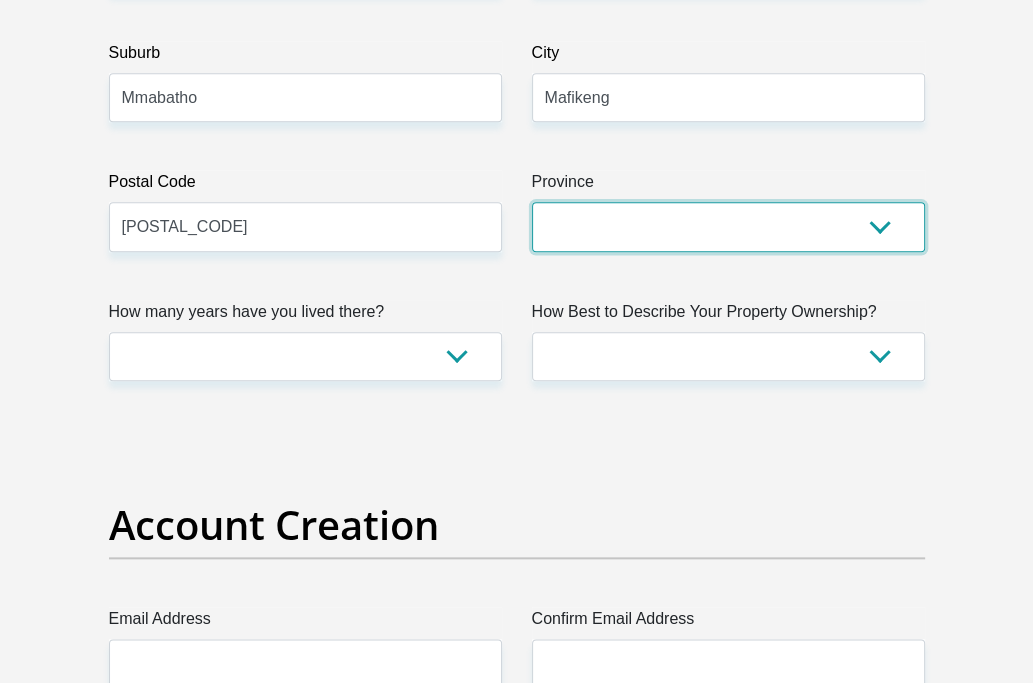 click on "Eastern Cape
Free State
Gauteng
KwaZulu-Natal
Limpopo
Mpumalanga
Northern Cape
North West
Western Cape" at bounding box center (728, 226) 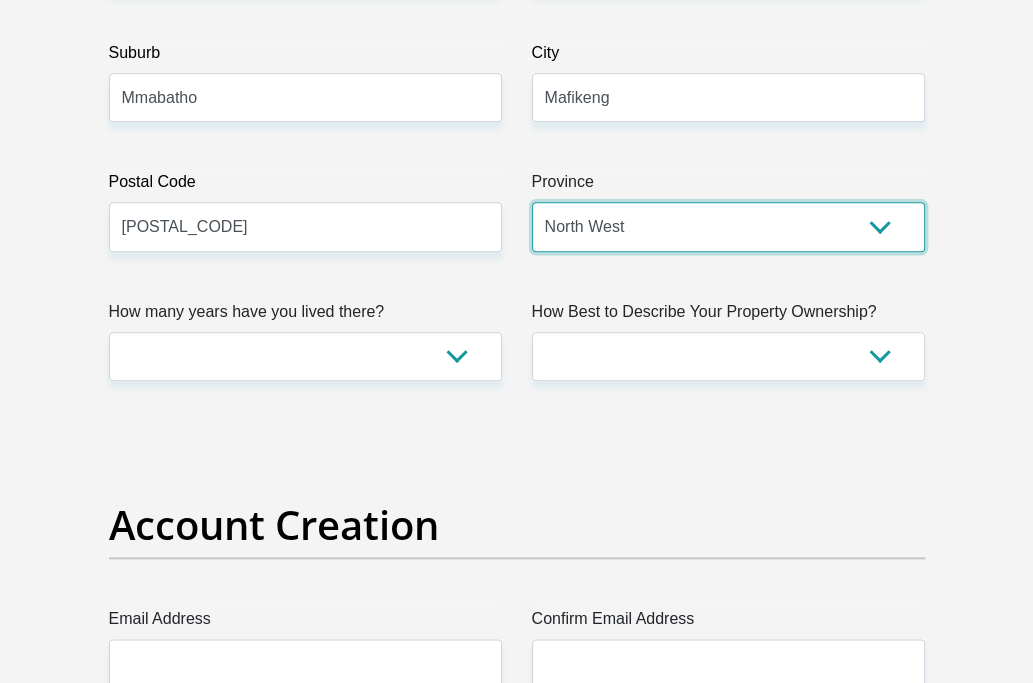 click on "Eastern Cape
Free State
Gauteng
KwaZulu-Natal
Limpopo
Mpumalanga
Northern Cape
North West
Western Cape" at bounding box center (728, 226) 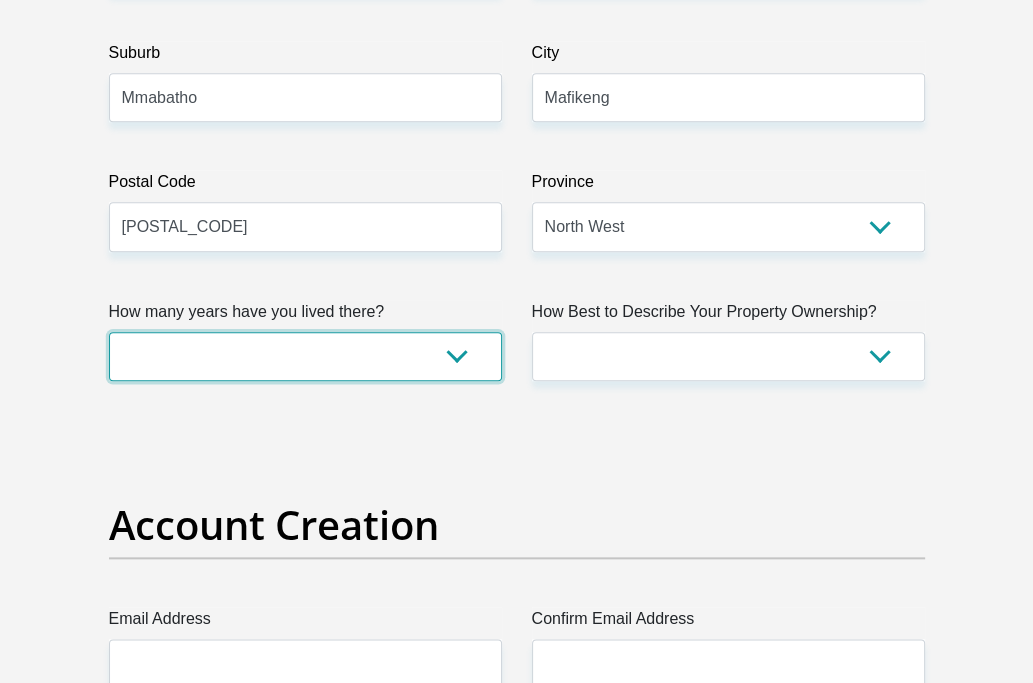 click on "less than 1 year
1-3 years
3-5 years
5+ years" at bounding box center [305, 356] 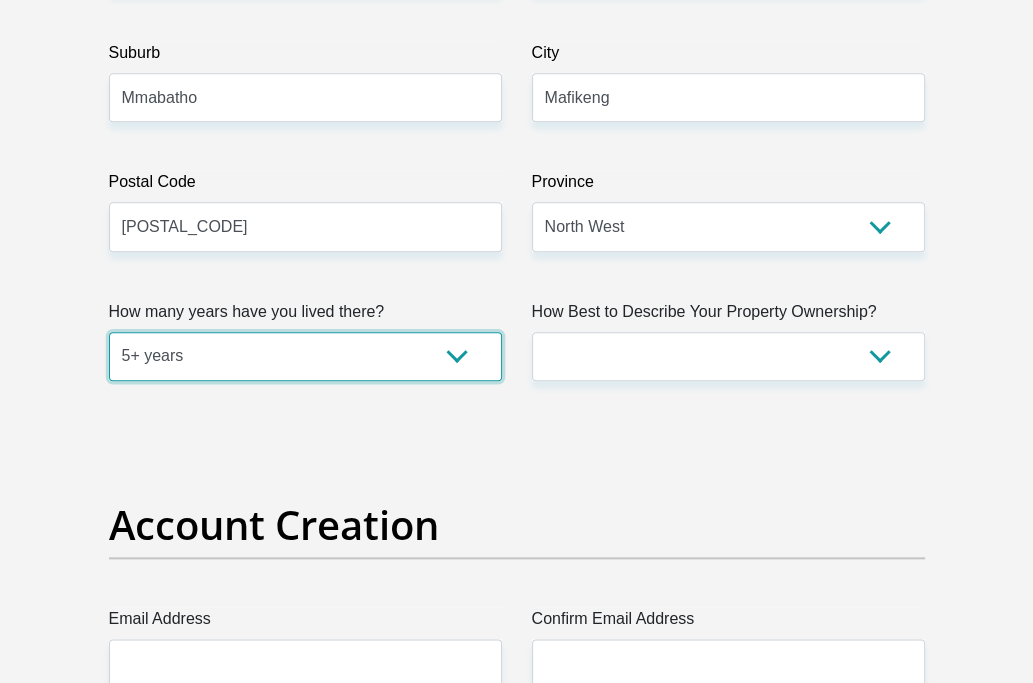 click on "less than 1 year
1-3 years
3-5 years
5+ years" at bounding box center (305, 356) 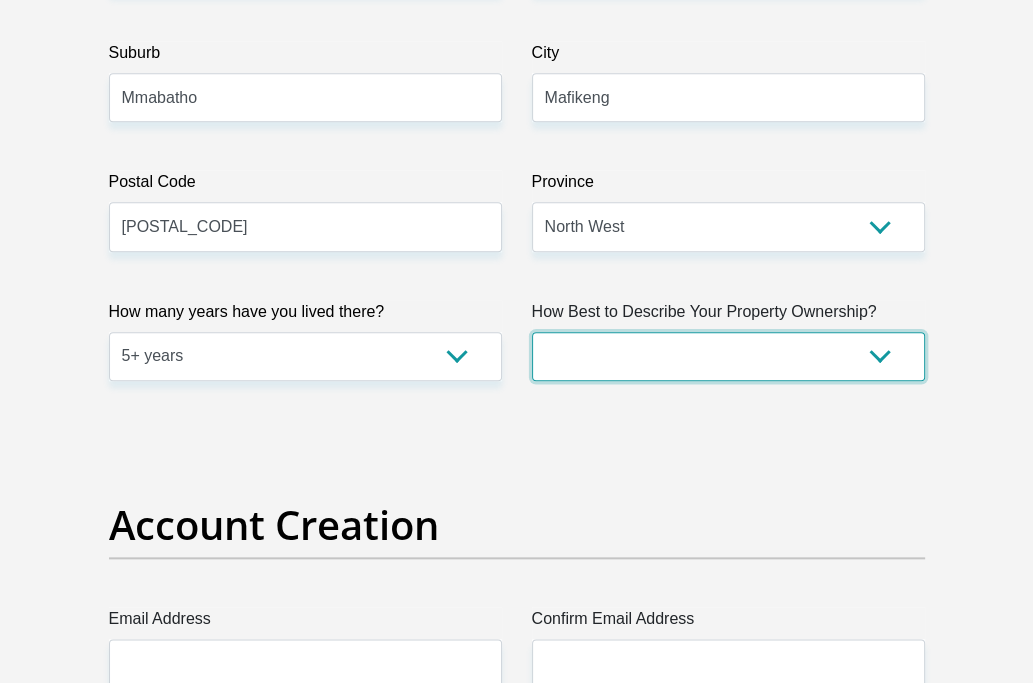 click on "Owned
Rented
Family Owned
Company Dwelling" at bounding box center (728, 356) 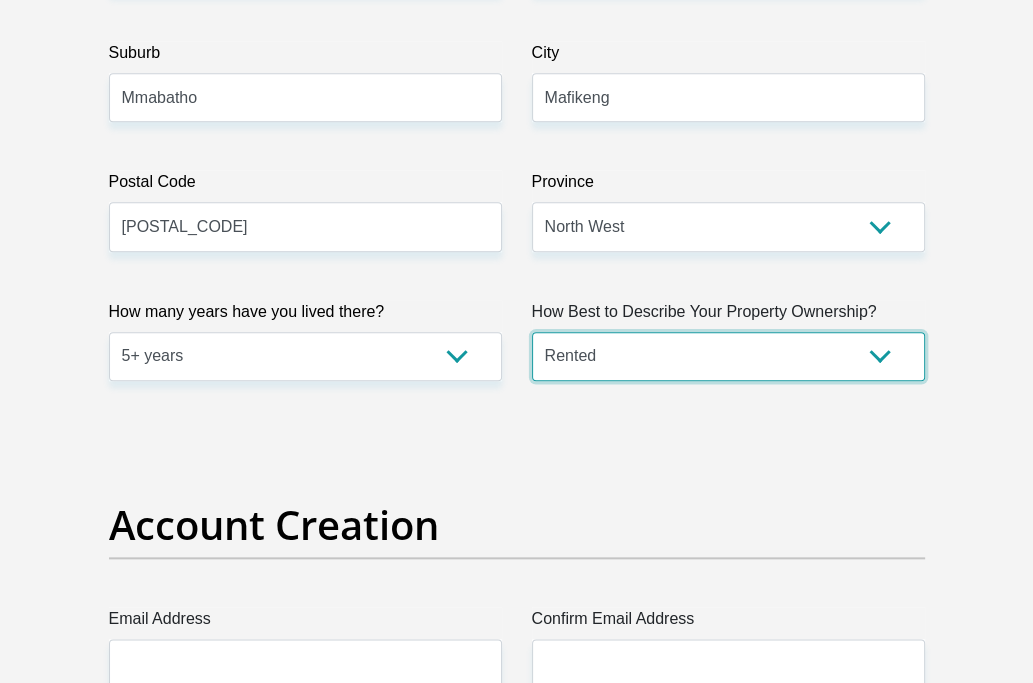 click on "Owned
Rented
Family Owned
Company Dwelling" at bounding box center [728, 356] 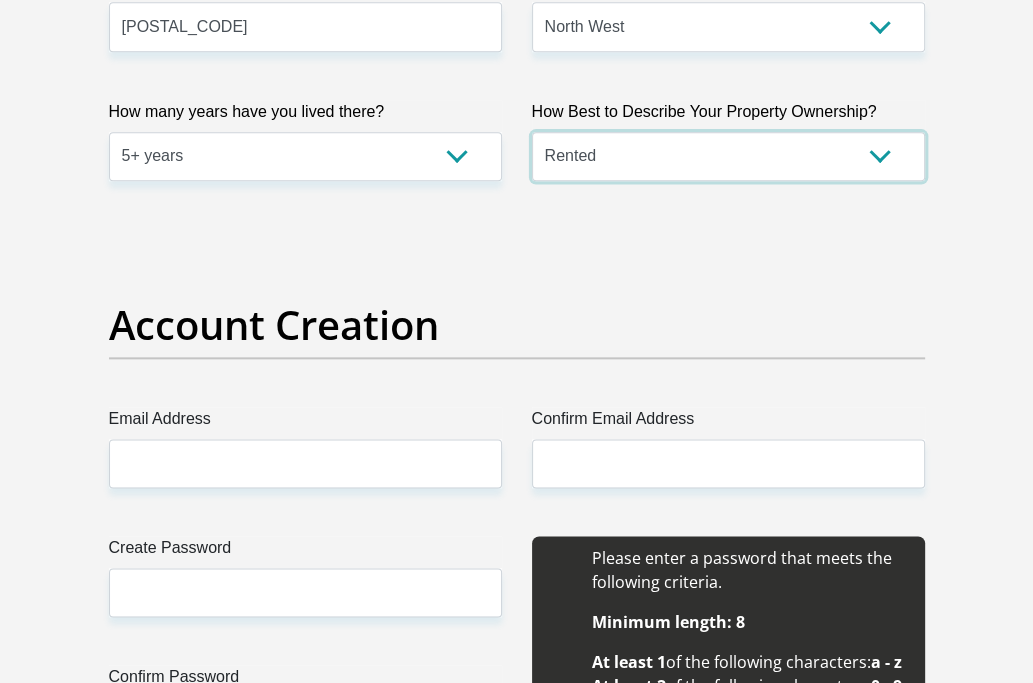scroll, scrollTop: 1600, scrollLeft: 0, axis: vertical 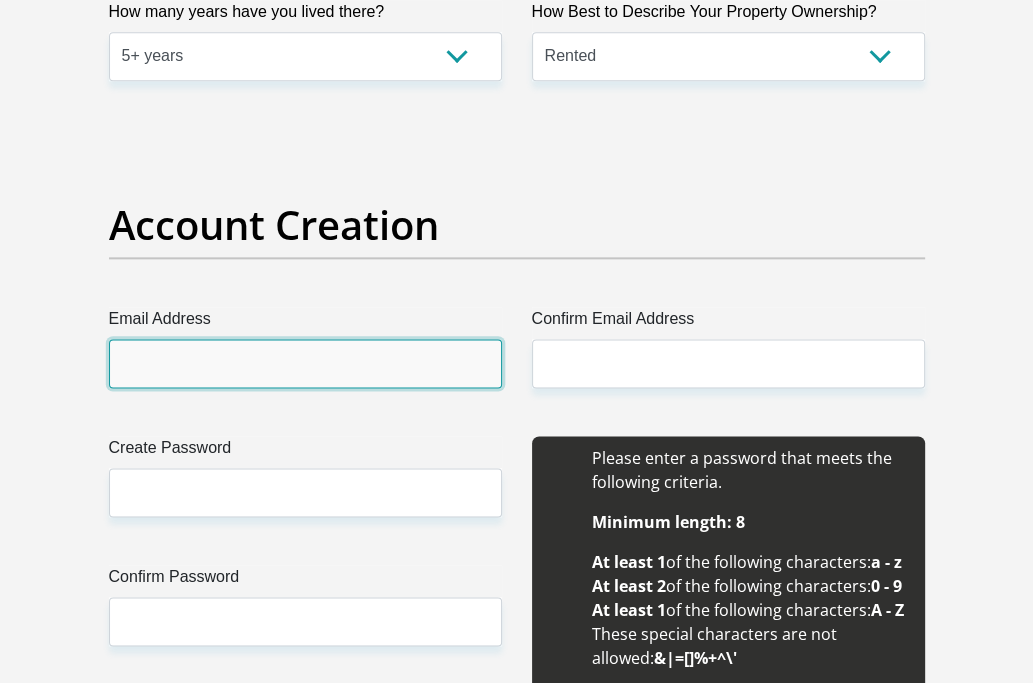 click on "Email Address" at bounding box center [305, 363] 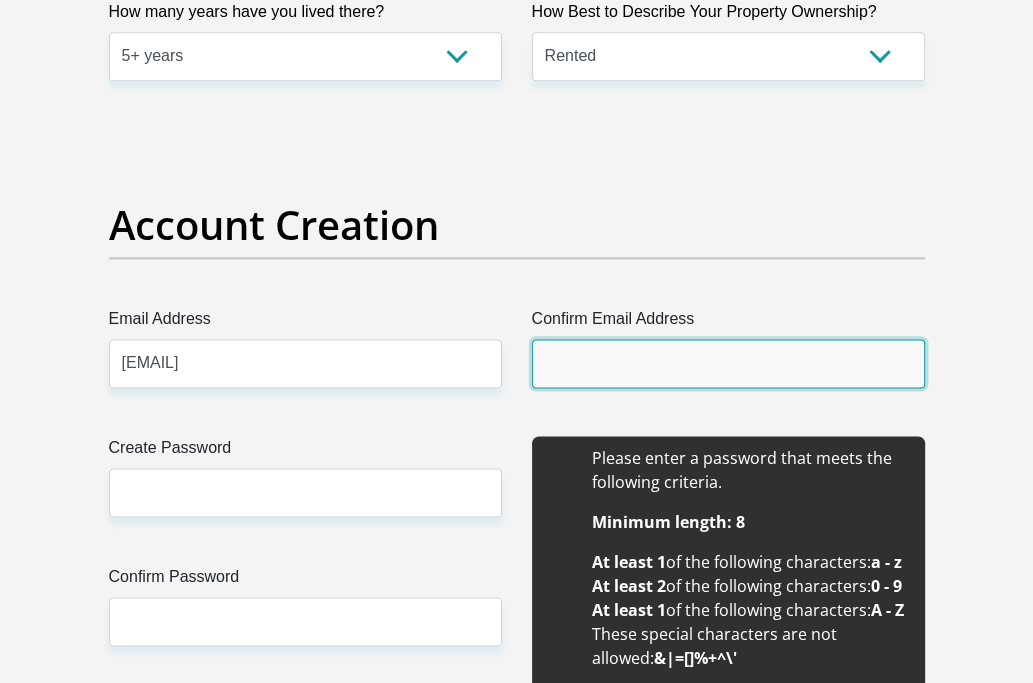 type on "[EMAIL]" 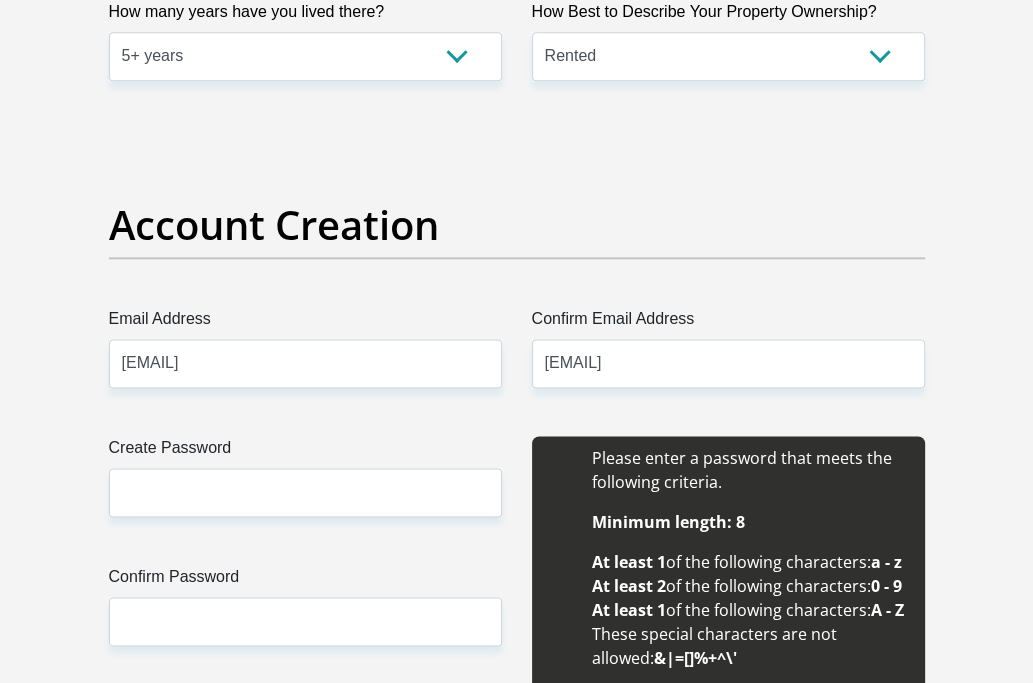 type 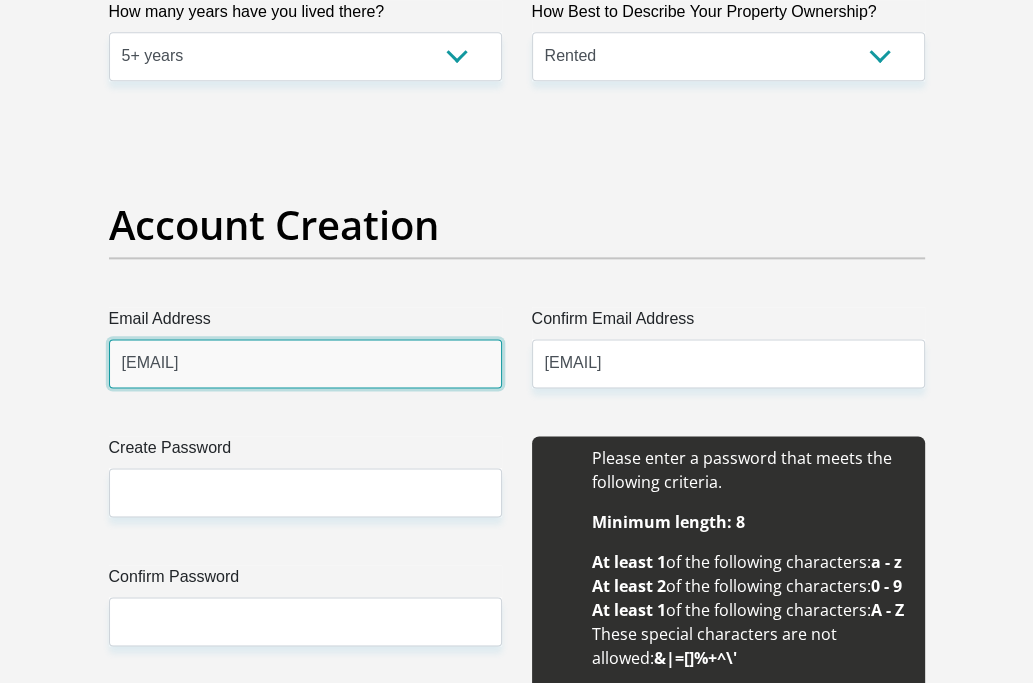 type 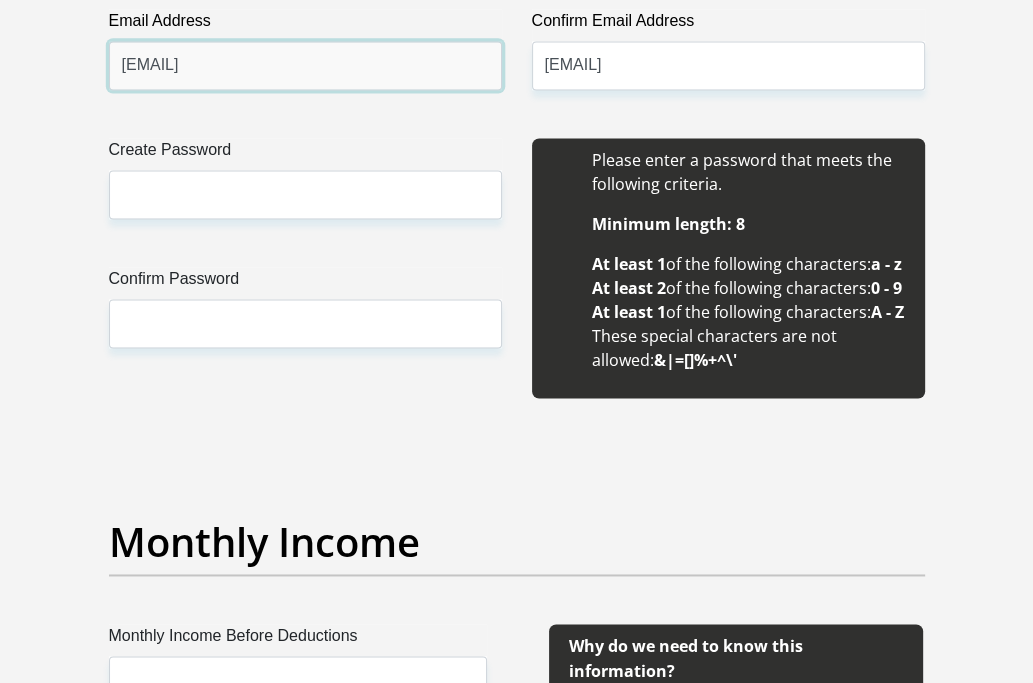 scroll, scrollTop: 1900, scrollLeft: 0, axis: vertical 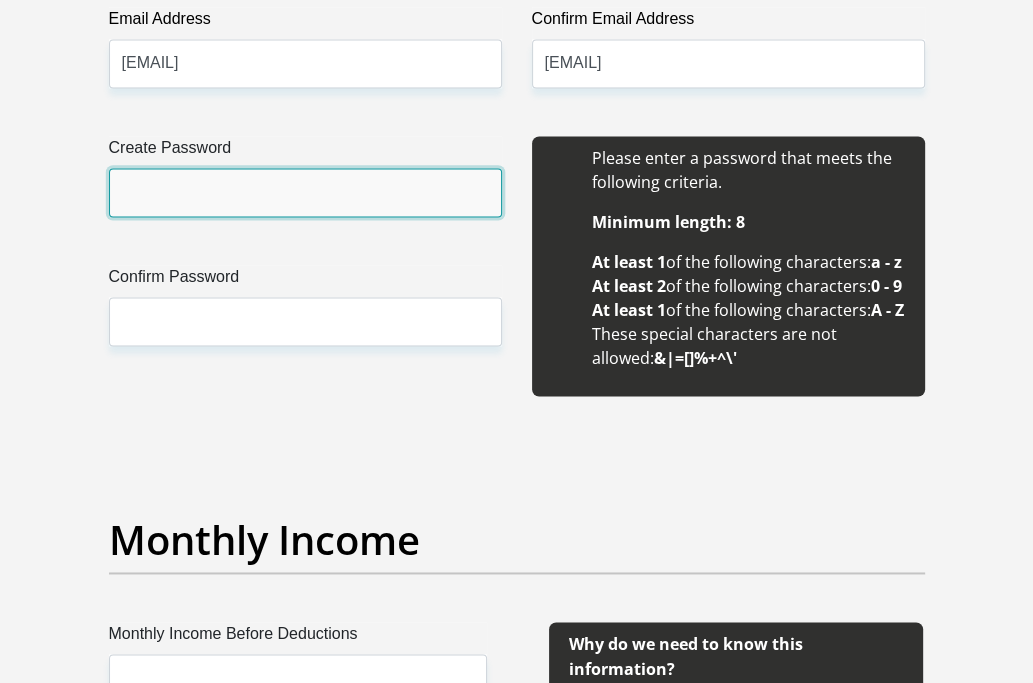 click on "Create Password" at bounding box center [305, 192] 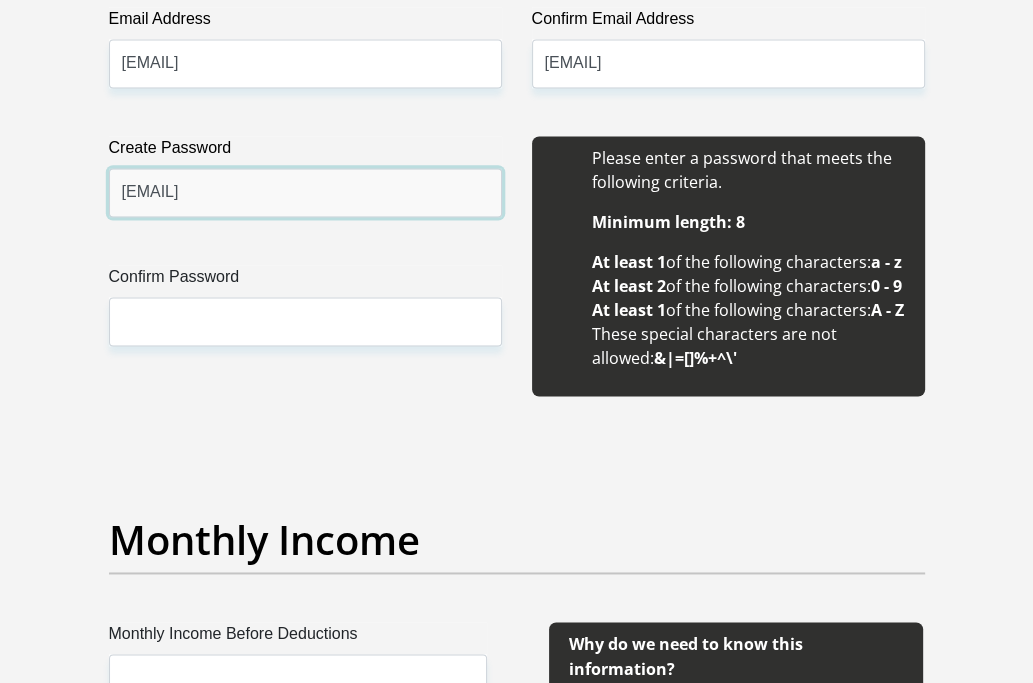 type on "[EMAIL]" 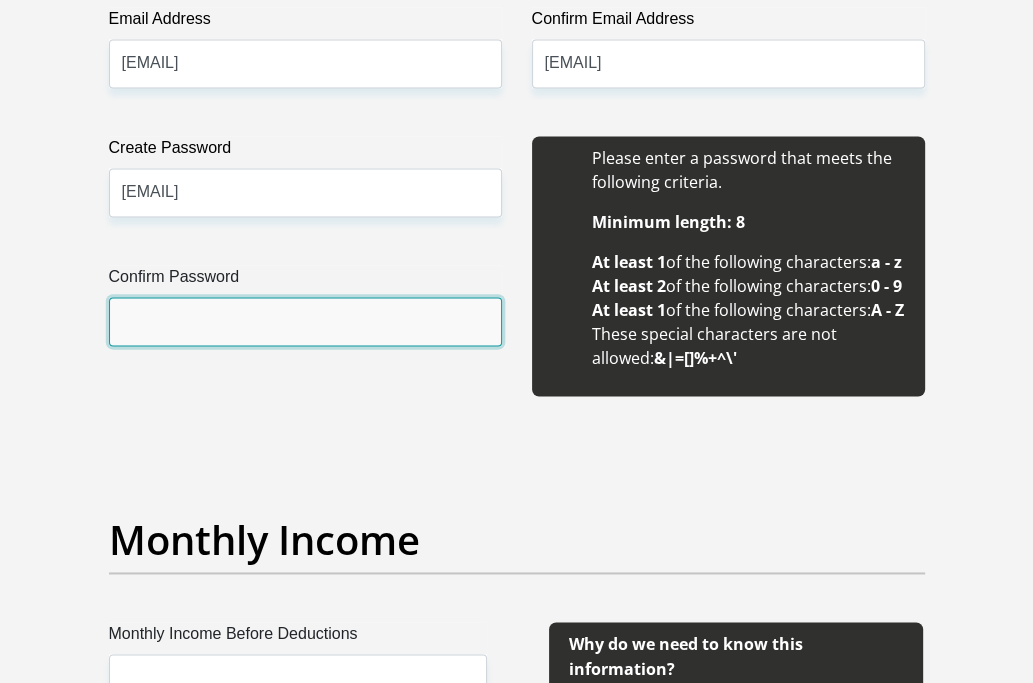 click on "Confirm Password" at bounding box center [305, 321] 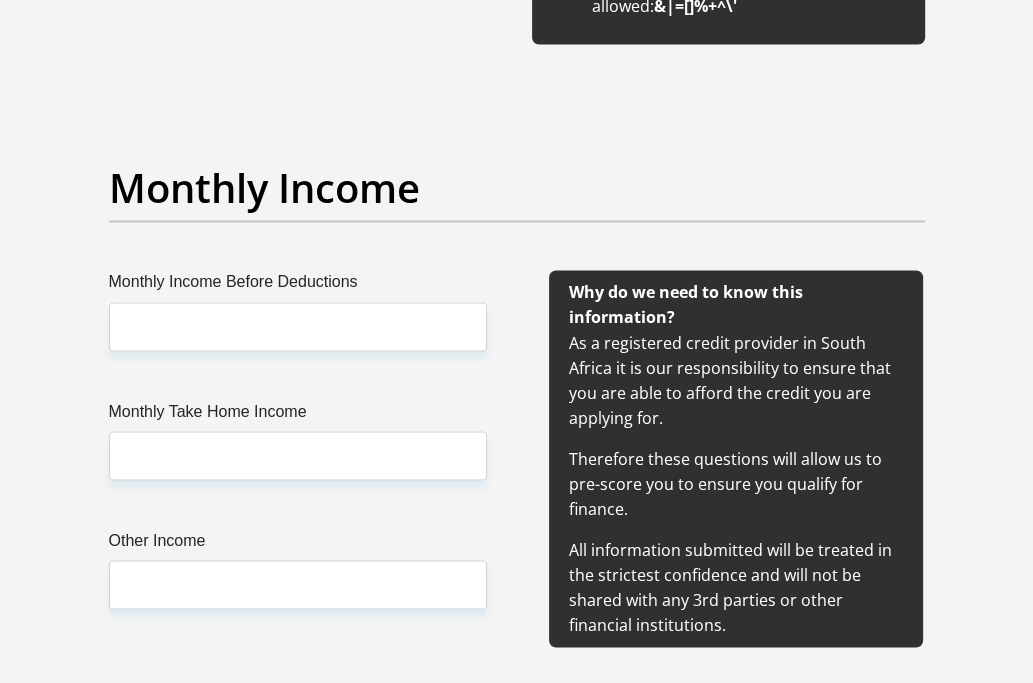 scroll, scrollTop: 2300, scrollLeft: 0, axis: vertical 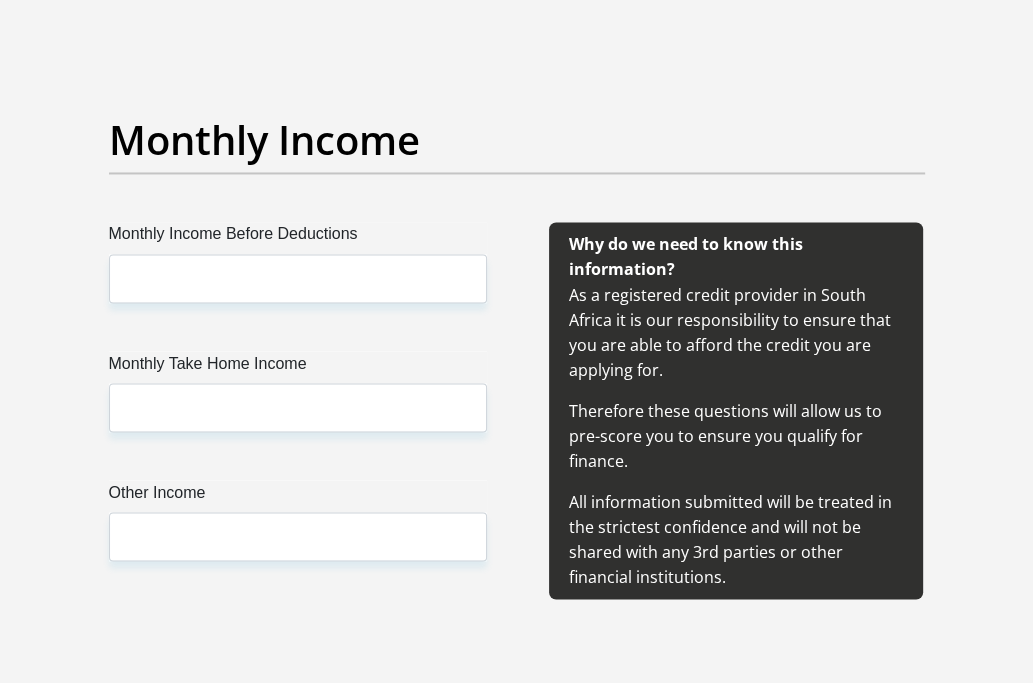 type on "[EMAIL]" 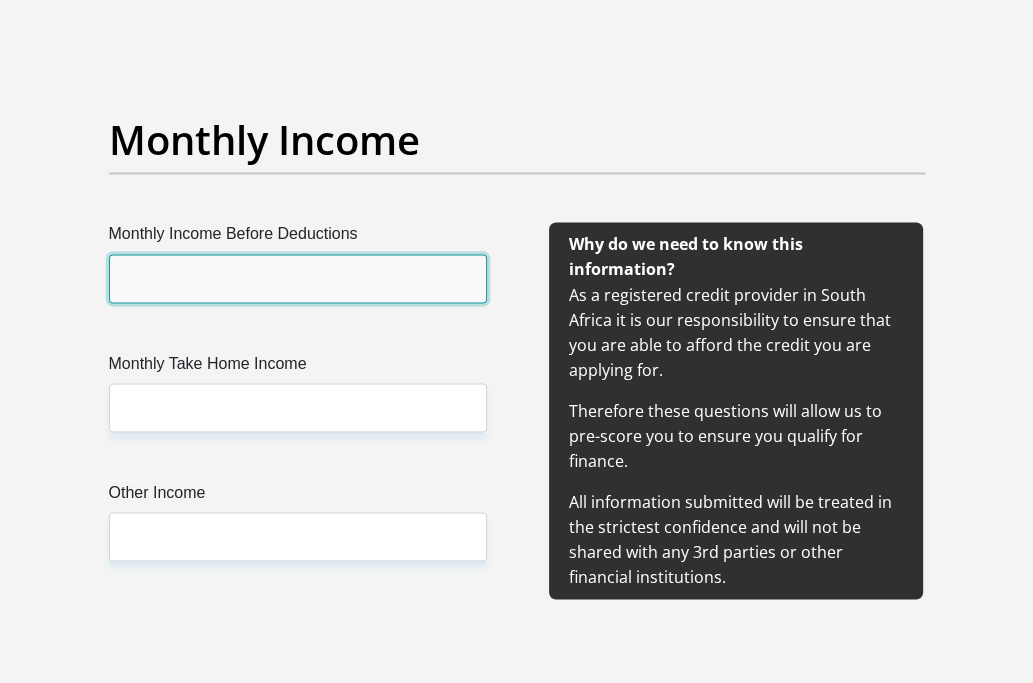 click on "Monthly Income Before Deductions" at bounding box center [298, 278] 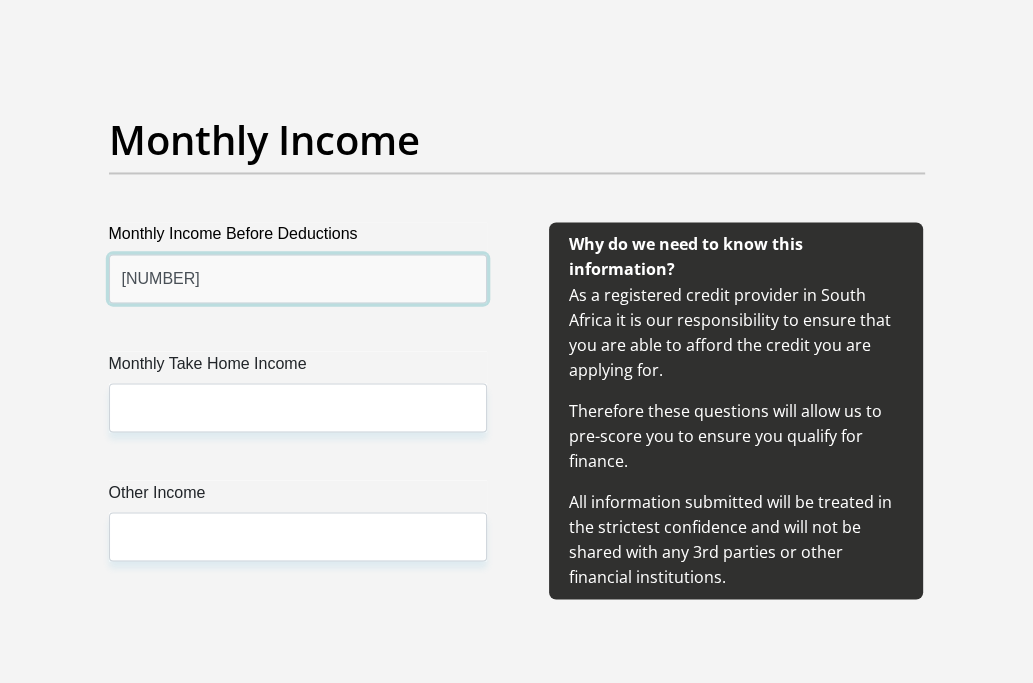 type on "[NUMBER]" 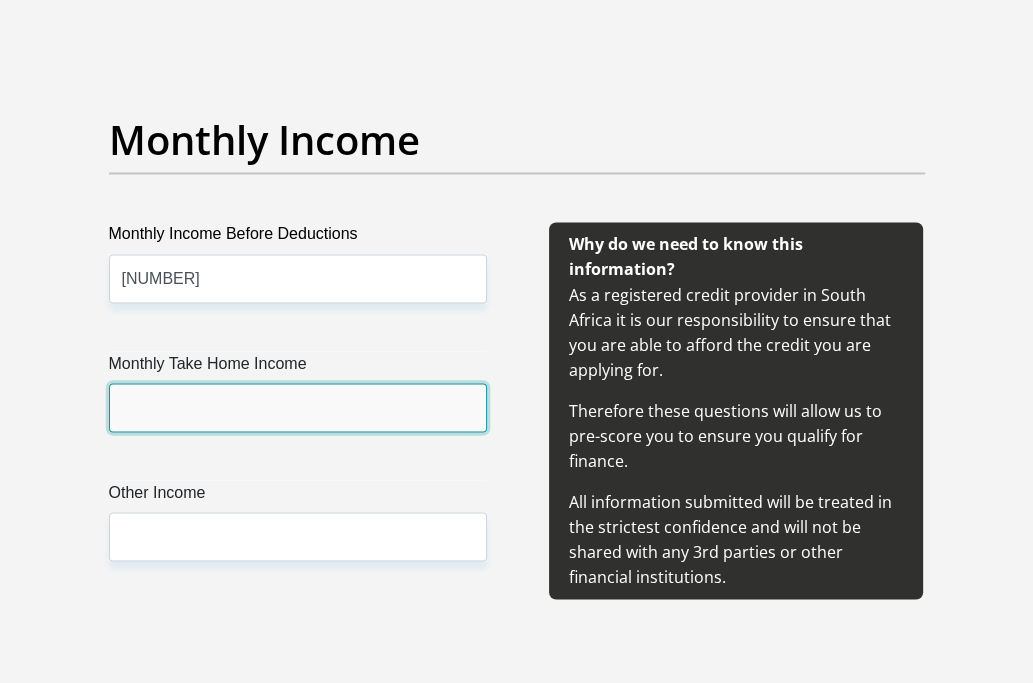 click on "Monthly Take Home Income" at bounding box center [298, 407] 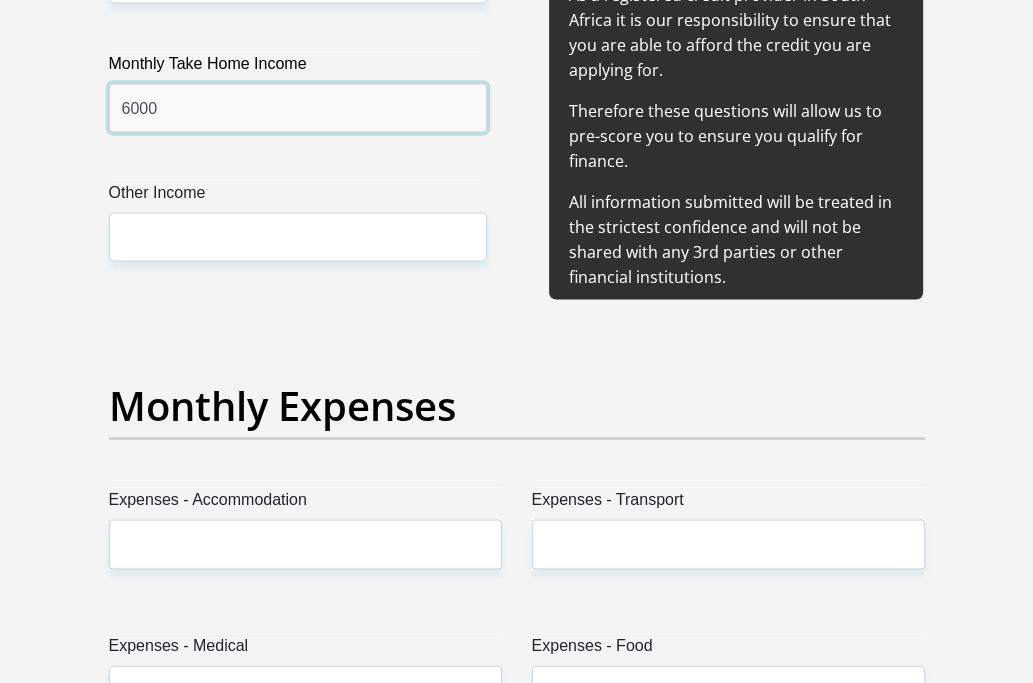 scroll, scrollTop: 2600, scrollLeft: 0, axis: vertical 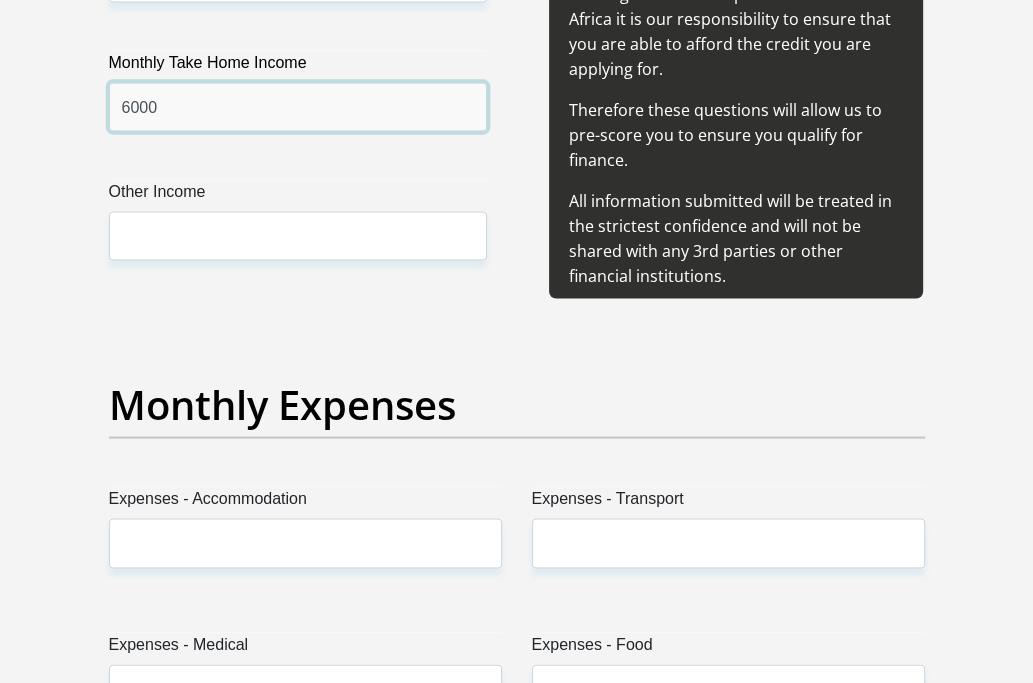 type on "6000" 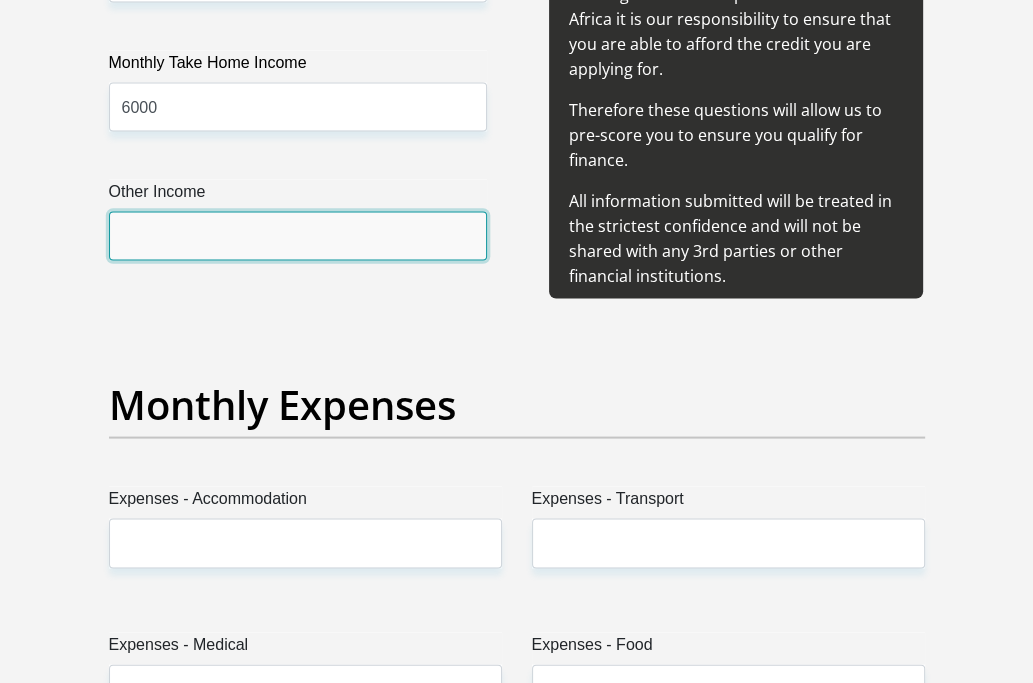 click on "Other Income" at bounding box center (298, 236) 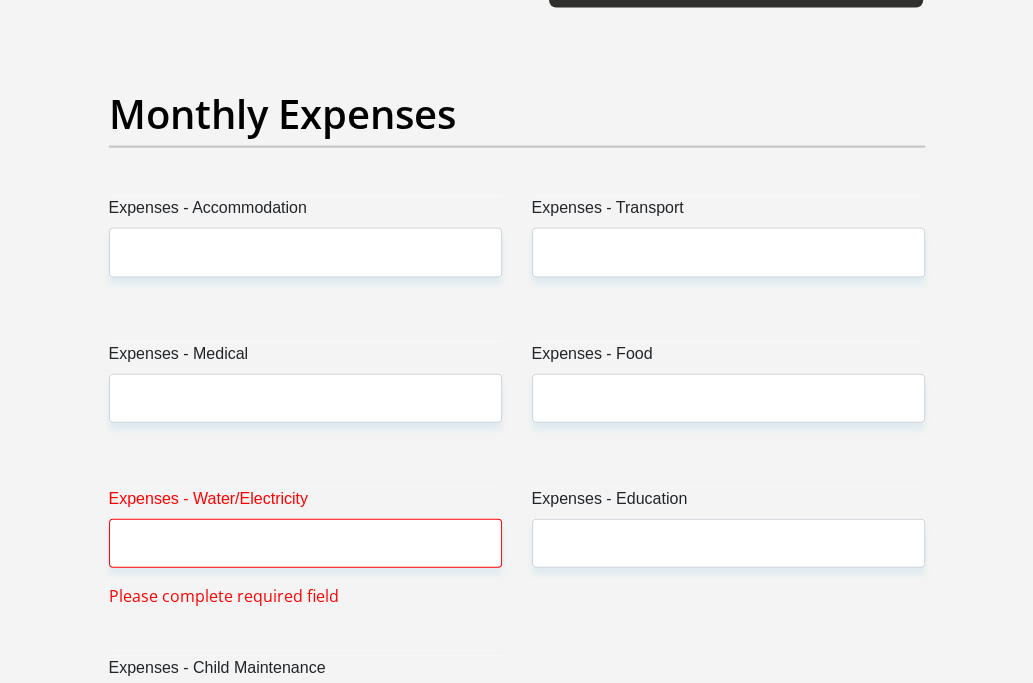 scroll, scrollTop: 2900, scrollLeft: 0, axis: vertical 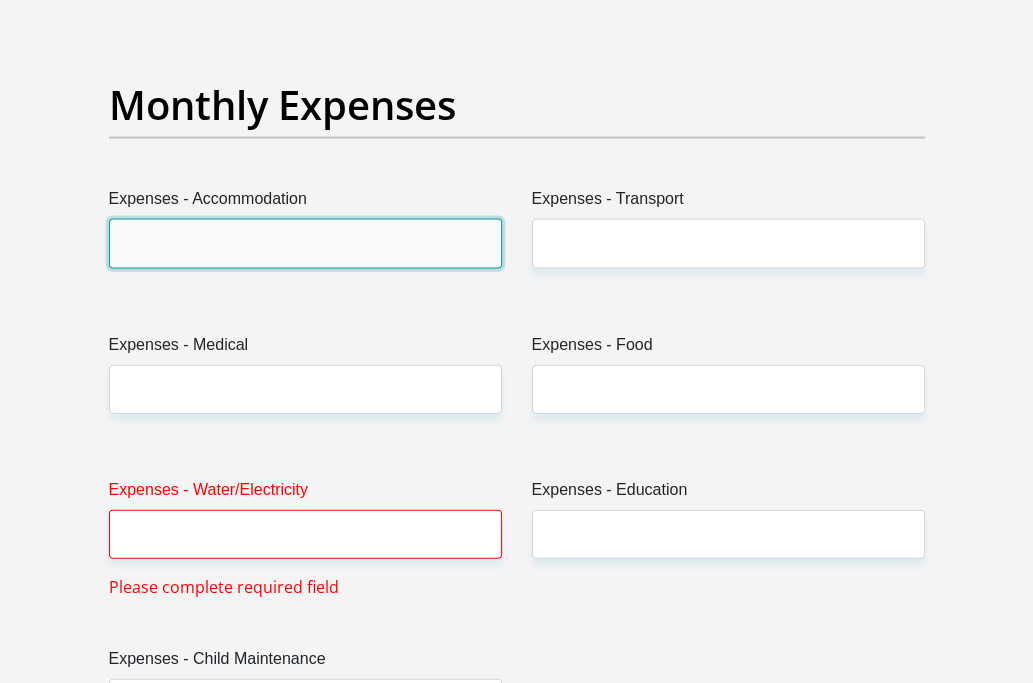 click on "Expenses - Accommodation" at bounding box center (305, 243) 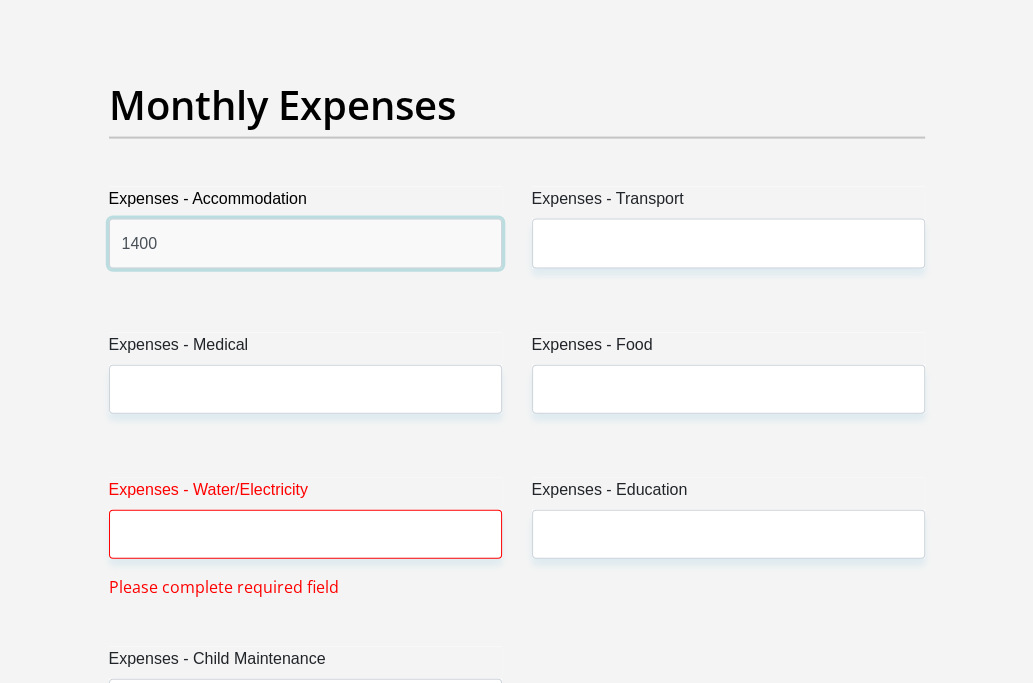type on "1400" 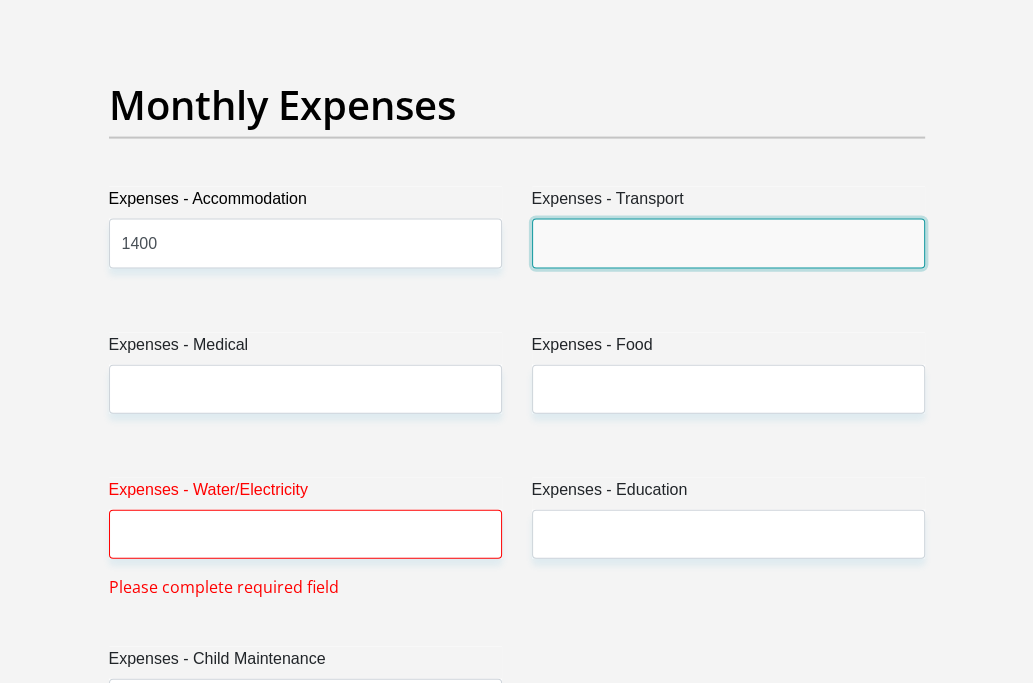 click on "Expenses - Transport" at bounding box center [728, 243] 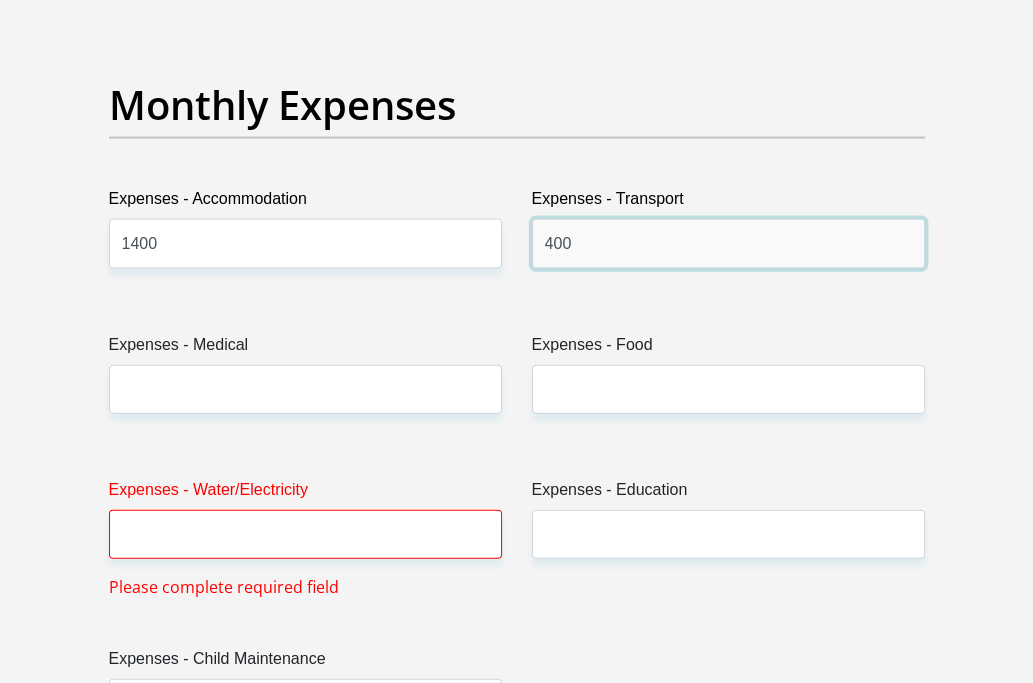 type on "400" 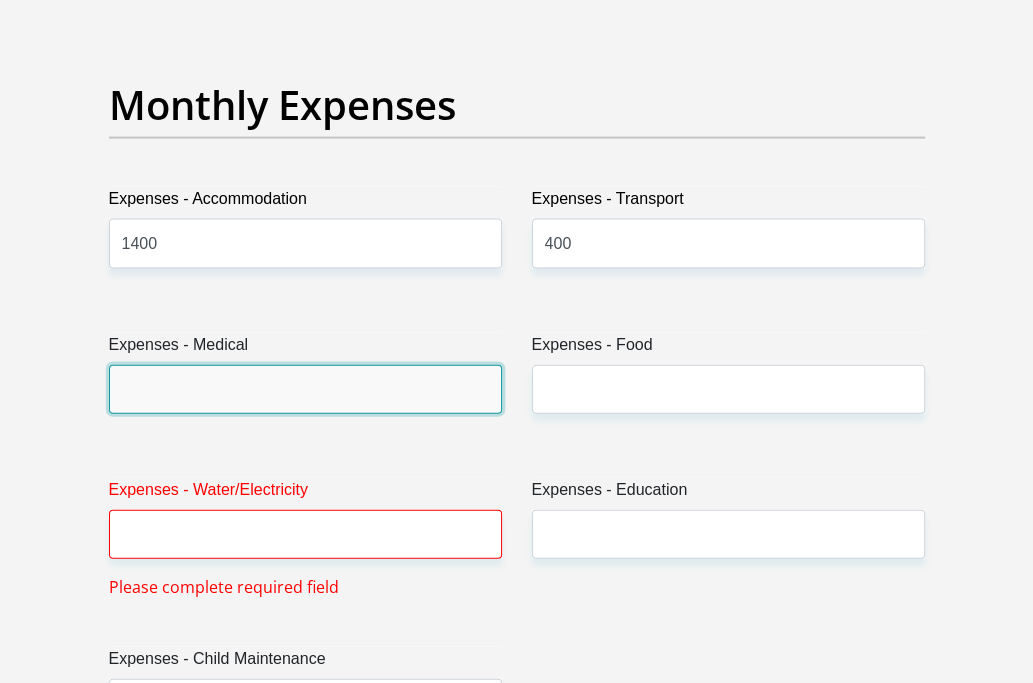 click on "Expenses - Medical" at bounding box center [305, 389] 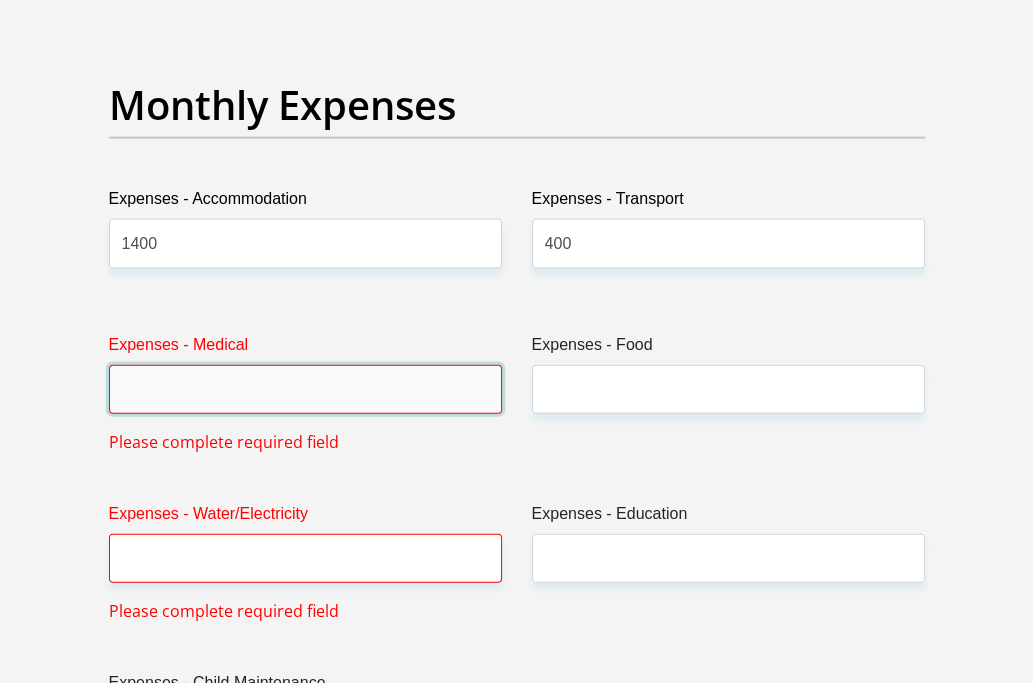 type 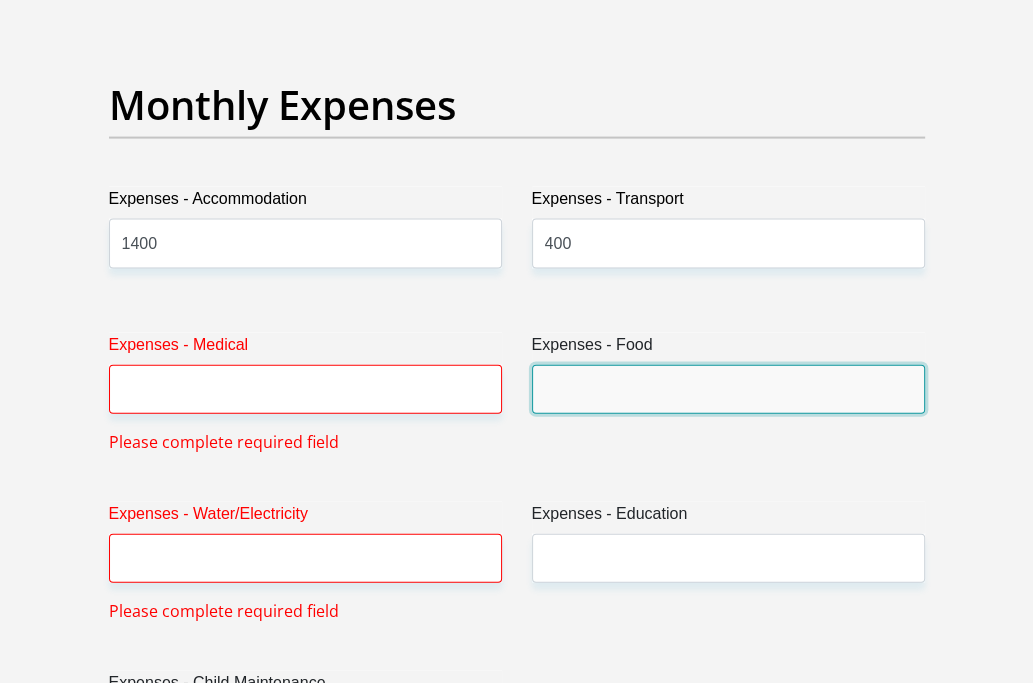 click on "Expenses - Food" at bounding box center (728, 389) 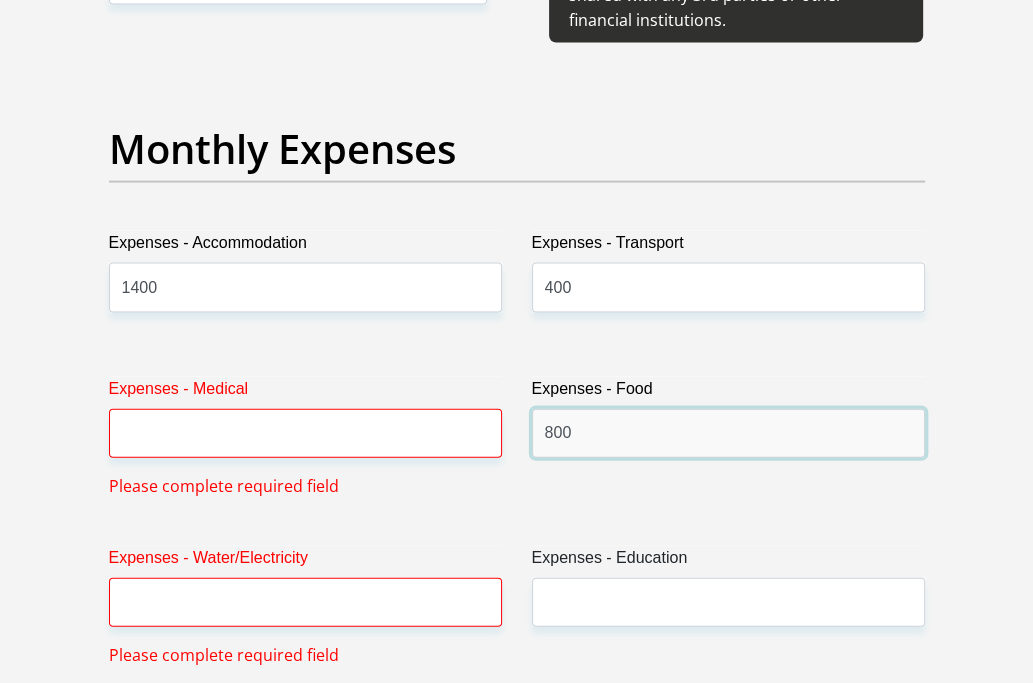 scroll, scrollTop: 3100, scrollLeft: 0, axis: vertical 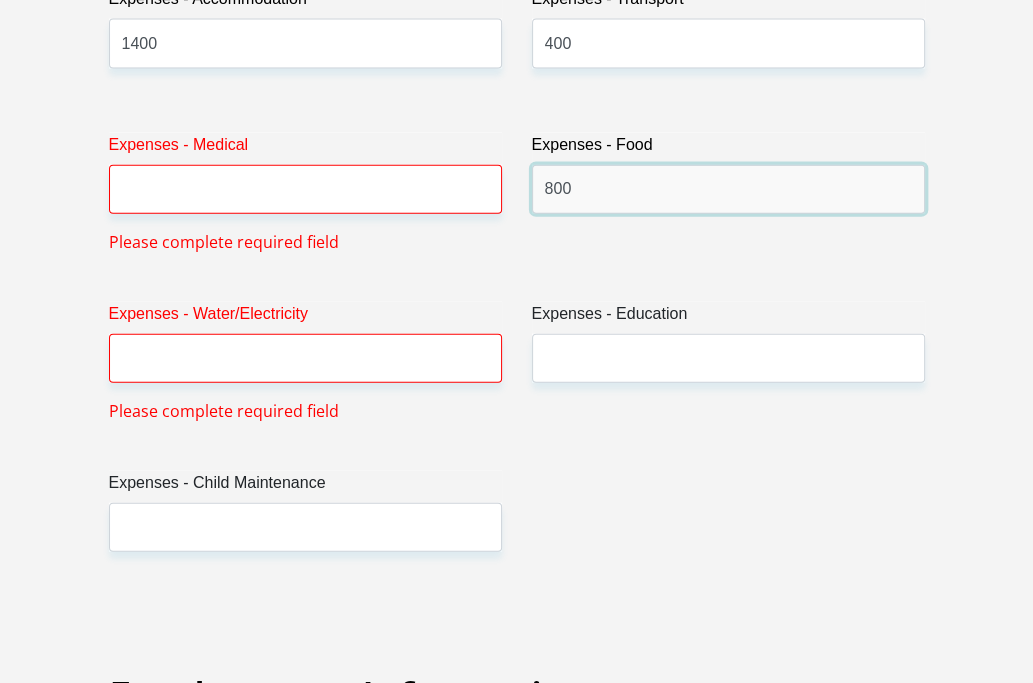 type on "800" 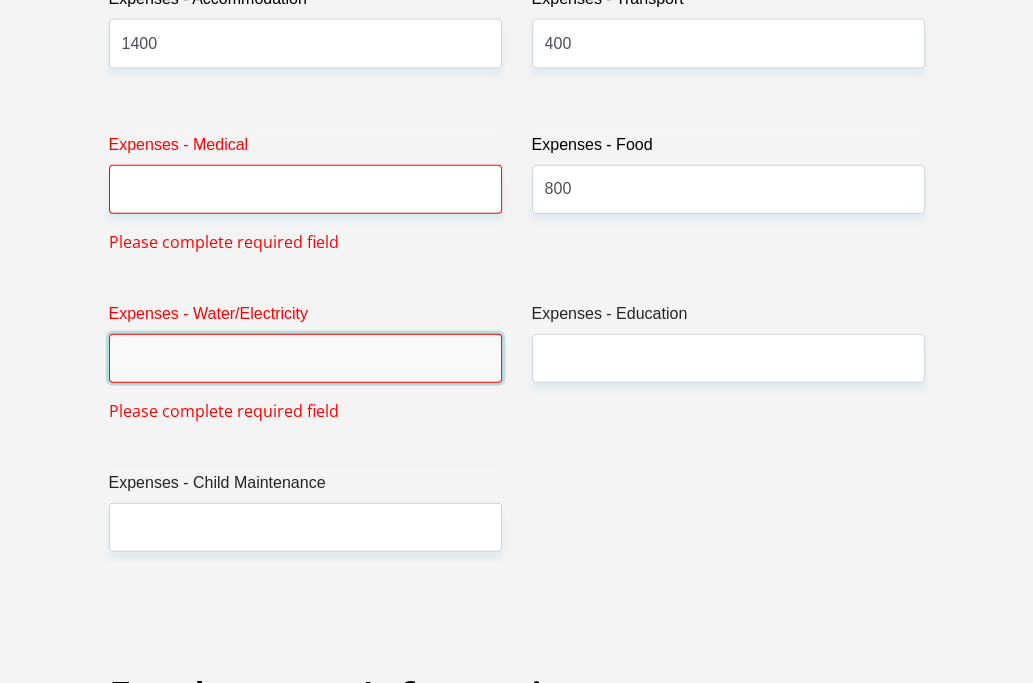 click on "Expenses - Water/Electricity" at bounding box center (305, 358) 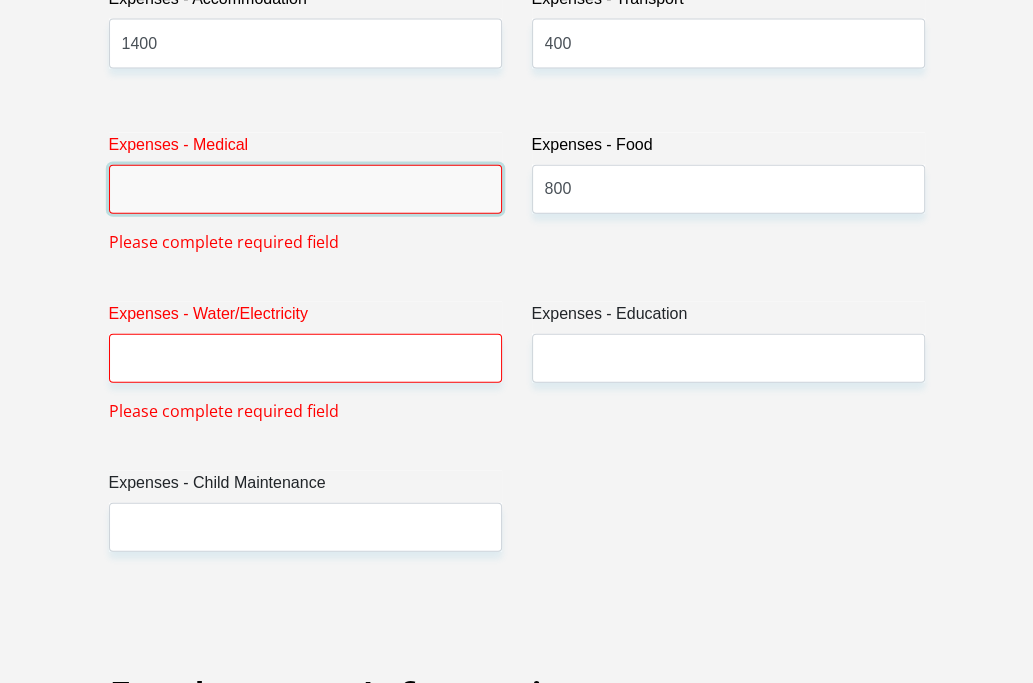 click on "Expenses - Medical" at bounding box center [305, 189] 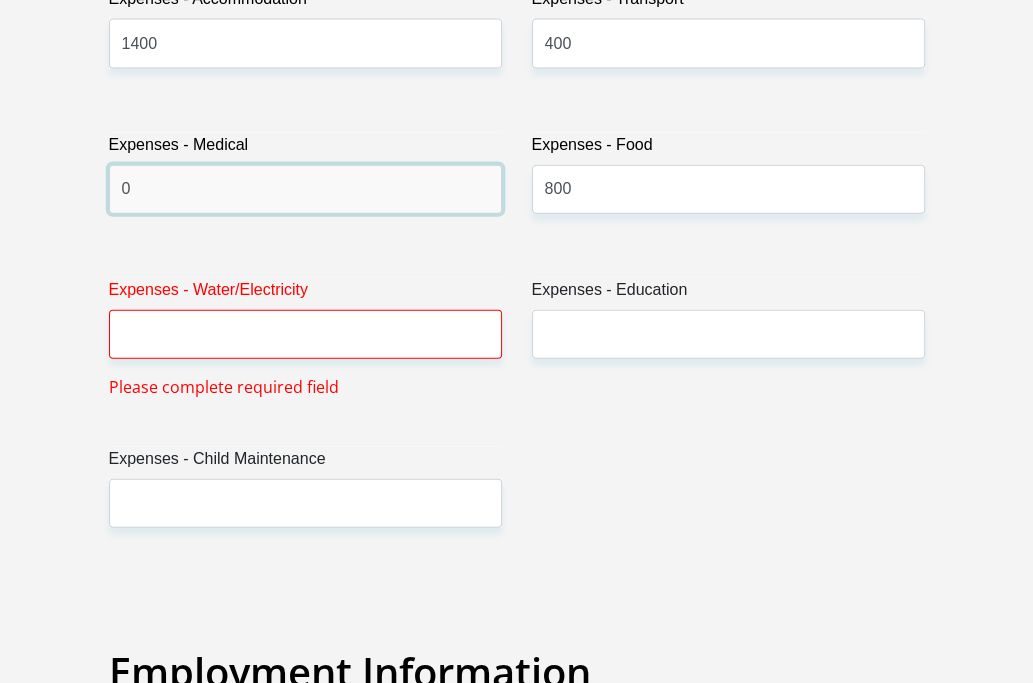 type on "0" 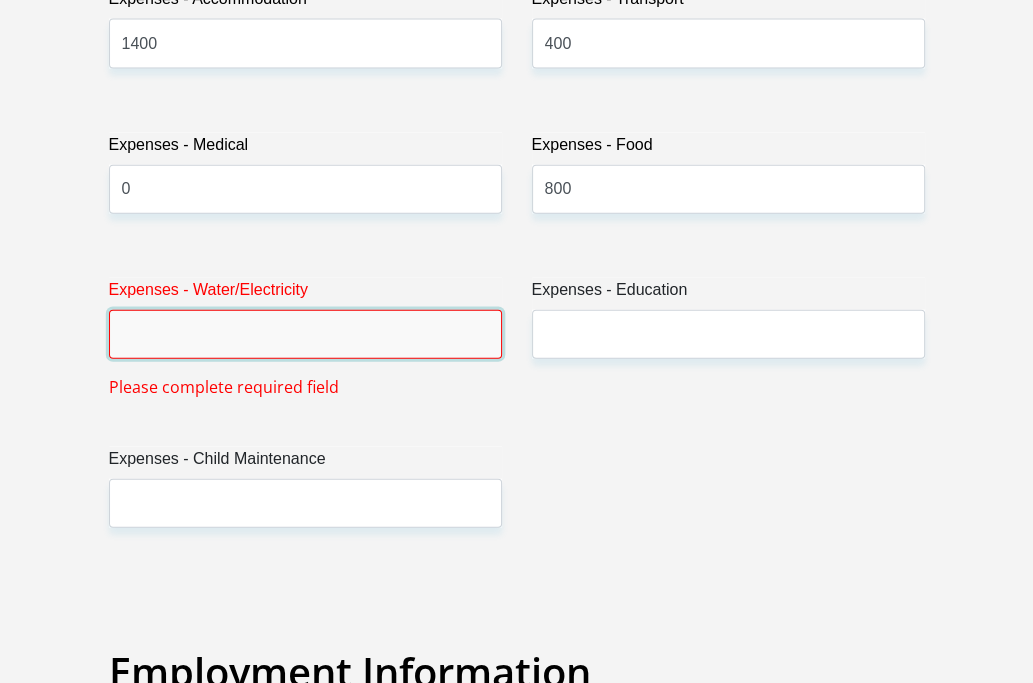 click on "Expenses - Water/Electricity" at bounding box center (305, 334) 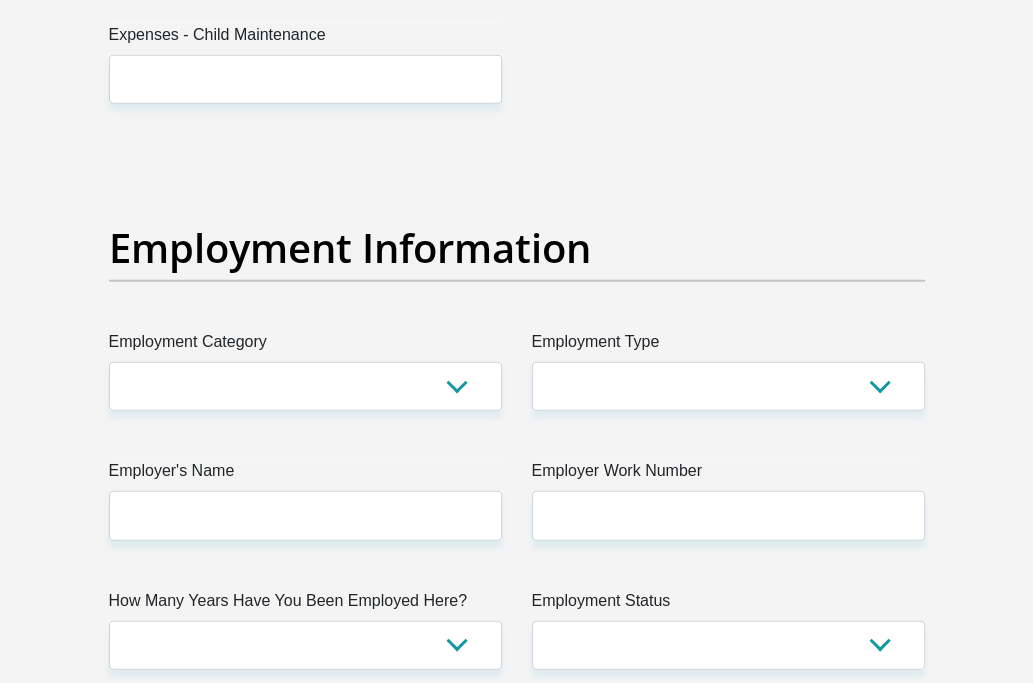 scroll, scrollTop: 3400, scrollLeft: 0, axis: vertical 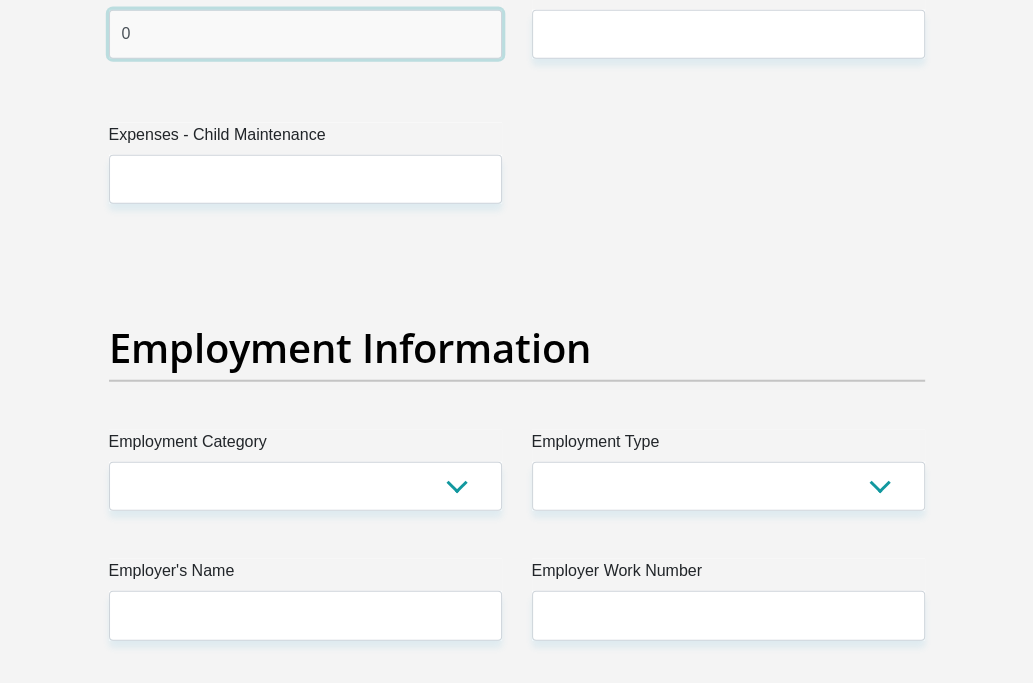 type on "0" 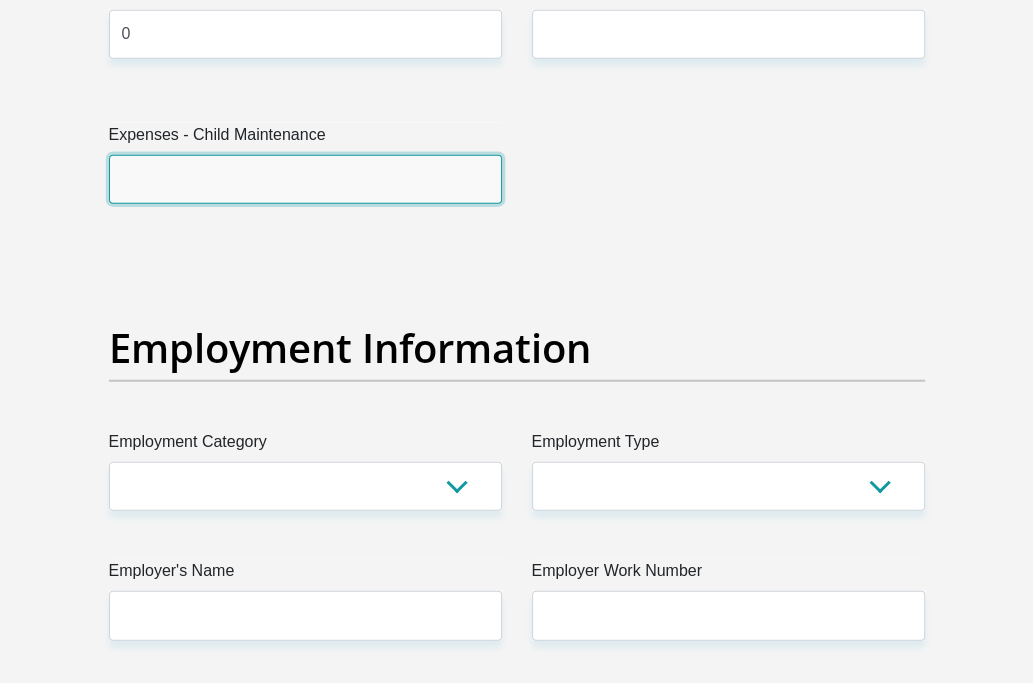 click on "Expenses - Child Maintenance" at bounding box center (305, 179) 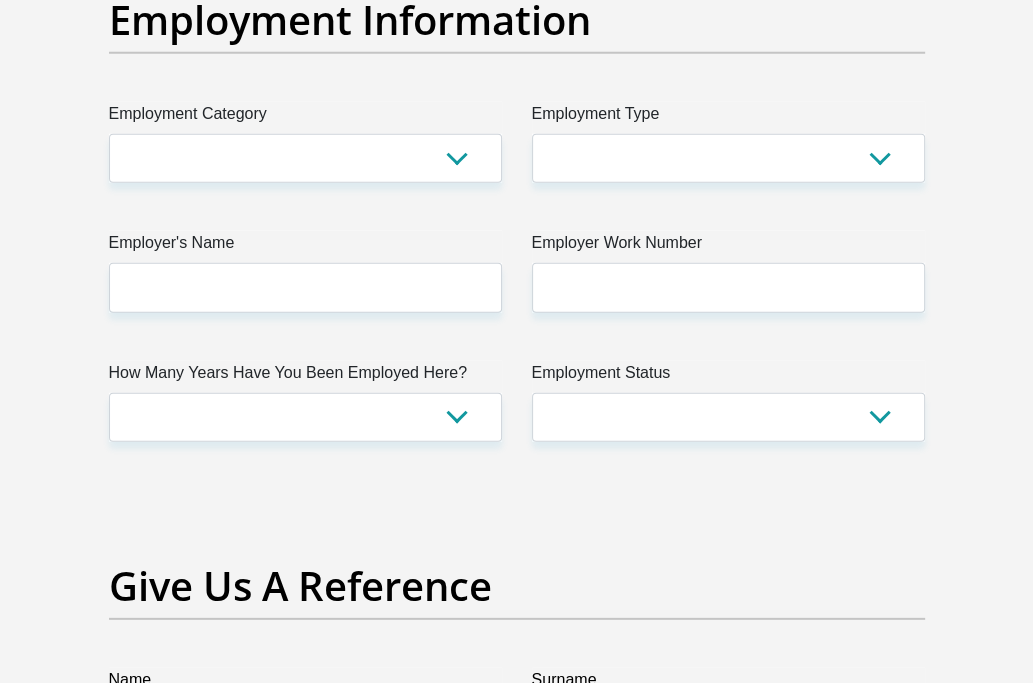 scroll, scrollTop: 3700, scrollLeft: 0, axis: vertical 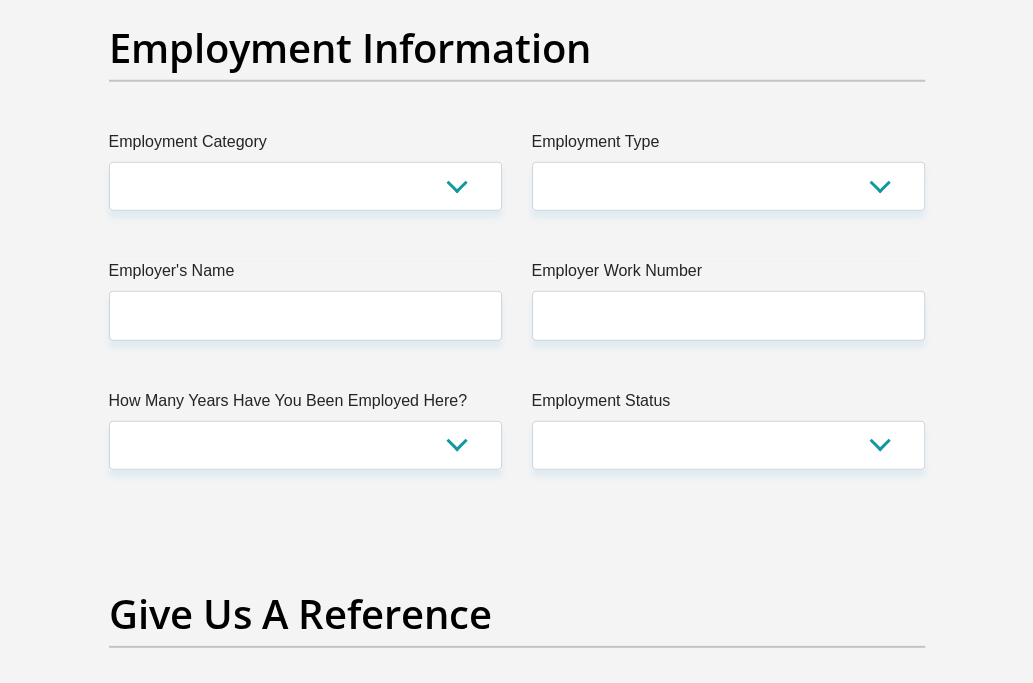 type on "1000" 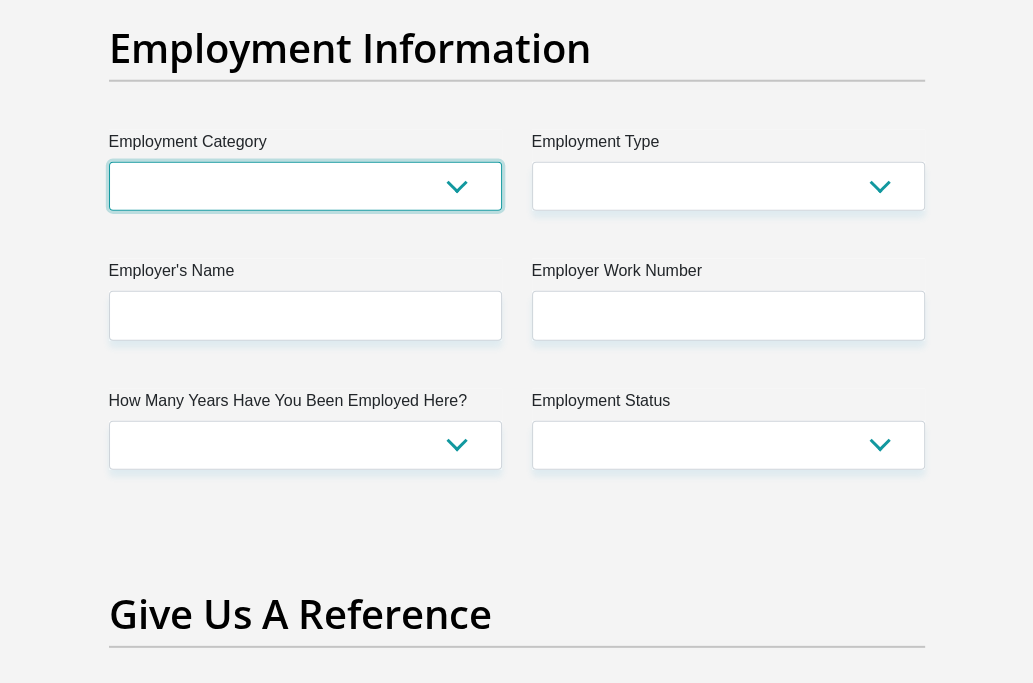 click on "AGRICULTURE
ALCOHOL & TOBACCO
CONSTRUCTION MATERIALS
METALLURGY
EQUIPMENT FOR RENEWABLE ENERGY
SPECIALIZED CONTRACTORS
CAR
GAMING (INCL. INTERNET
OTHER WHOLESALE
UNLICENSED PHARMACEUTICALS
CURRENCY EXCHANGE HOUSES
OTHER FINANCIAL INSTITUTIONS & INSURANCE
REAL ESTATE AGENTS
OIL & GAS
OTHER MATERIALS (E.G. IRON ORE)
PRECIOUS STONES & PRECIOUS METALS
POLITICAL ORGANIZATIONS
RELIGIOUS ORGANIZATIONS(NOT SECTS)
ACTI. HAVING BUSINESS DEAL WITH PUBLIC ADMINISTRATION
LAUNDROMATS" at bounding box center [305, 186] 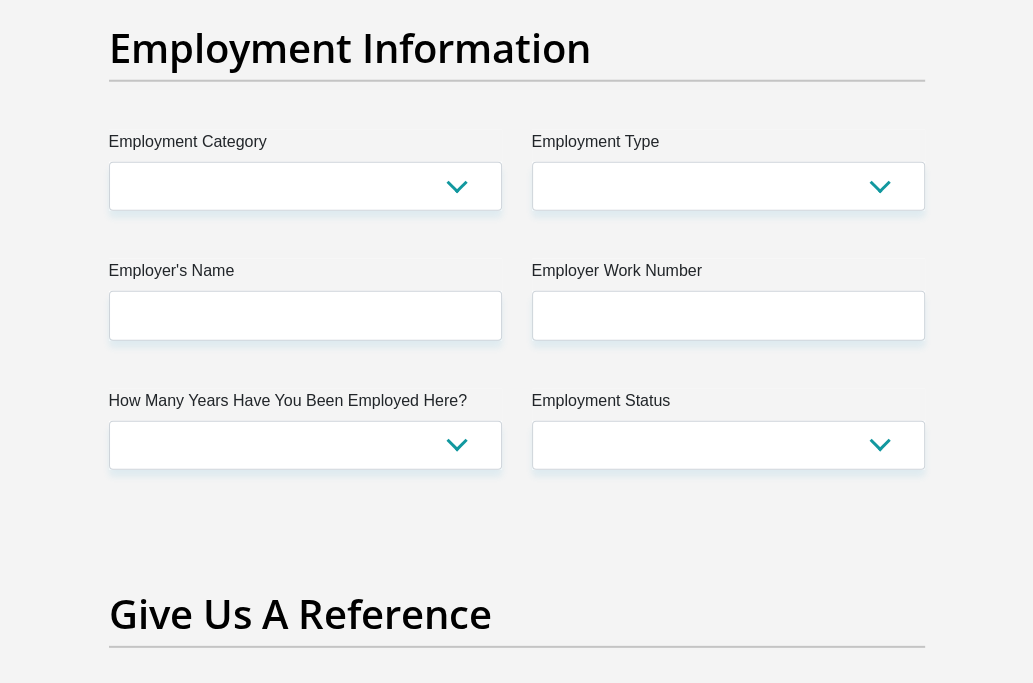 click on "Title
Mr
Ms
Mrs
Dr
Other
First Name
[FIRST]
Surname
[LAST]
ID Number
[NUMBER]
Please input valid ID number
Race
Black
Coloured
Indian
White
Other
Contact Number
[PHONE]
Please input valid contact number
Nationality
South Africa
Afghanistan
Aland Islands  Albania  Algeria" at bounding box center [517, 10] 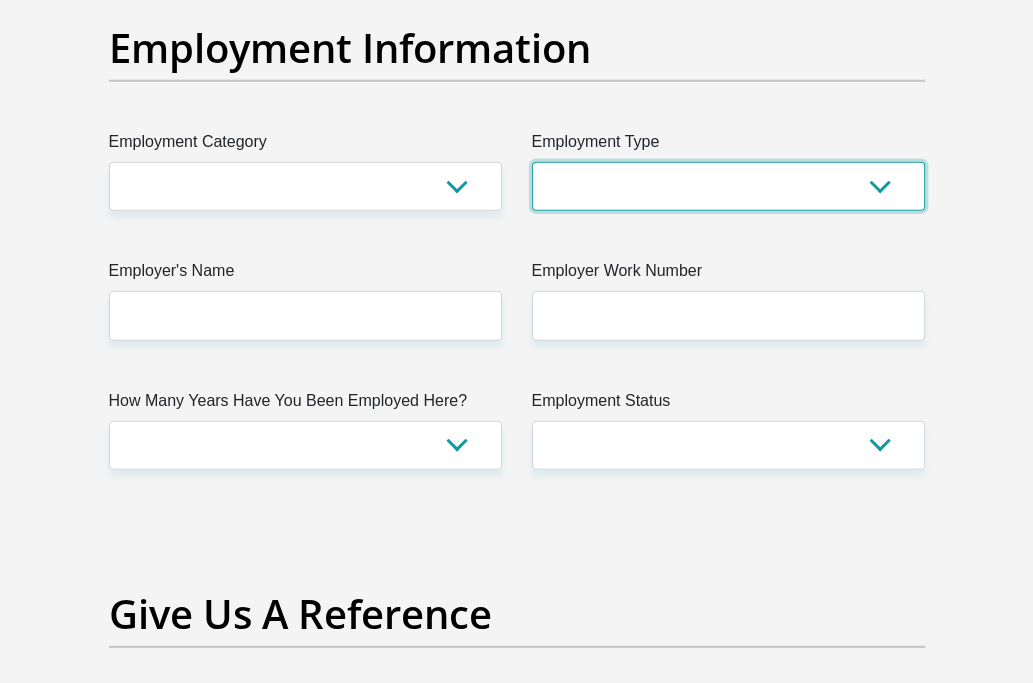 click on "College/Lecturer
Craft Seller
Creative
Driver
Executive
Farmer
Forces - Non Commissioned
Forces - Officer
Hawker
Housewife
Labourer
Licenced Professional
Manager
Miner
Non Licenced Professional
Office Staff/Clerk
Outside Worker
Pensioner
Permanent Teacher
Production/Manufacturing
Sales
Self-Employed
Semi-Professional Worker
Service Industry  Social Worker  Student" at bounding box center (728, 186) 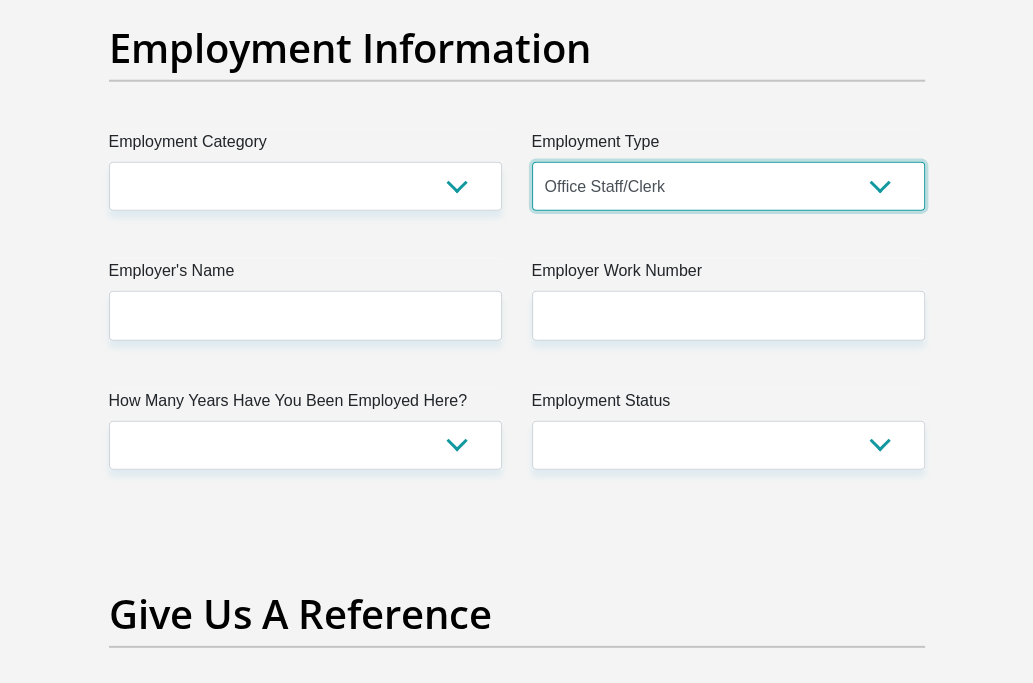 click on "College/Lecturer
Craft Seller
Creative
Driver
Executive
Farmer
Forces - Non Commissioned
Forces - Officer
Hawker
Housewife
Labourer
Licenced Professional
Manager
Miner
Non Licenced Professional
Office Staff/Clerk
Outside Worker
Pensioner
Permanent Teacher
Production/Manufacturing
Sales
Self-Employed
Semi-Professional Worker
Service Industry  Social Worker  Student" at bounding box center (728, 186) 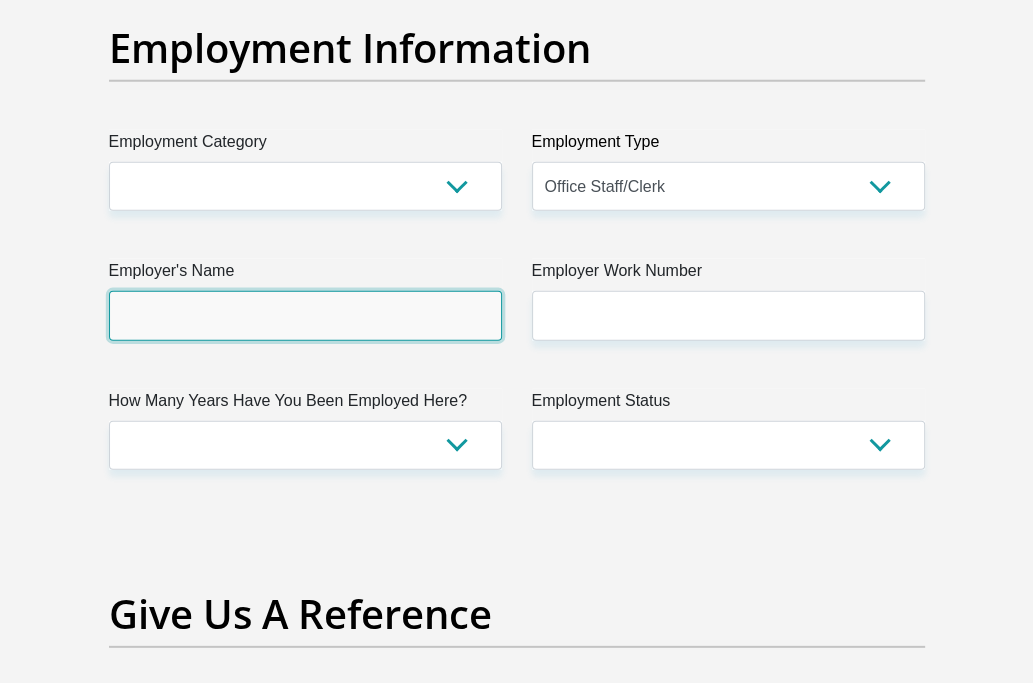 click on "Employer's Name" at bounding box center [305, 315] 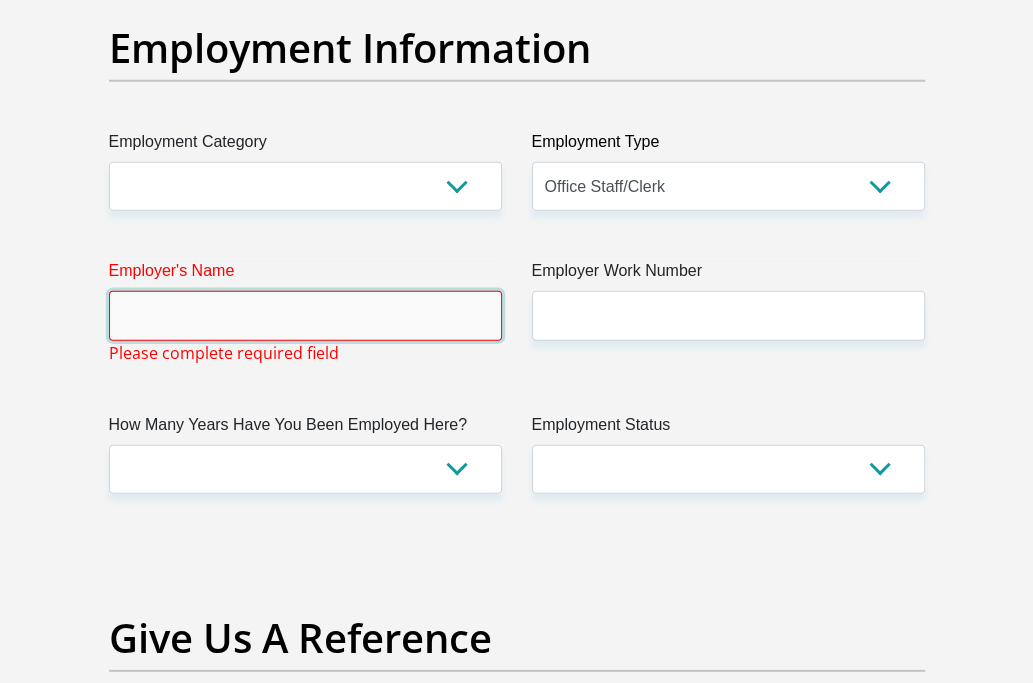 type on "y" 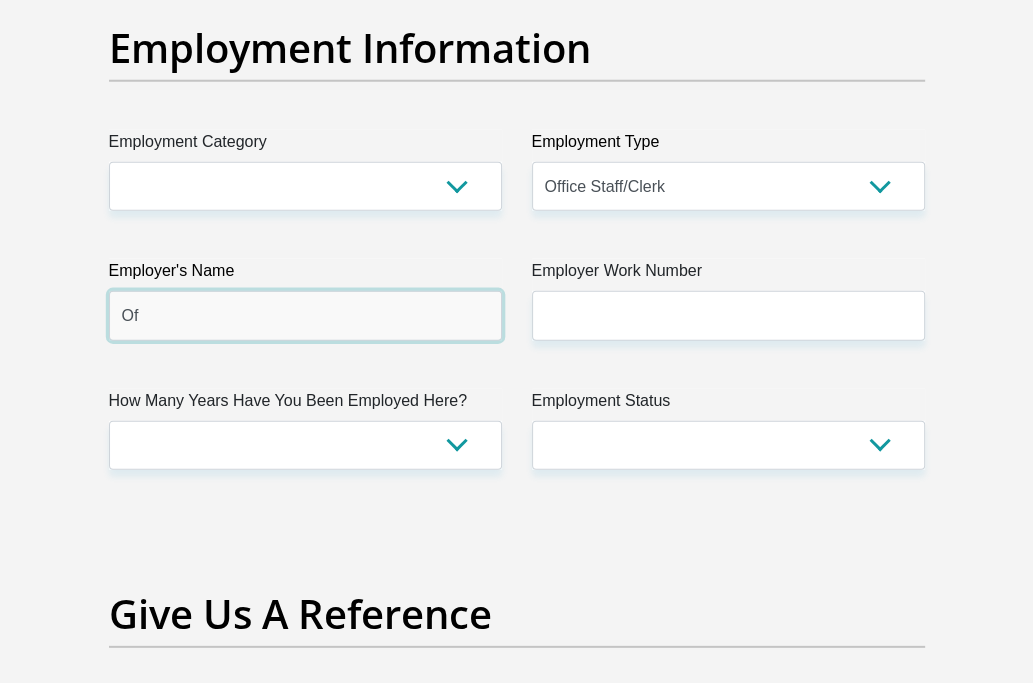 type on "O" 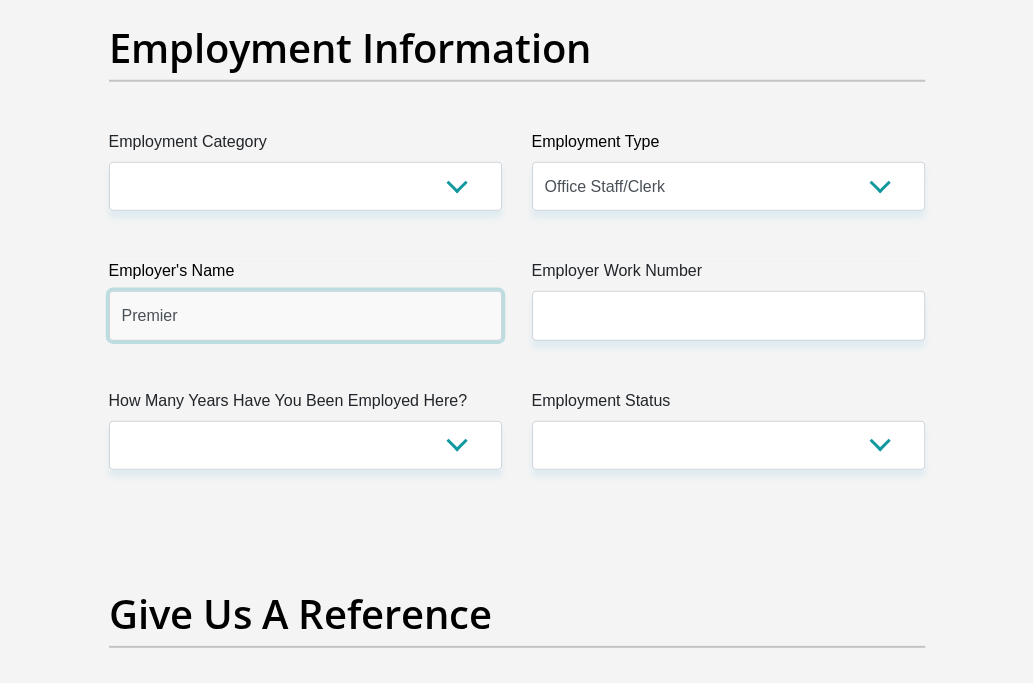 type on "Premier" 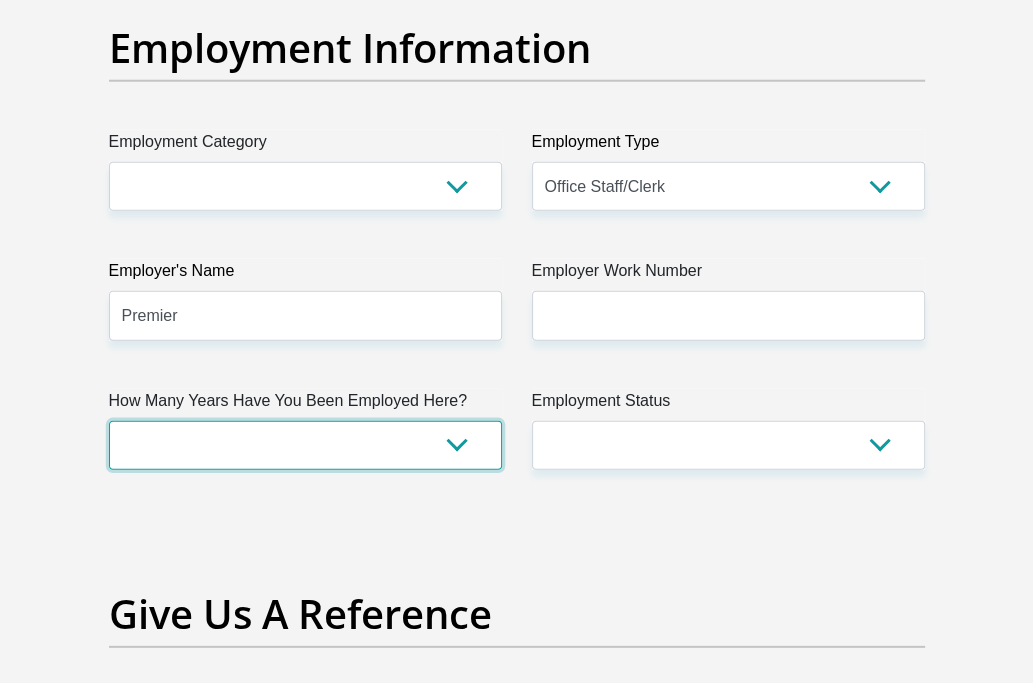 click on "less than 1 year
1-3 years
3-5 years
5+ years" at bounding box center (305, 445) 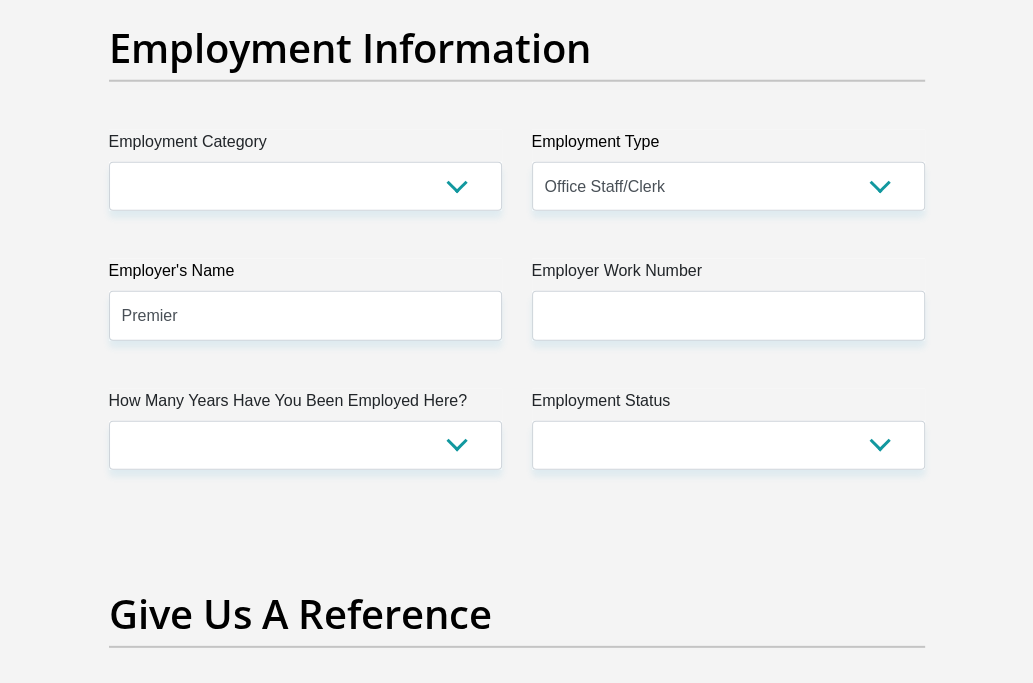click on "Title
Mr
Ms
Mrs
Dr
Other
First Name
[FIRST]
Surname
[LAST]
ID Number
[NUMBER]
Please input valid ID number
Race
Black
Coloured
Indian
White
Other
Contact Number
[PHONE]
Please input valid contact number
Nationality
South Africa
Afghanistan
Aland Islands  Albania  Algeria" at bounding box center [517, 10] 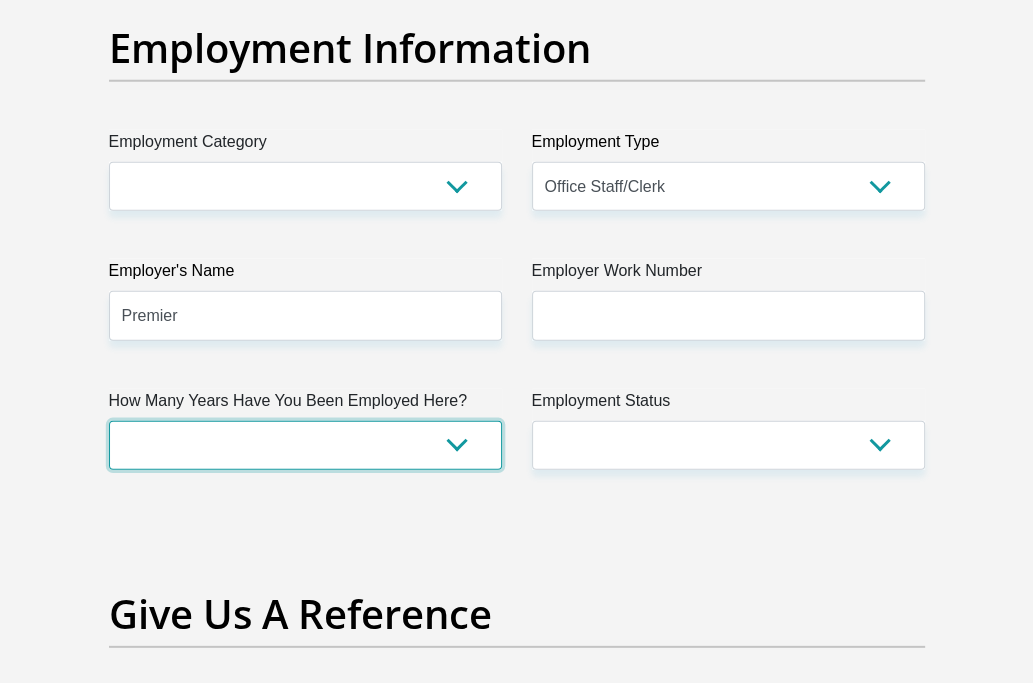 click on "less than 1 year
1-3 years
3-5 years
5+ years" at bounding box center [305, 445] 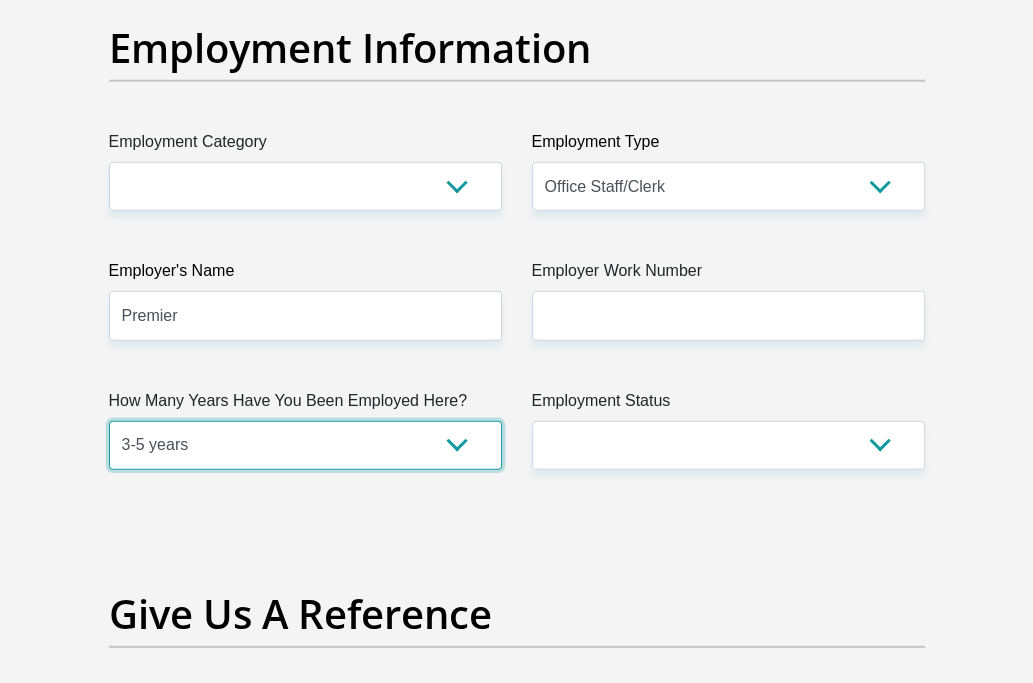 click on "less than 1 year
1-3 years
3-5 years
5+ years" at bounding box center [305, 445] 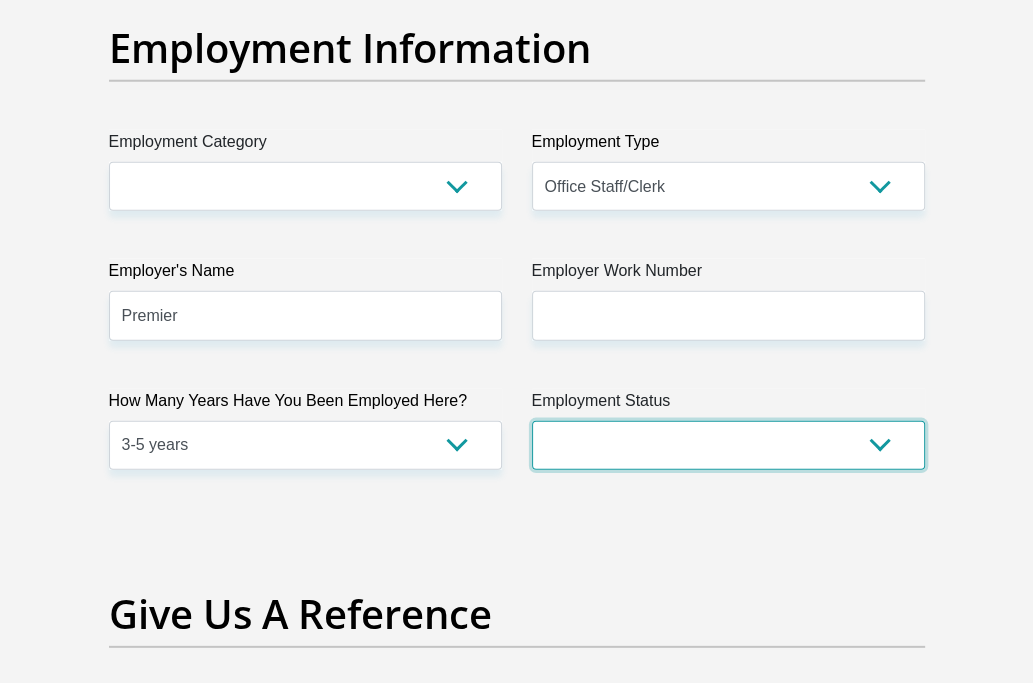 click on "Permanent/Full-time
Part-time/Casual
Contract Worker
Self-Employed
Housewife
Retired
Student
Medically Boarded
Disability
Unemployed" at bounding box center (728, 445) 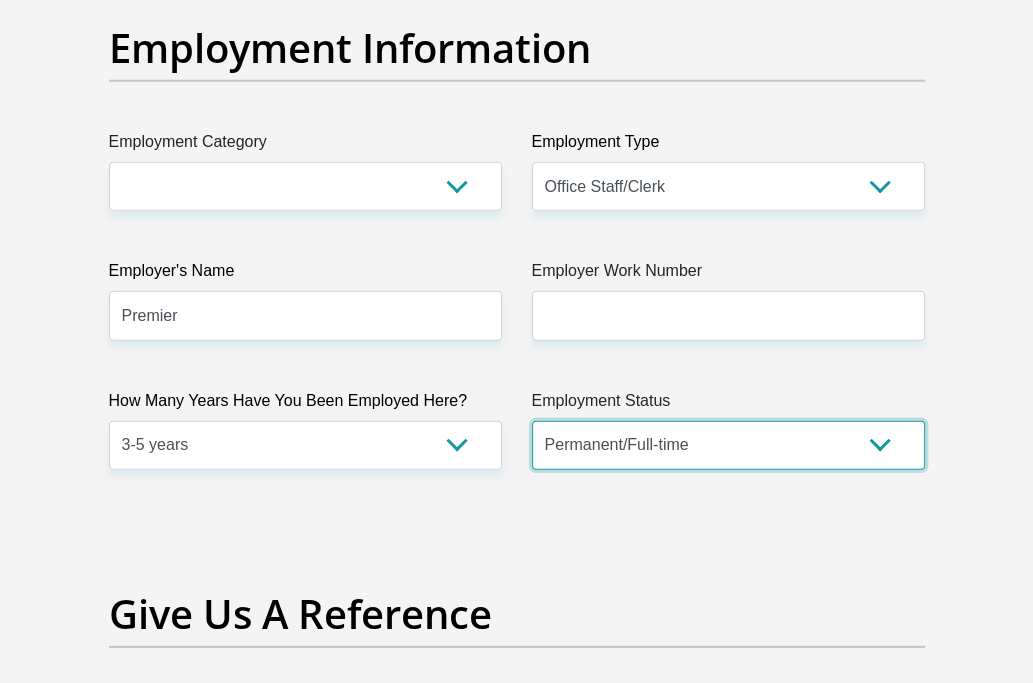 click on "Permanent/Full-time
Part-time/Casual
Contract Worker
Self-Employed
Housewife
Retired
Student
Medically Boarded
Disability
Unemployed" at bounding box center [728, 445] 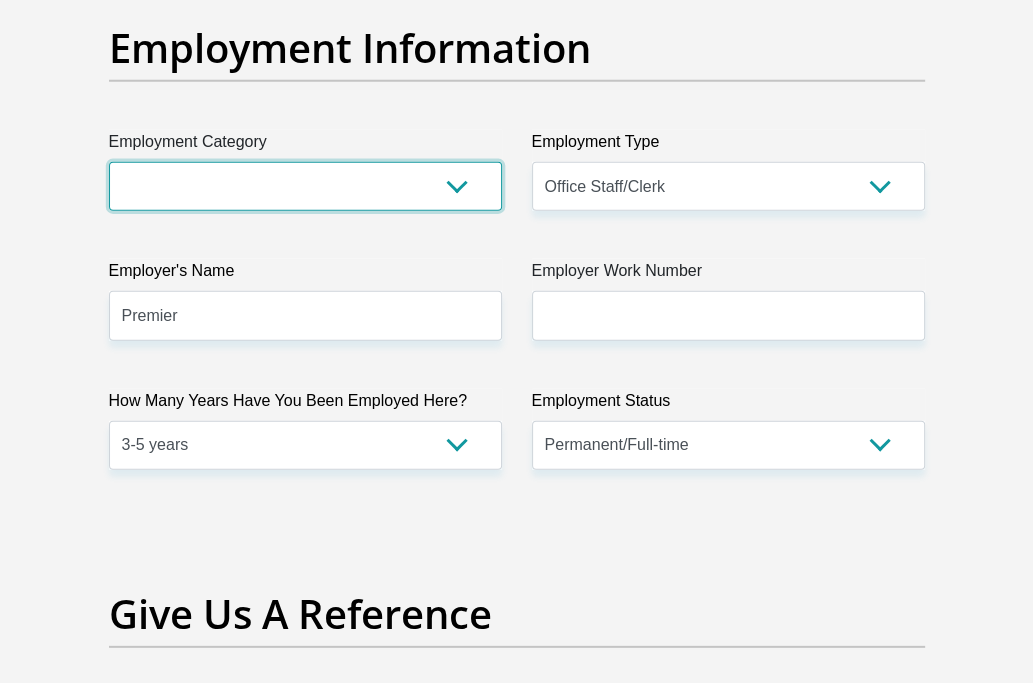 click on "AGRICULTURE
ALCOHOL & TOBACCO
CONSTRUCTION MATERIALS
METALLURGY
EQUIPMENT FOR RENEWABLE ENERGY
SPECIALIZED CONTRACTORS
CAR
GAMING (INCL. INTERNET
OTHER WHOLESALE
UNLICENSED PHARMACEUTICALS
CURRENCY EXCHANGE HOUSES
OTHER FINANCIAL INSTITUTIONS & INSURANCE
REAL ESTATE AGENTS
OIL & GAS
OTHER MATERIALS (E.G. IRON ORE)
PRECIOUS STONES & PRECIOUS METALS
POLITICAL ORGANIZATIONS
RELIGIOUS ORGANIZATIONS(NOT SECTS)
ACTI. HAVING BUSINESS DEAL WITH PUBLIC ADMINISTRATION
LAUNDROMATS" at bounding box center [305, 186] 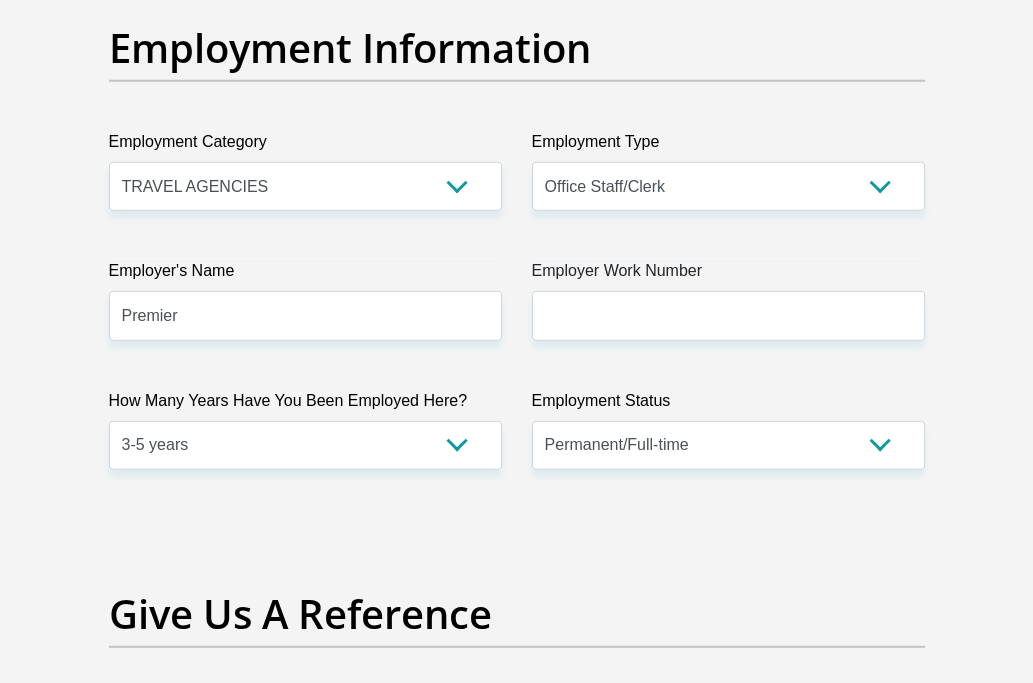 click on "Employment Information" at bounding box center (517, 77) 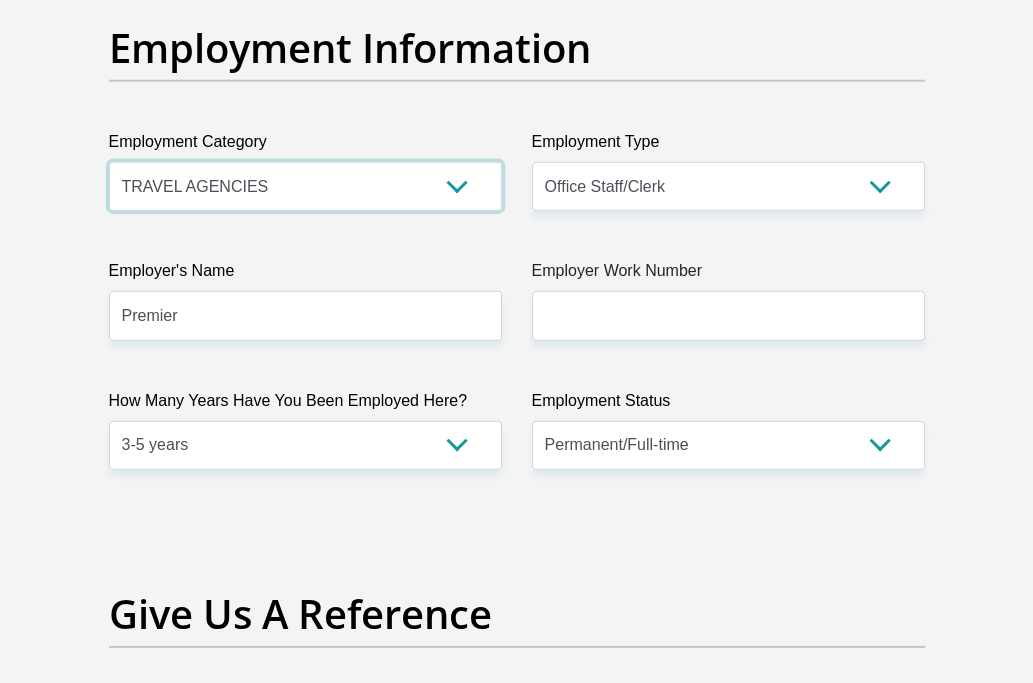 click on "AGRICULTURE
ALCOHOL & TOBACCO
CONSTRUCTION MATERIALS
METALLURGY
EQUIPMENT FOR RENEWABLE ENERGY
SPECIALIZED CONTRACTORS
CAR
GAMING (INCL. INTERNET
OTHER WHOLESALE
UNLICENSED PHARMACEUTICALS
CURRENCY EXCHANGE HOUSES
OTHER FINANCIAL INSTITUTIONS & INSURANCE
REAL ESTATE AGENTS
OIL & GAS
OTHER MATERIALS (E.G. IRON ORE)
PRECIOUS STONES & PRECIOUS METALS
POLITICAL ORGANIZATIONS
RELIGIOUS ORGANIZATIONS(NOT SECTS)
ACTI. HAVING BUSINESS DEAL WITH PUBLIC ADMINISTRATION
LAUNDROMATS" at bounding box center (305, 186) 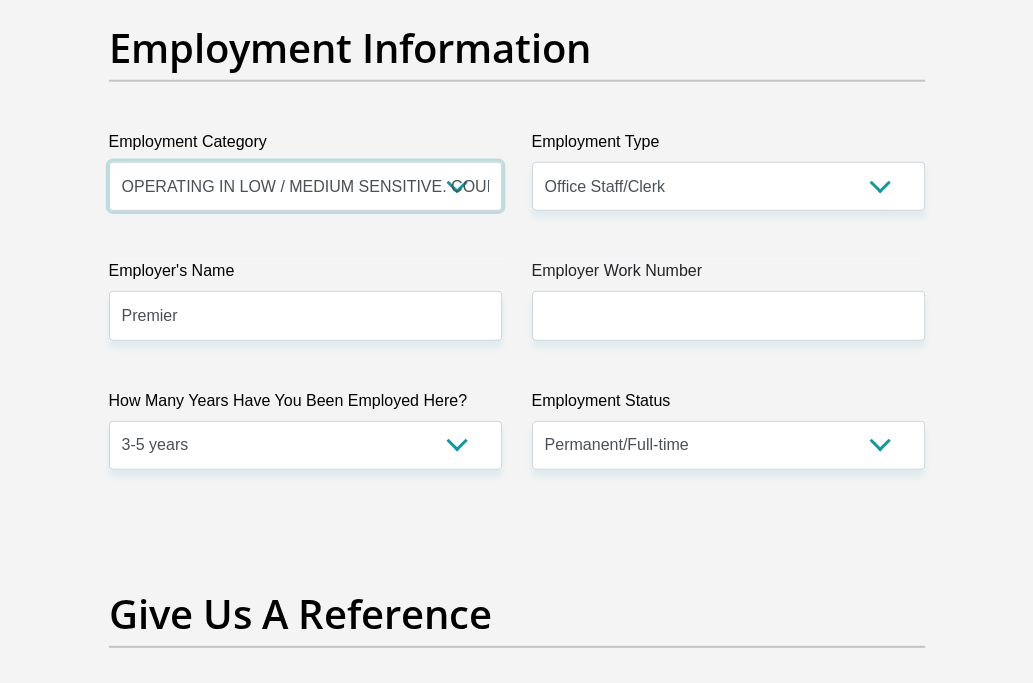 click on "AGRICULTURE
ALCOHOL & TOBACCO
CONSTRUCTION MATERIALS
METALLURGY
EQUIPMENT FOR RENEWABLE ENERGY
SPECIALIZED CONTRACTORS
CAR
GAMING (INCL. INTERNET
OTHER WHOLESALE
UNLICENSED PHARMACEUTICALS
CURRENCY EXCHANGE HOUSES
OTHER FINANCIAL INSTITUTIONS & INSURANCE
REAL ESTATE AGENTS
OIL & GAS
OTHER MATERIALS (E.G. IRON ORE)
PRECIOUS STONES & PRECIOUS METALS
POLITICAL ORGANIZATIONS
RELIGIOUS ORGANIZATIONS(NOT SECTS)
ACTI. HAVING BUSINESS DEAL WITH PUBLIC ADMINISTRATION
LAUNDROMATS" at bounding box center (305, 186) 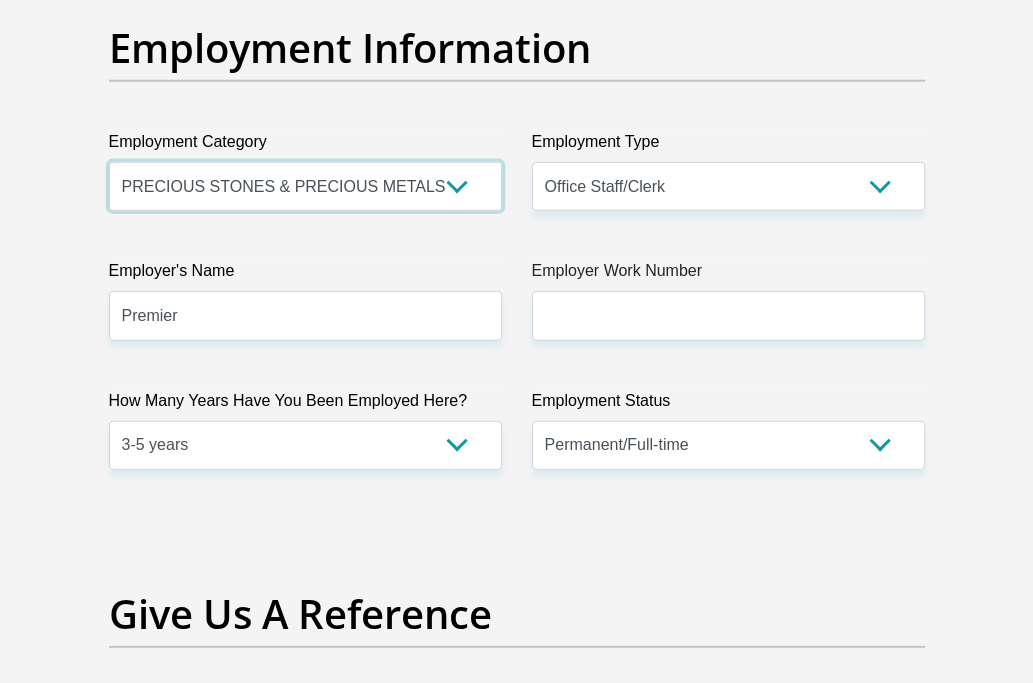 click on "AGRICULTURE
ALCOHOL & TOBACCO
CONSTRUCTION MATERIALS
METALLURGY
EQUIPMENT FOR RENEWABLE ENERGY
SPECIALIZED CONTRACTORS
CAR
GAMING (INCL. INTERNET
OTHER WHOLESALE
UNLICENSED PHARMACEUTICALS
CURRENCY EXCHANGE HOUSES
OTHER FINANCIAL INSTITUTIONS & INSURANCE
REAL ESTATE AGENTS
OIL & GAS
OTHER MATERIALS (E.G. IRON ORE)
PRECIOUS STONES & PRECIOUS METALS
POLITICAL ORGANIZATIONS
RELIGIOUS ORGANIZATIONS(NOT SECTS)
ACTI. HAVING BUSINESS DEAL WITH PUBLIC ADMINISTRATION
LAUNDROMATS" at bounding box center [305, 186] 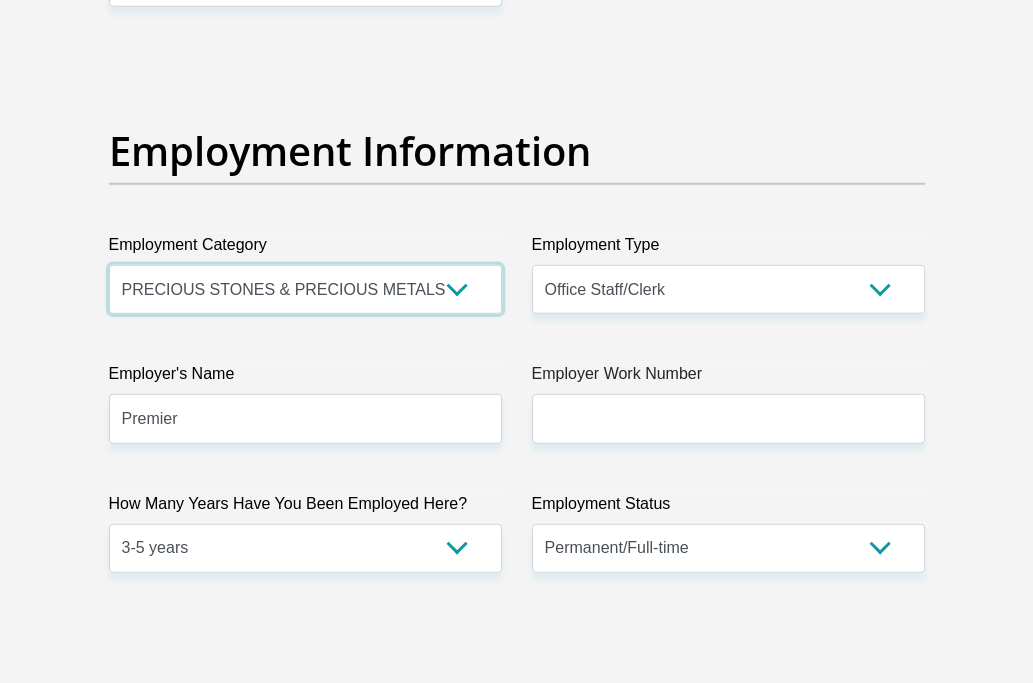 scroll, scrollTop: 3600, scrollLeft: 0, axis: vertical 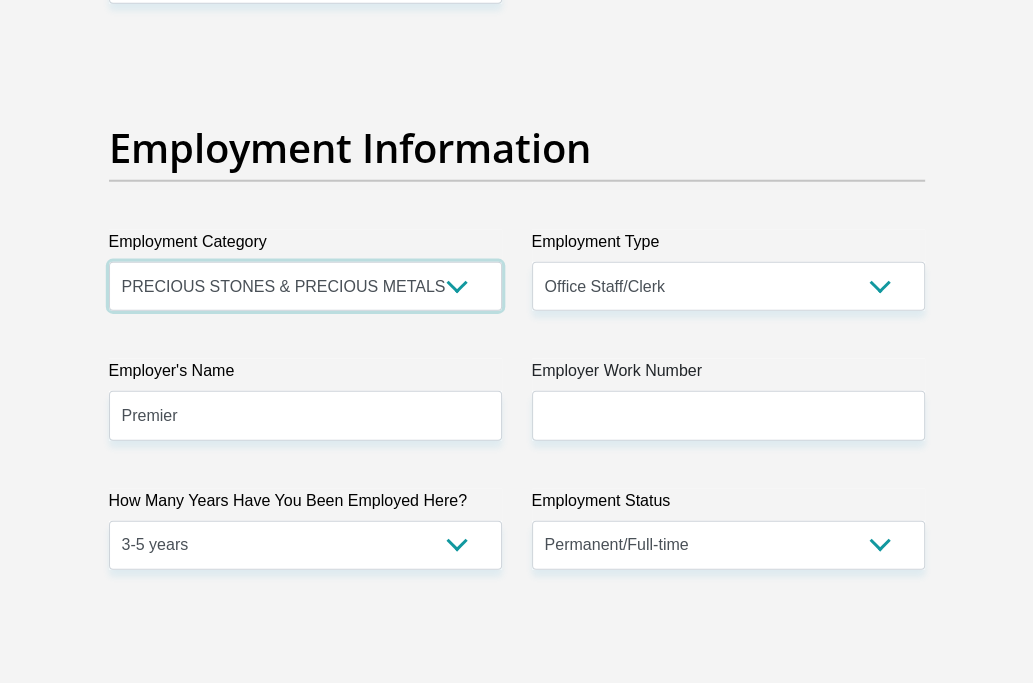 click on "AGRICULTURE
ALCOHOL & TOBACCO
CONSTRUCTION MATERIALS
METALLURGY
EQUIPMENT FOR RENEWABLE ENERGY
SPECIALIZED CONTRACTORS
CAR
GAMING (INCL. INTERNET
OTHER WHOLESALE
UNLICENSED PHARMACEUTICALS
CURRENCY EXCHANGE HOUSES
OTHER FINANCIAL INSTITUTIONS & INSURANCE
REAL ESTATE AGENTS
OIL & GAS
OTHER MATERIALS (E.G. IRON ORE)
PRECIOUS STONES & PRECIOUS METALS
POLITICAL ORGANIZATIONS
RELIGIOUS ORGANIZATIONS(NOT SECTS)
ACTI. HAVING BUSINESS DEAL WITH PUBLIC ADMINISTRATION
LAUNDROMATS" at bounding box center [305, 286] 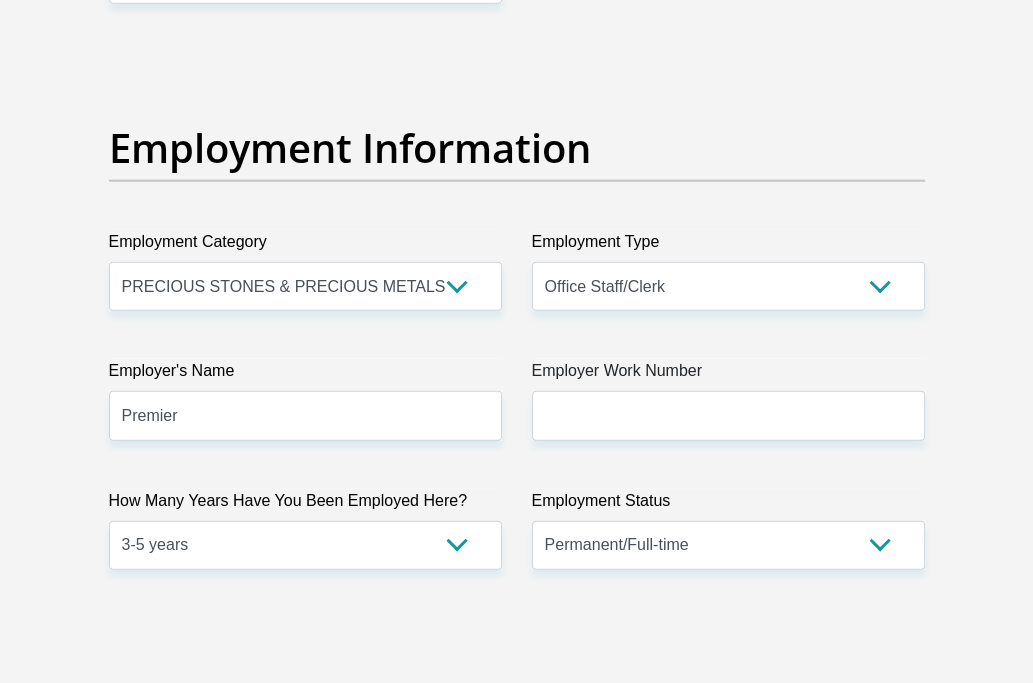 click on "Title
Mr
Ms
Mrs
Dr
Other
First Name
[FIRST]
Surname
[LAST]
ID Number
[NUMBER]
Please input valid ID number
Race
Black
Coloured
Indian
White
Other
Contact Number
[PHONE]
Please input valid contact number
Nationality
South Africa
Afghanistan
Aland Islands  Albania  Algeria" at bounding box center (517, 110) 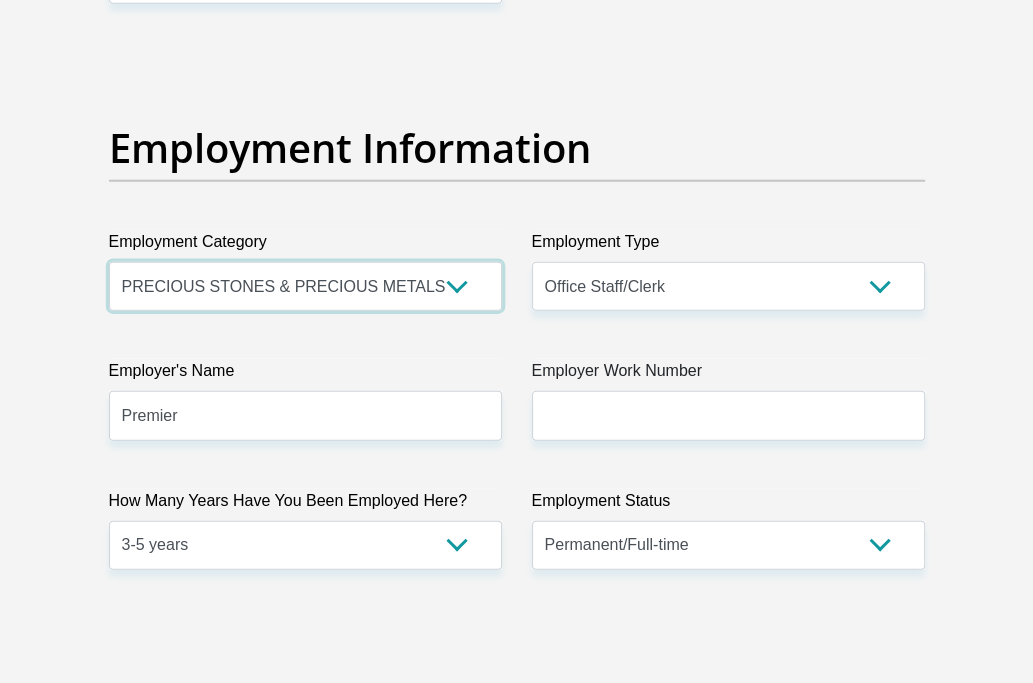 click on "AGRICULTURE
ALCOHOL & TOBACCO
CONSTRUCTION MATERIALS
METALLURGY
EQUIPMENT FOR RENEWABLE ENERGY
SPECIALIZED CONTRACTORS
CAR
GAMING (INCL. INTERNET
OTHER WHOLESALE
UNLICENSED PHARMACEUTICALS
CURRENCY EXCHANGE HOUSES
OTHER FINANCIAL INSTITUTIONS & INSURANCE
REAL ESTATE AGENTS
OIL & GAS
OTHER MATERIALS (E.G. IRON ORE)
PRECIOUS STONES & PRECIOUS METALS
POLITICAL ORGANIZATIONS
RELIGIOUS ORGANIZATIONS(NOT SECTS)
ACTI. HAVING BUSINESS DEAL WITH PUBLIC ADMINISTRATION
LAUNDROMATS" at bounding box center [305, 286] 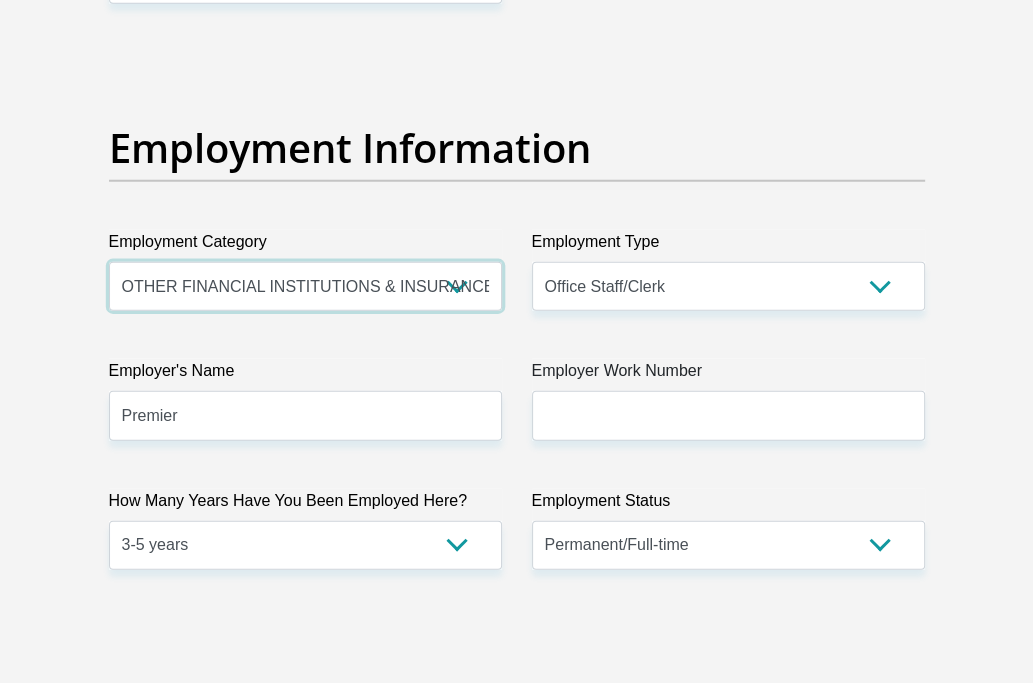 click on "AGRICULTURE
ALCOHOL & TOBACCO
CONSTRUCTION MATERIALS
METALLURGY
EQUIPMENT FOR RENEWABLE ENERGY
SPECIALIZED CONTRACTORS
CAR
GAMING (INCL. INTERNET
OTHER WHOLESALE
UNLICENSED PHARMACEUTICALS
CURRENCY EXCHANGE HOUSES
OTHER FINANCIAL INSTITUTIONS & INSURANCE
REAL ESTATE AGENTS
OIL & GAS
OTHER MATERIALS (E.G. IRON ORE)
PRECIOUS STONES & PRECIOUS METALS
POLITICAL ORGANIZATIONS
RELIGIOUS ORGANIZATIONS(NOT SECTS)
ACTI. HAVING BUSINESS DEAL WITH PUBLIC ADMINISTRATION
LAUNDROMATS" at bounding box center (305, 286) 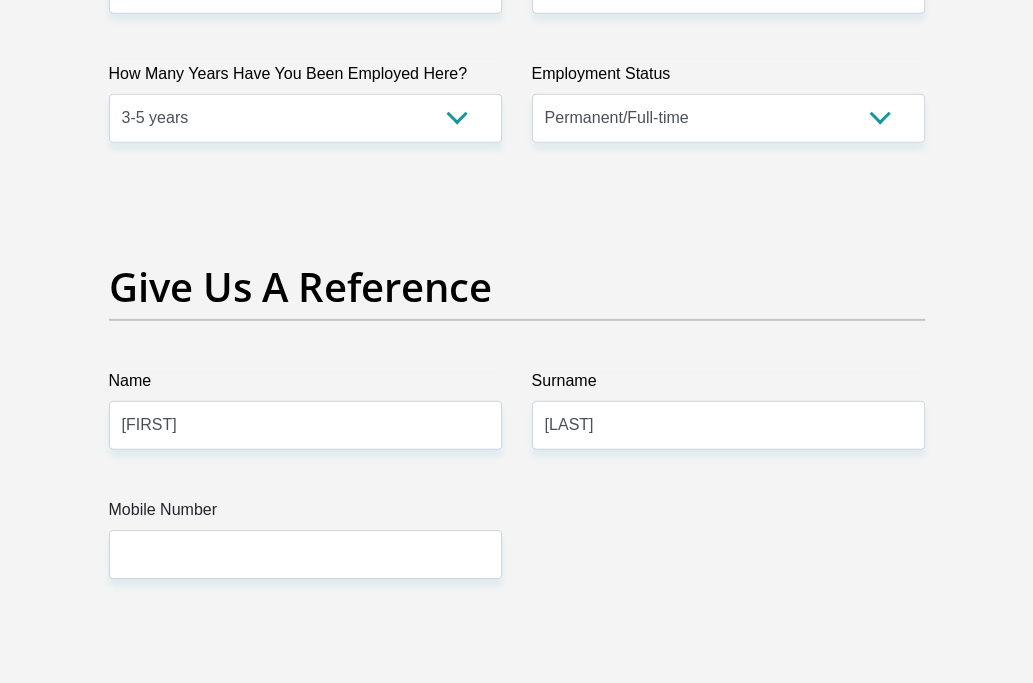 scroll, scrollTop: 4100, scrollLeft: 0, axis: vertical 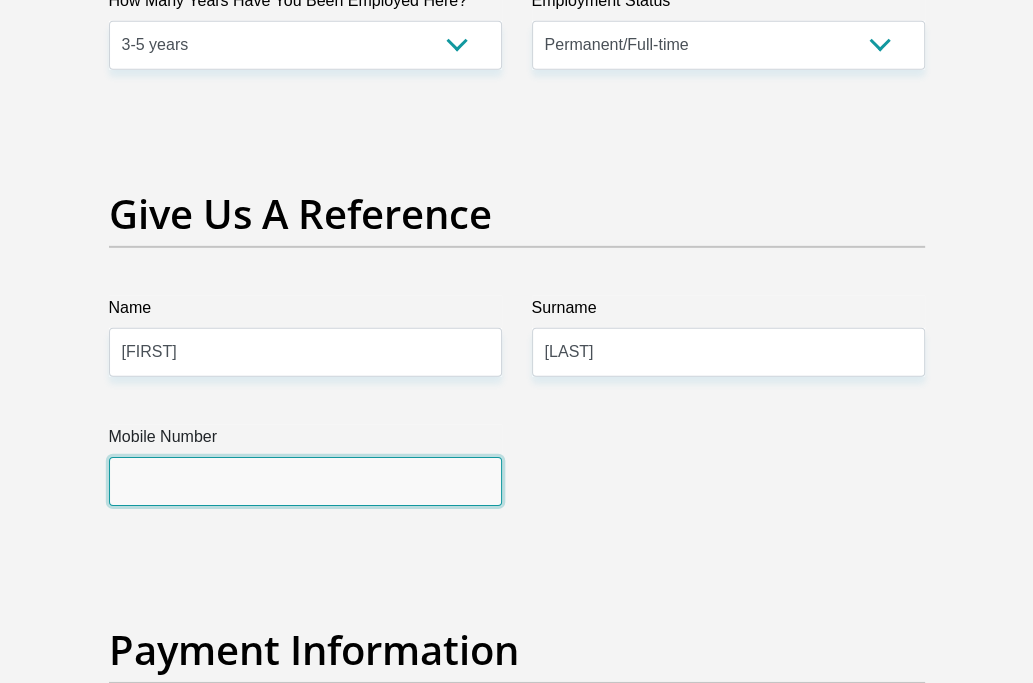 click on "Mobile Number" at bounding box center [305, 481] 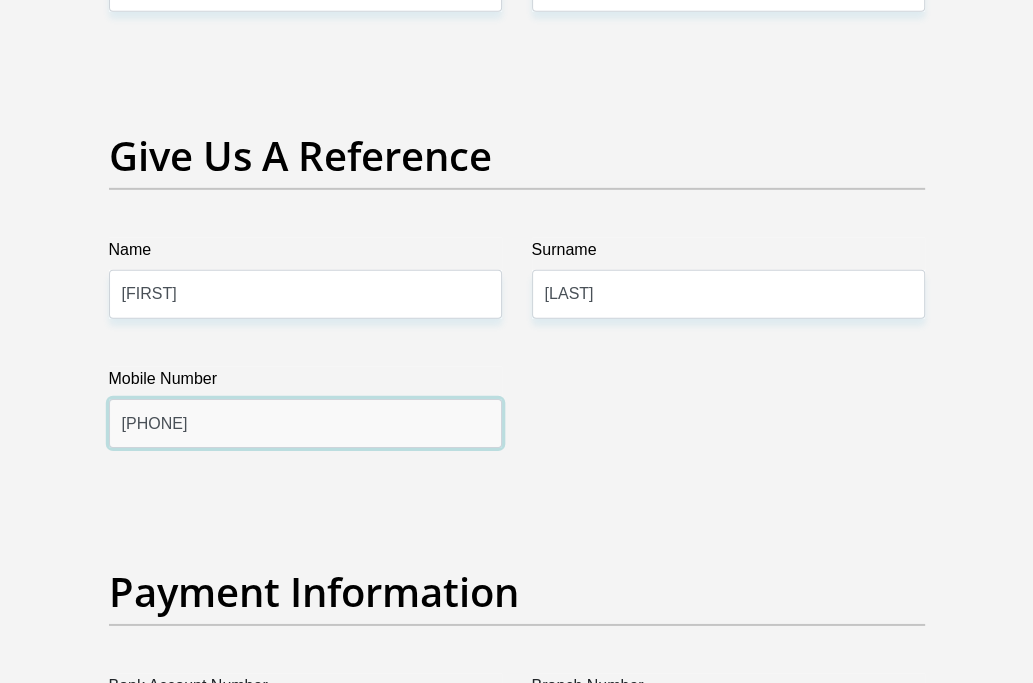 scroll, scrollTop: 4500, scrollLeft: 0, axis: vertical 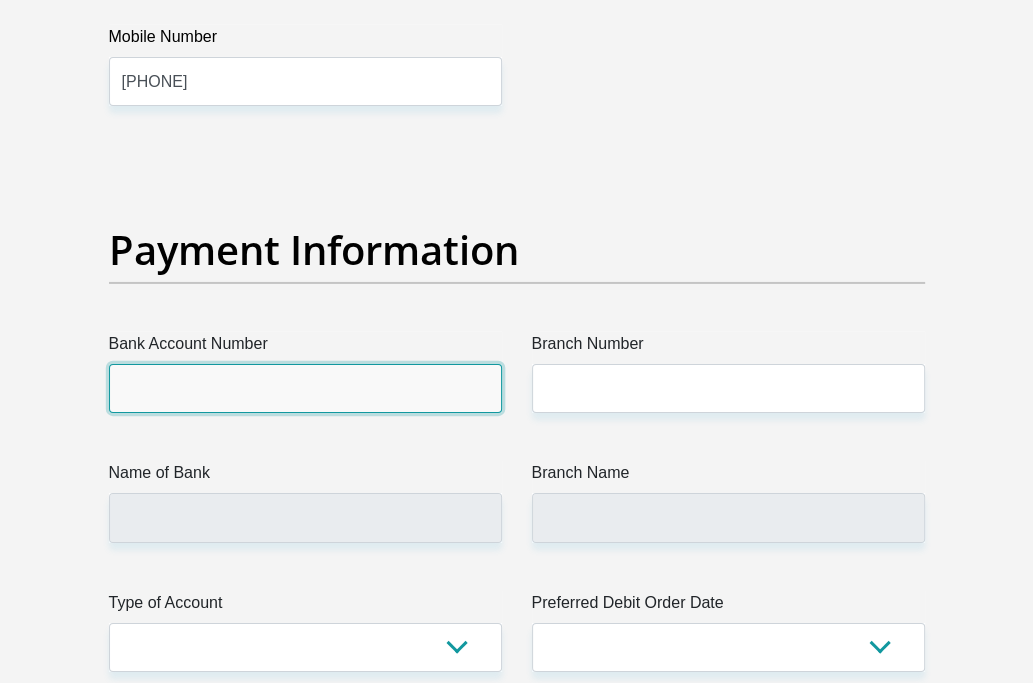 click on "Bank Account Number" at bounding box center [305, 388] 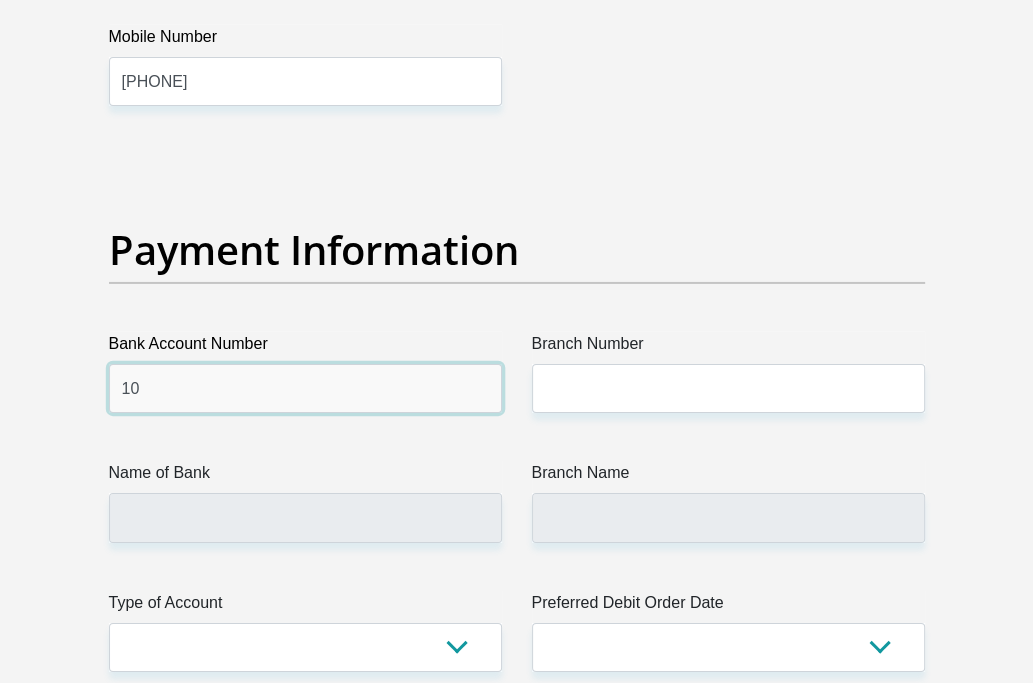 type on "10" 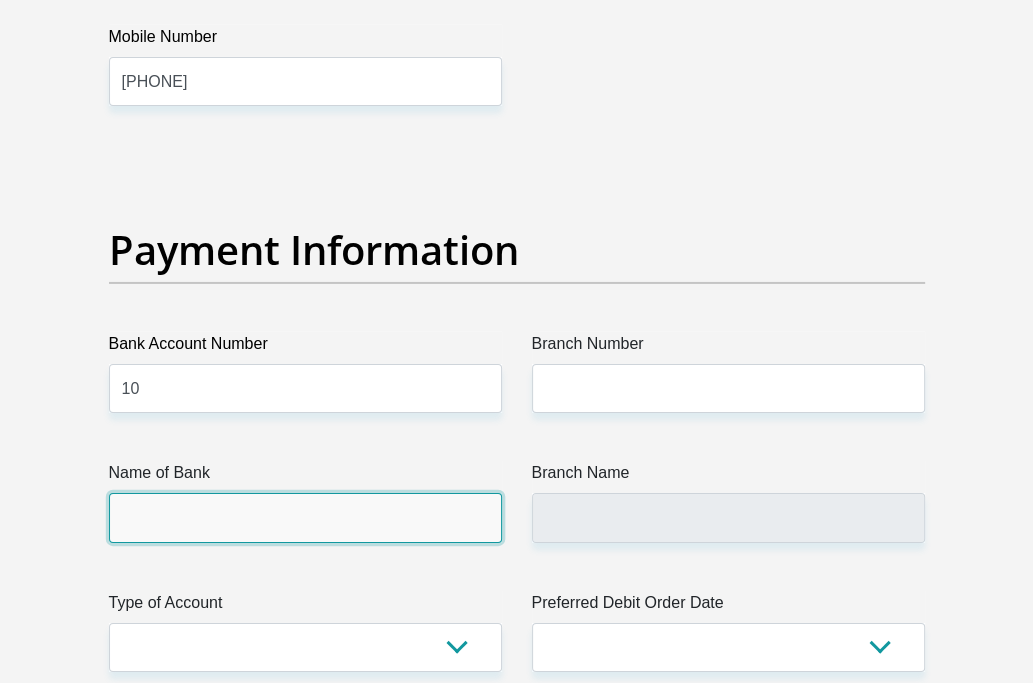 click on "Name of Bank" at bounding box center (305, 517) 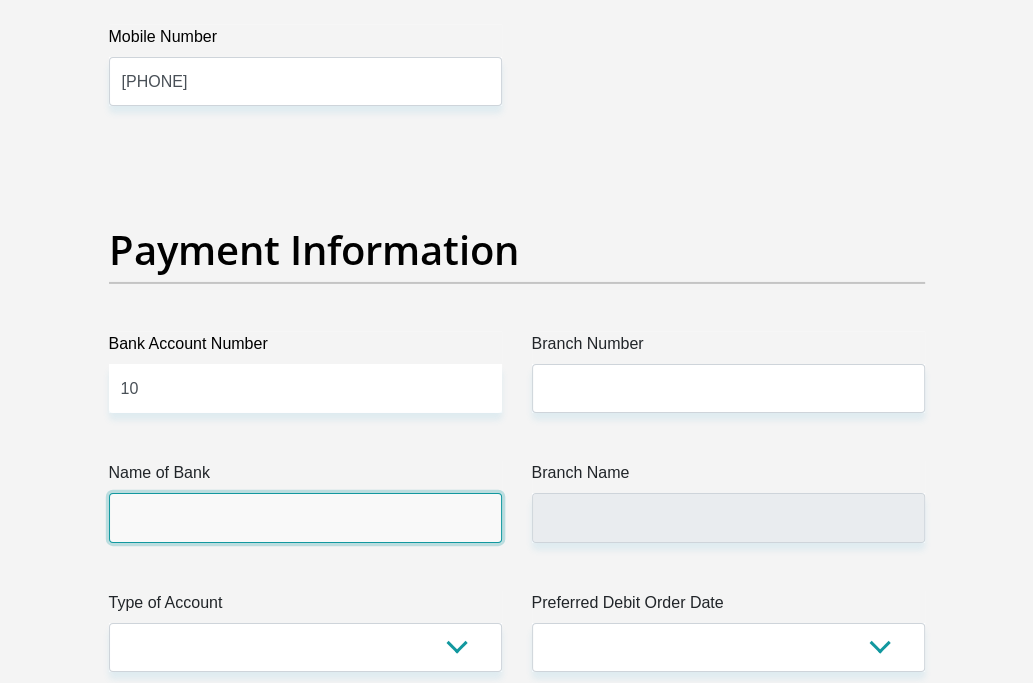 click on "Name of Bank" at bounding box center [305, 517] 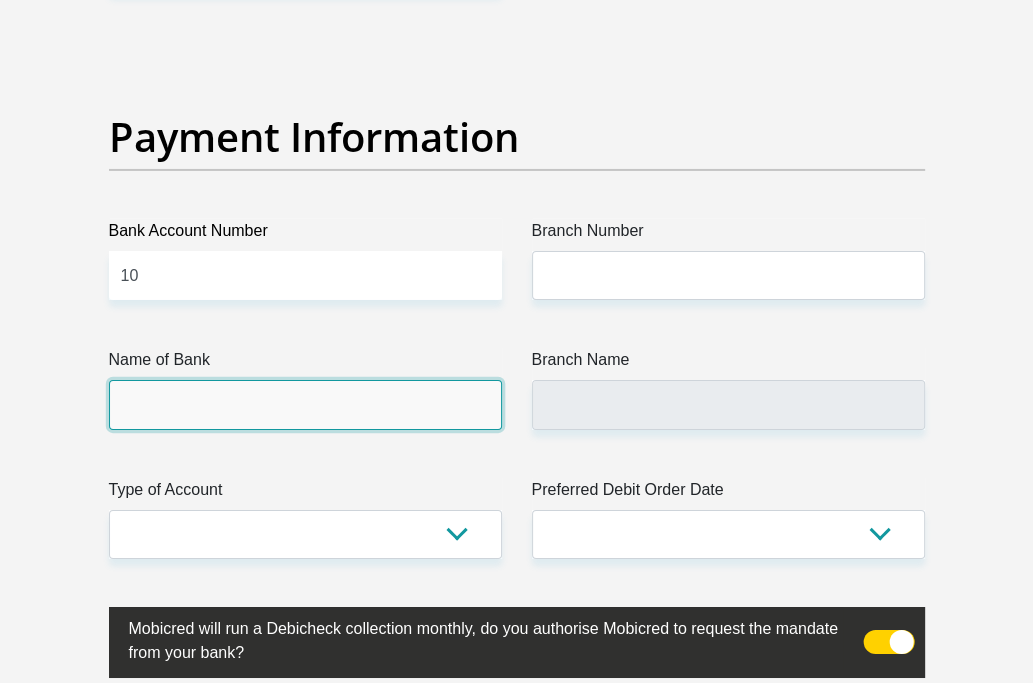 scroll, scrollTop: 4700, scrollLeft: 0, axis: vertical 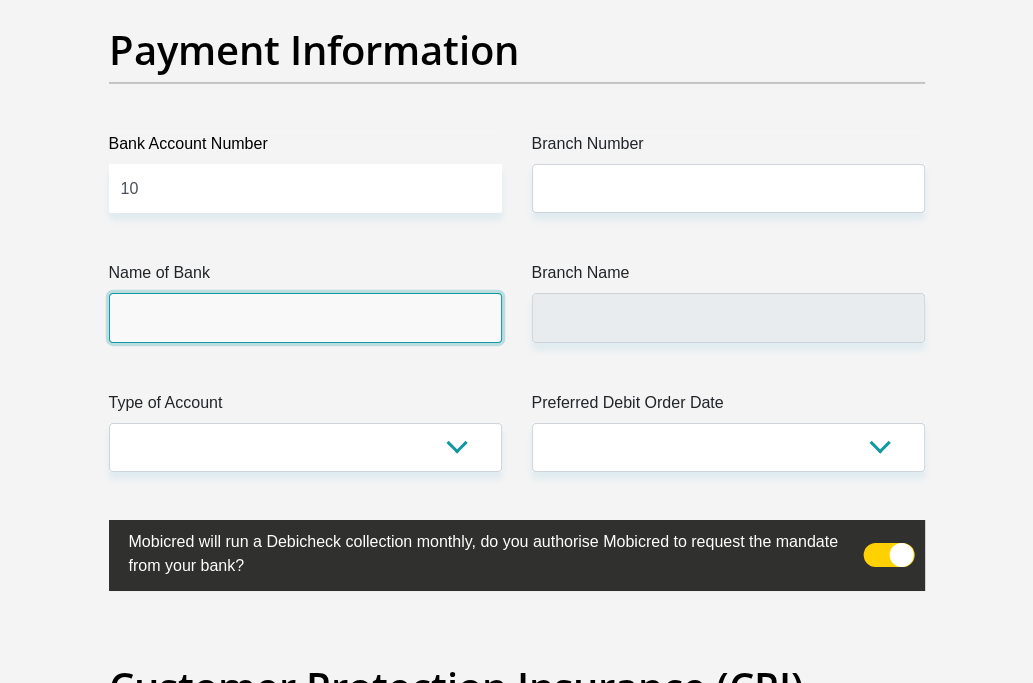 click on "Name of Bank" at bounding box center (305, 317) 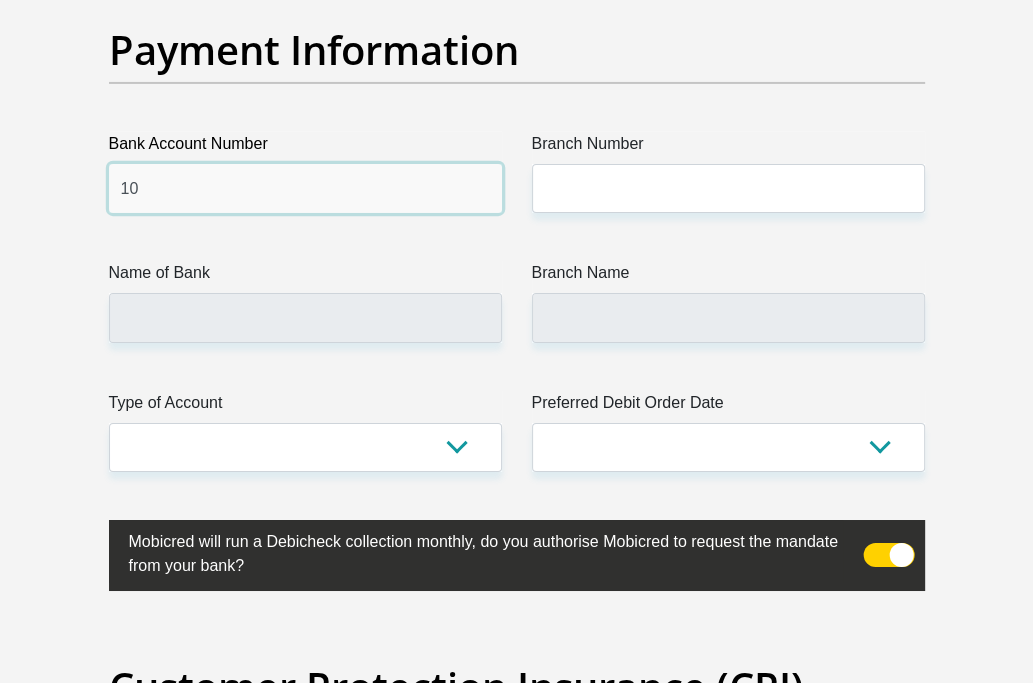 click on "10" at bounding box center [305, 188] 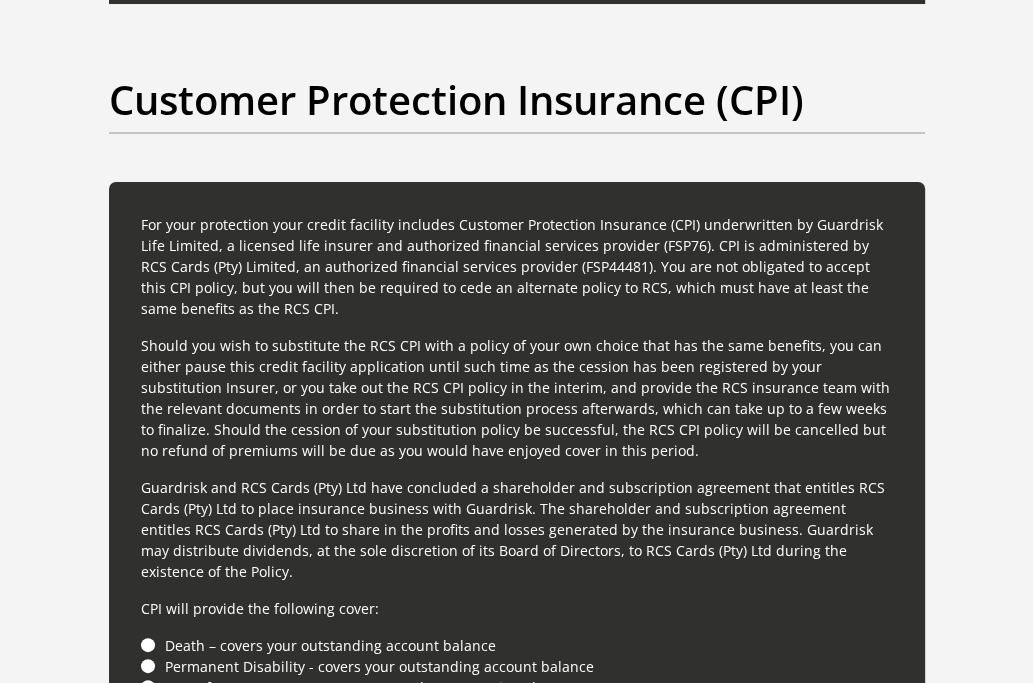 scroll, scrollTop: 5300, scrollLeft: 0, axis: vertical 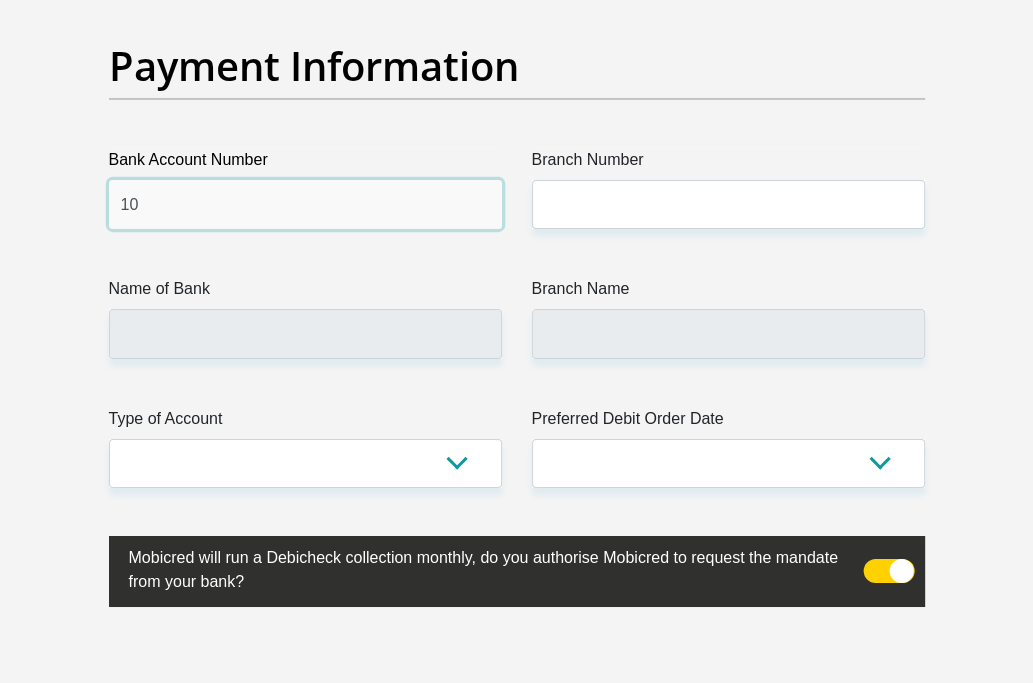 click on "10" at bounding box center (305, 204) 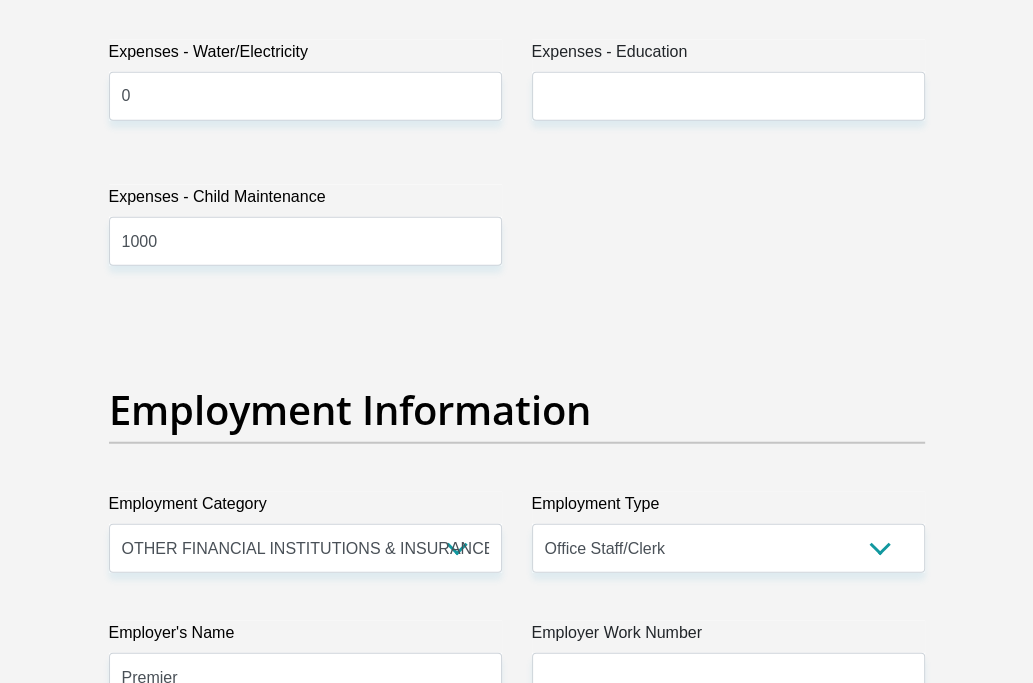 scroll, scrollTop: 3384, scrollLeft: 0, axis: vertical 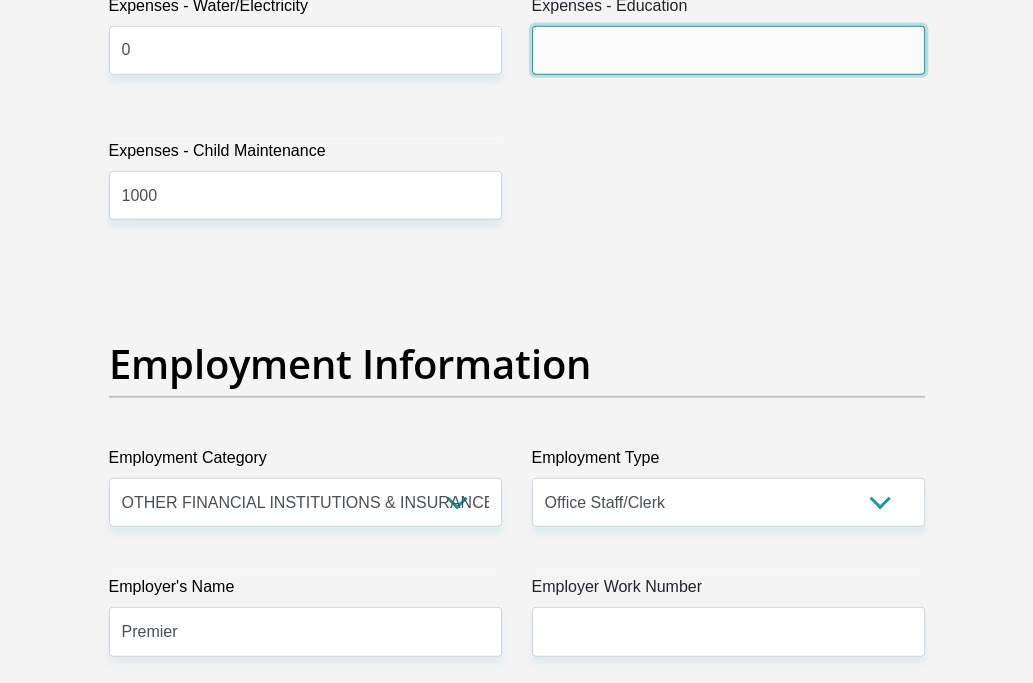 click on "Expenses - Education" at bounding box center (728, 50) 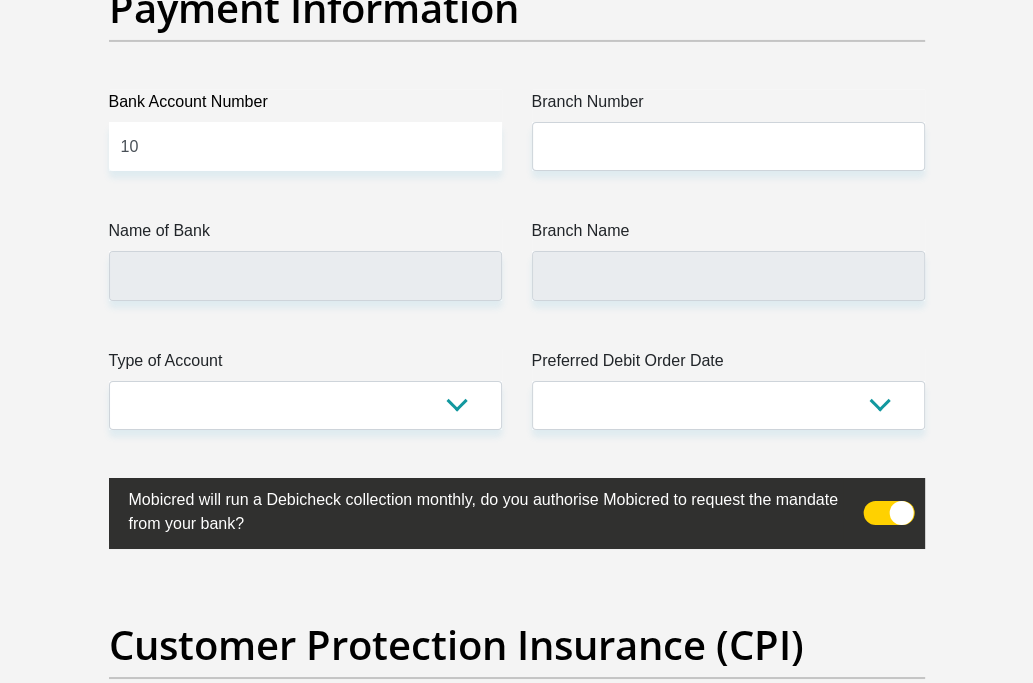 scroll, scrollTop: 4760, scrollLeft: 0, axis: vertical 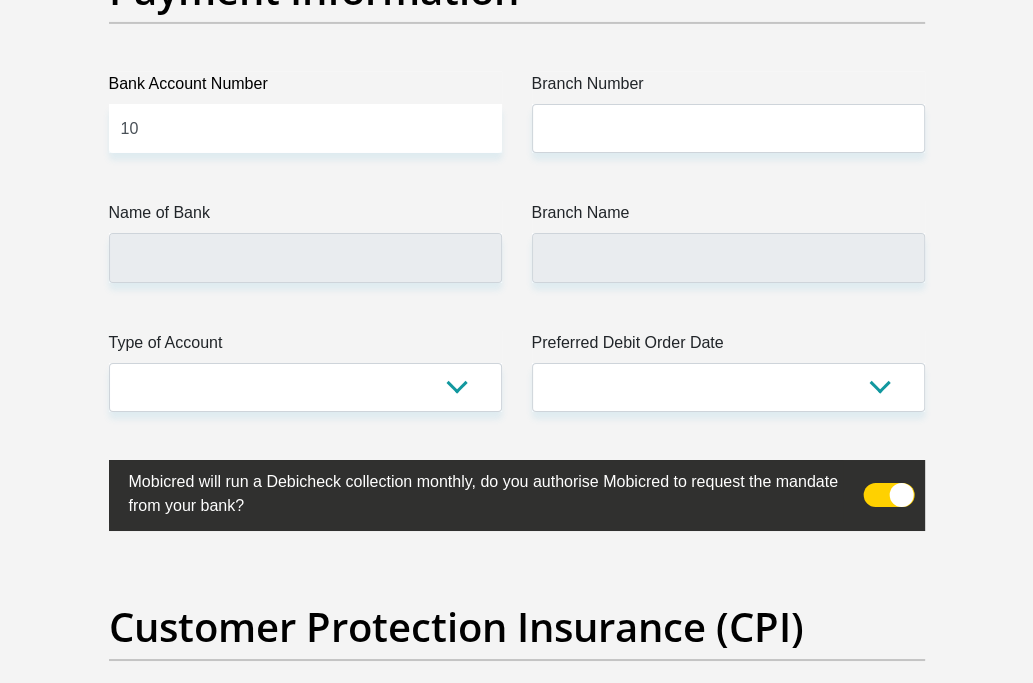 type on "0" 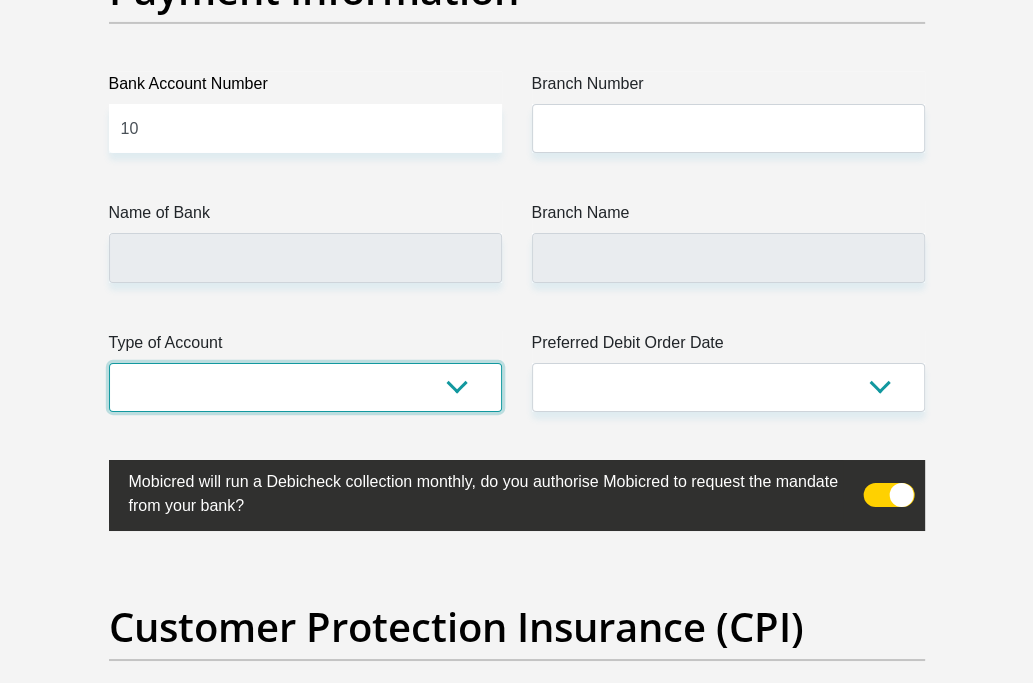 click on "Cheque
Savings" at bounding box center (305, 387) 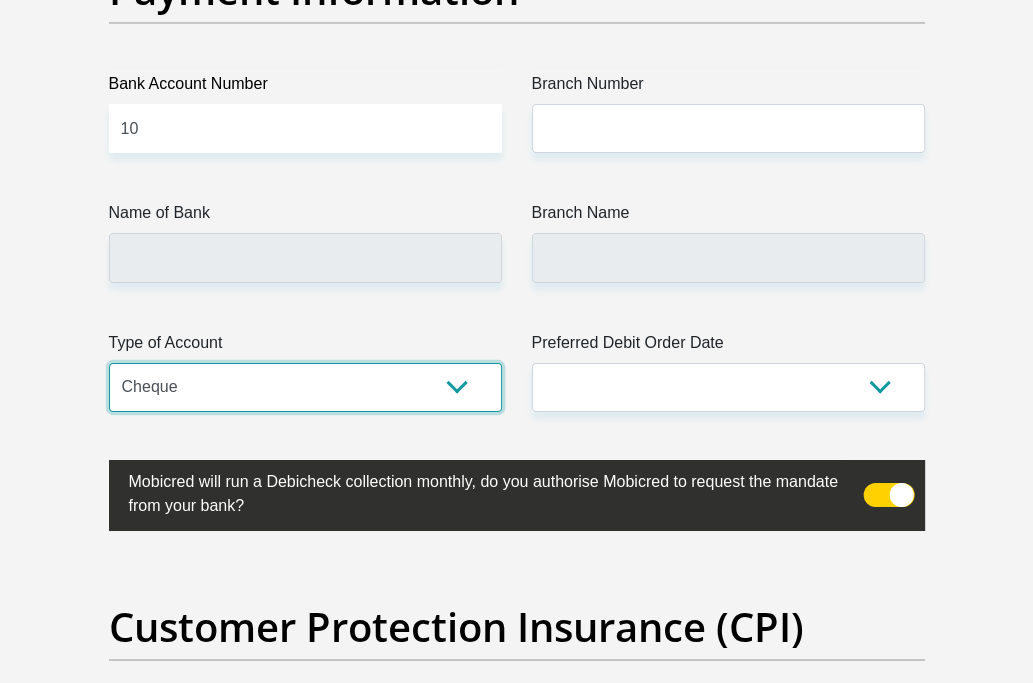 click on "Cheque
Savings" at bounding box center [305, 387] 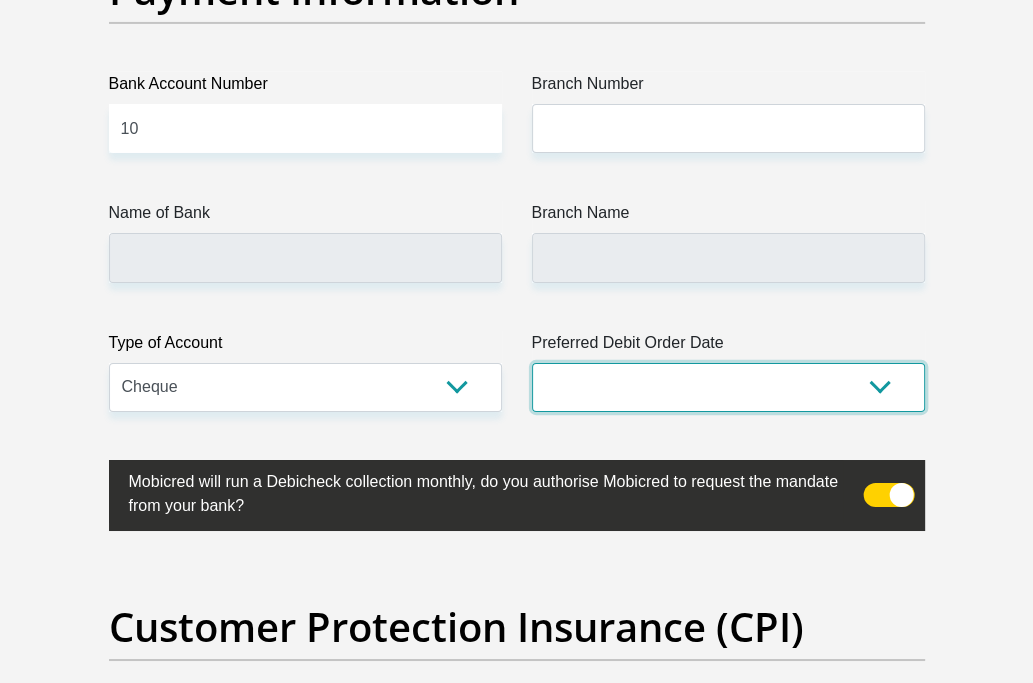 click on "1st
2nd
3rd
4th
5th
7th
18th
19th
20th
21st
22nd
23rd
24th
25th
26th
27th
28th
29th
30th" at bounding box center (728, 387) 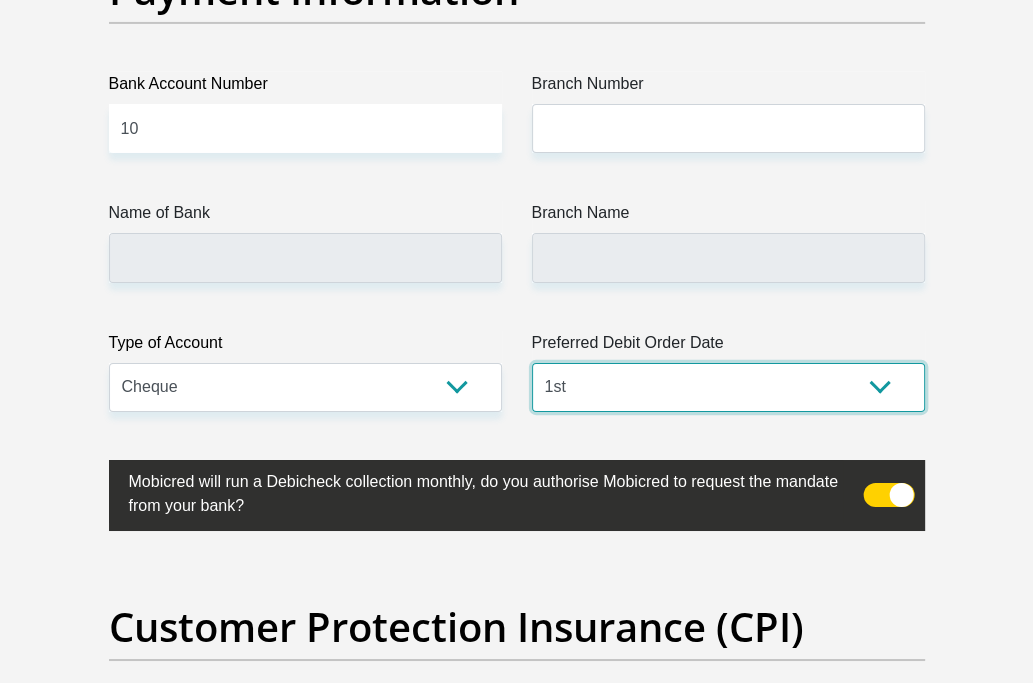 click on "1st
2nd
3rd
4th
5th
7th
18th
19th
20th
21st
22nd
23rd
24th
25th
26th
27th
28th
29th
30th" at bounding box center [728, 387] 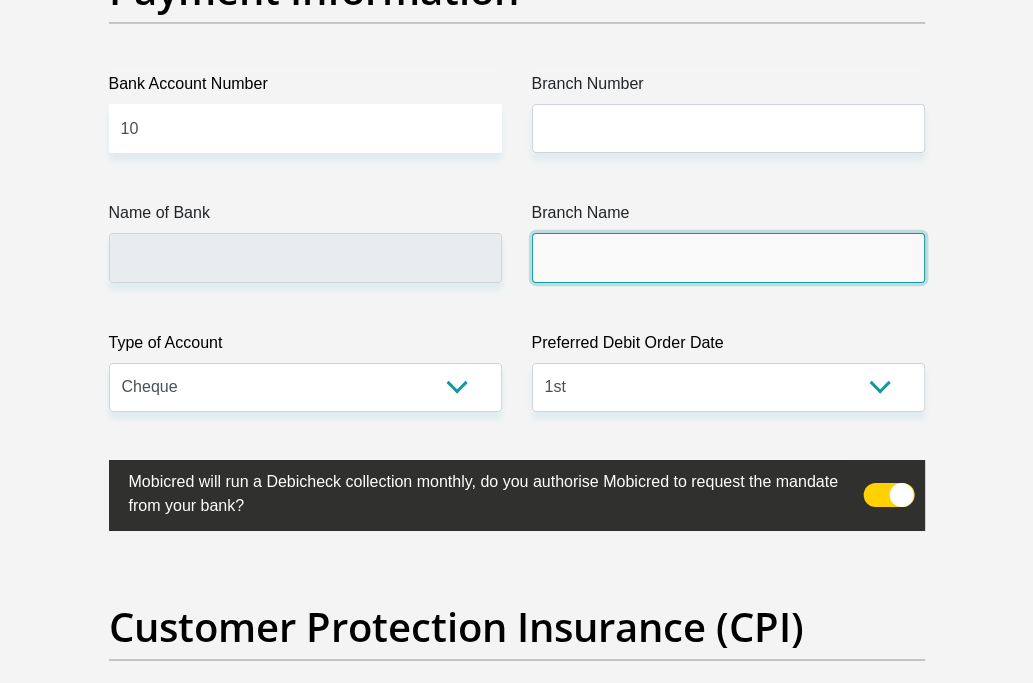click on "Branch Name" at bounding box center (728, 257) 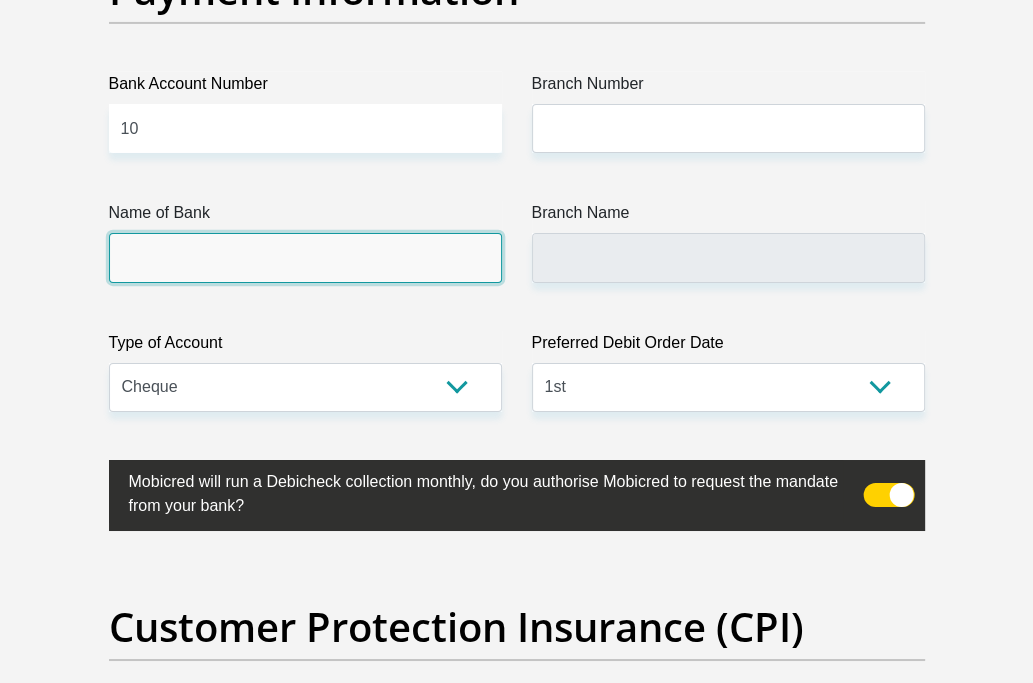 click on "Name of Bank" at bounding box center [305, 257] 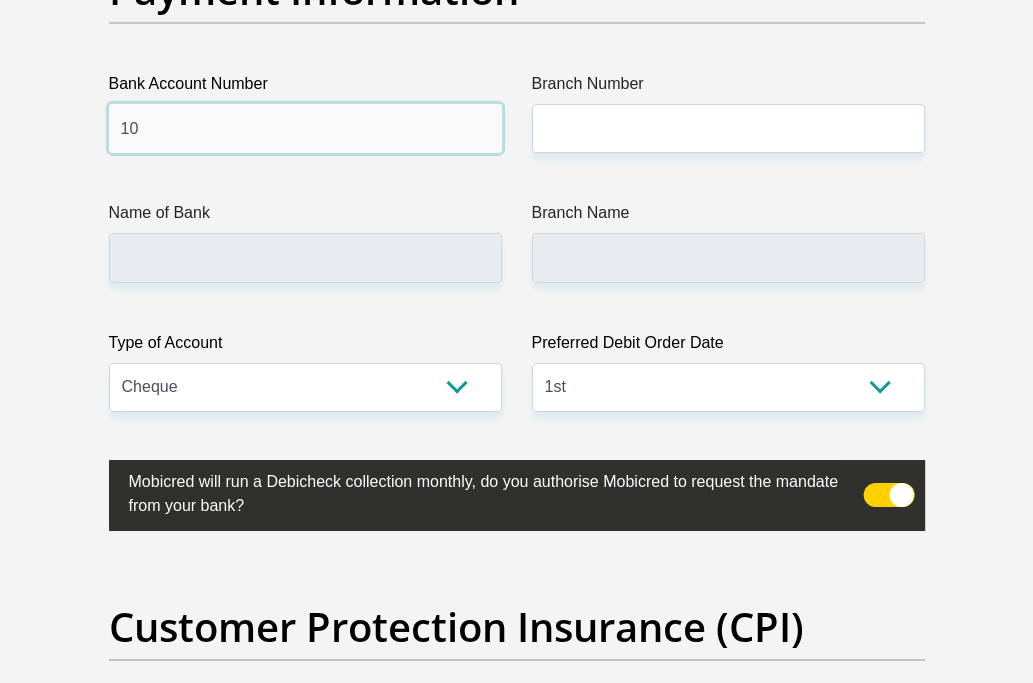 click on "10" at bounding box center (305, 128) 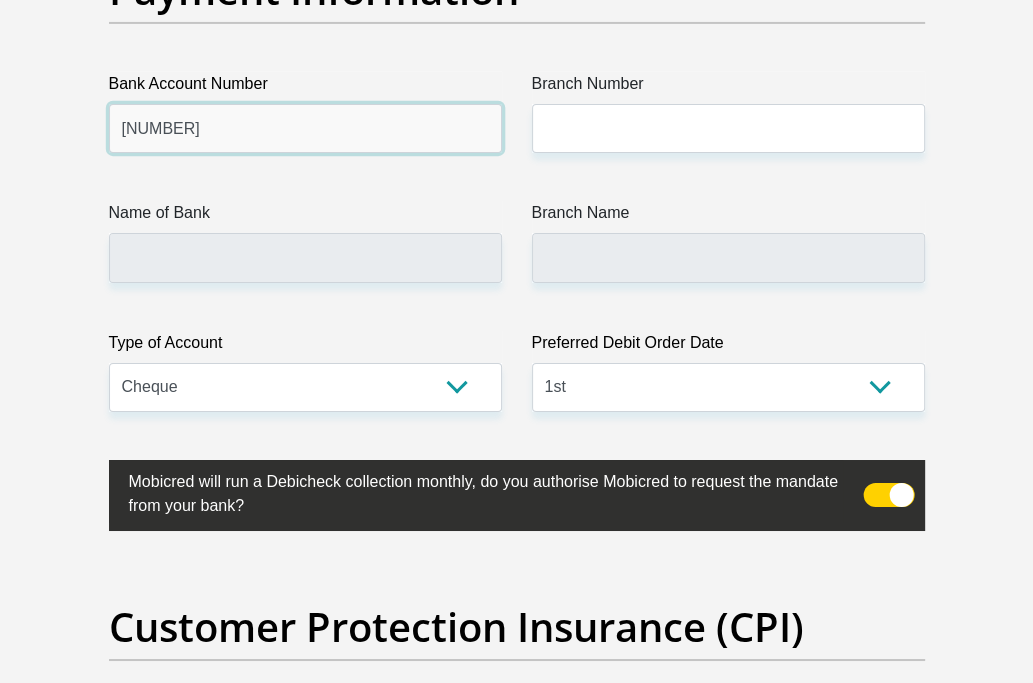 type on "[NUMBER]" 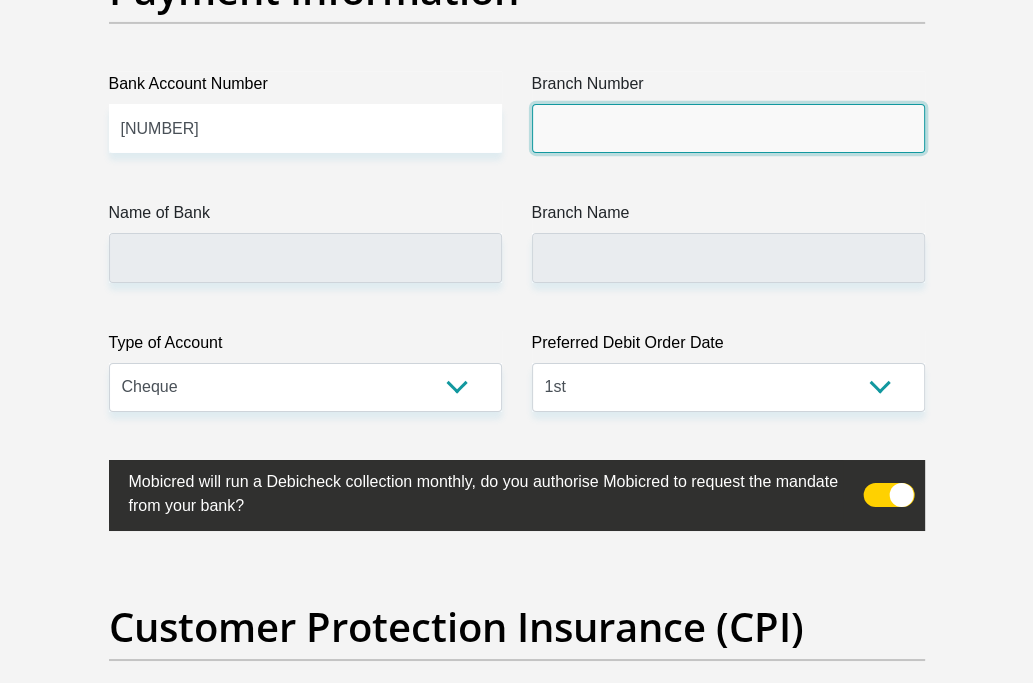 click on "Branch Number" at bounding box center [728, 128] 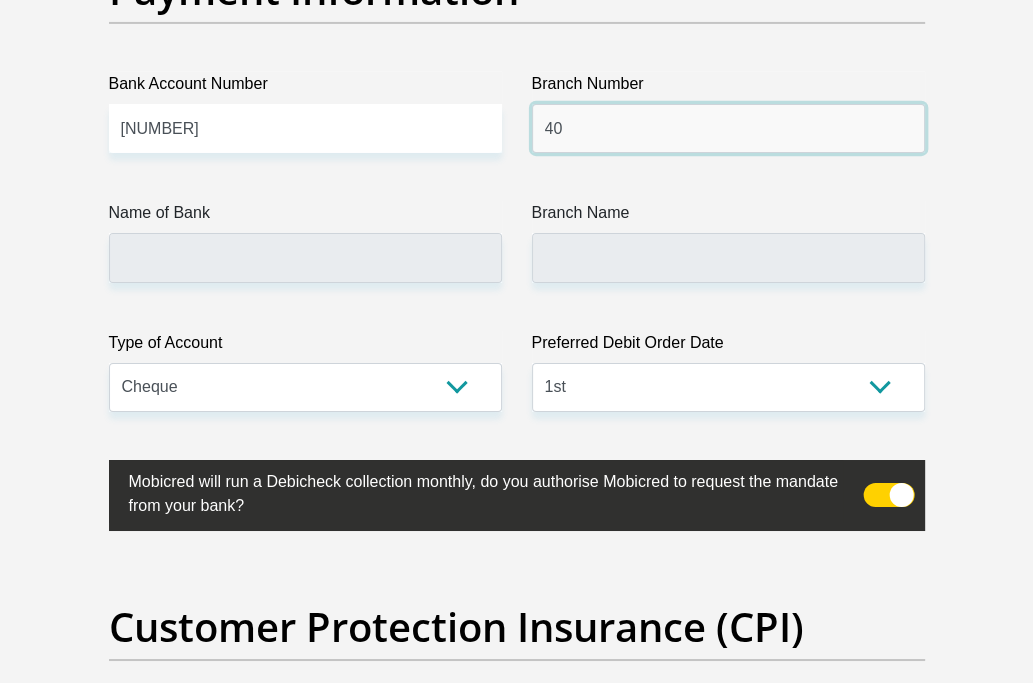 type on "40" 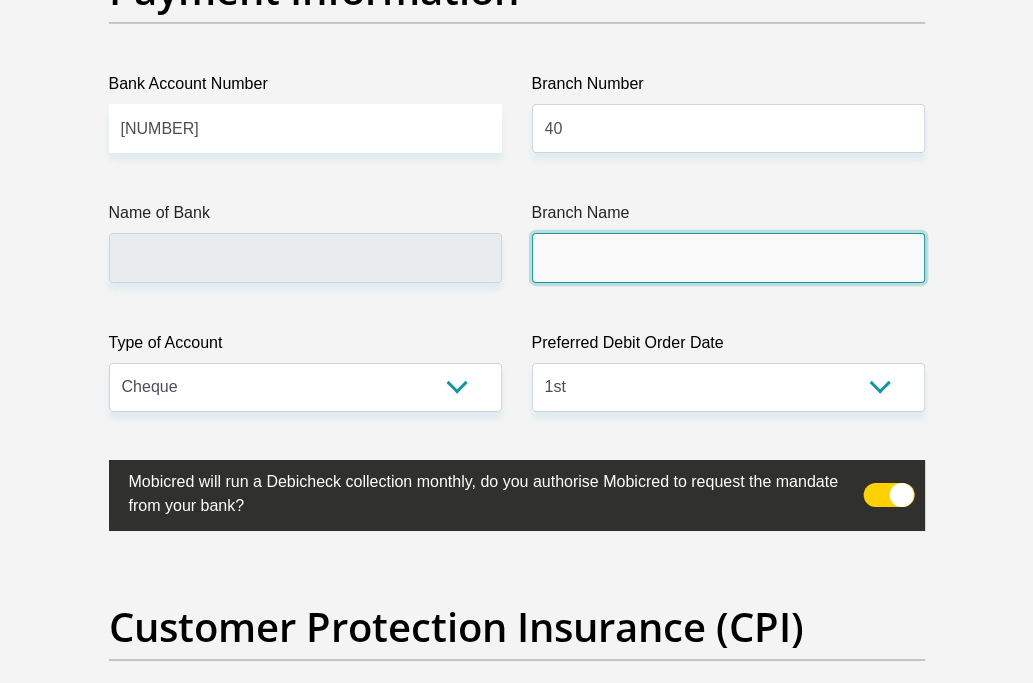 click on "Branch Name" at bounding box center [728, 257] 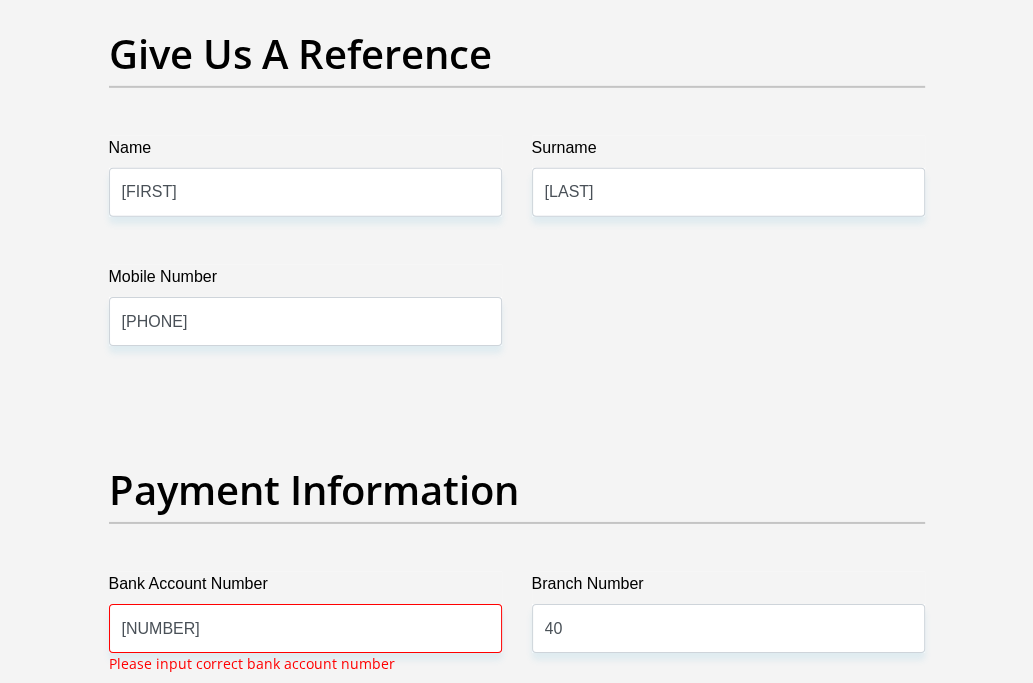 scroll, scrollTop: 4482, scrollLeft: 0, axis: vertical 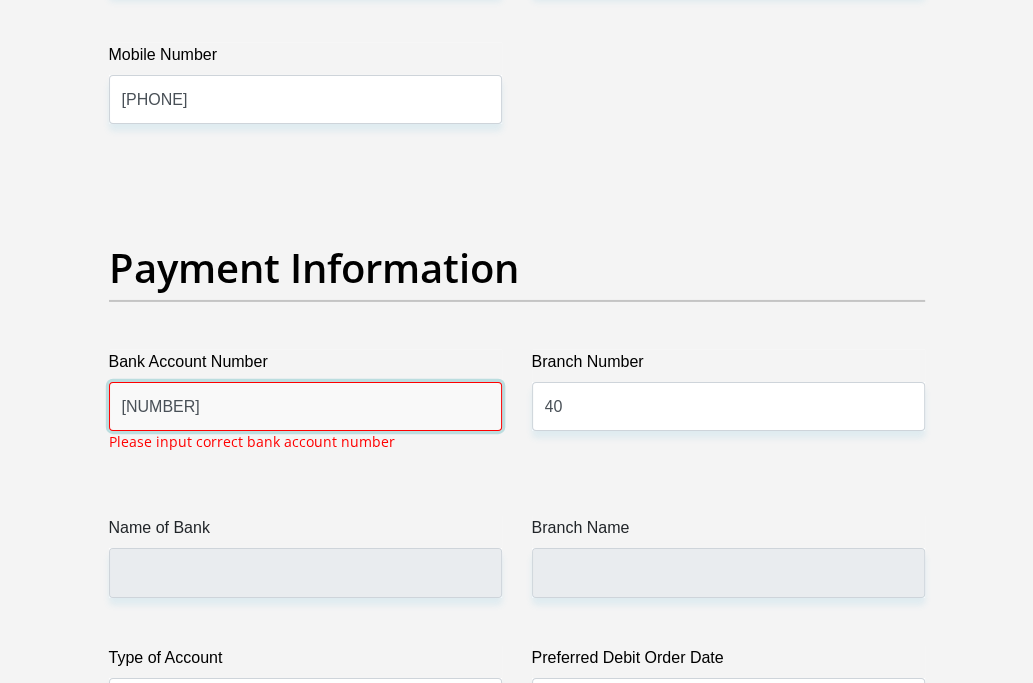 click on "[NUMBER]" at bounding box center [305, 406] 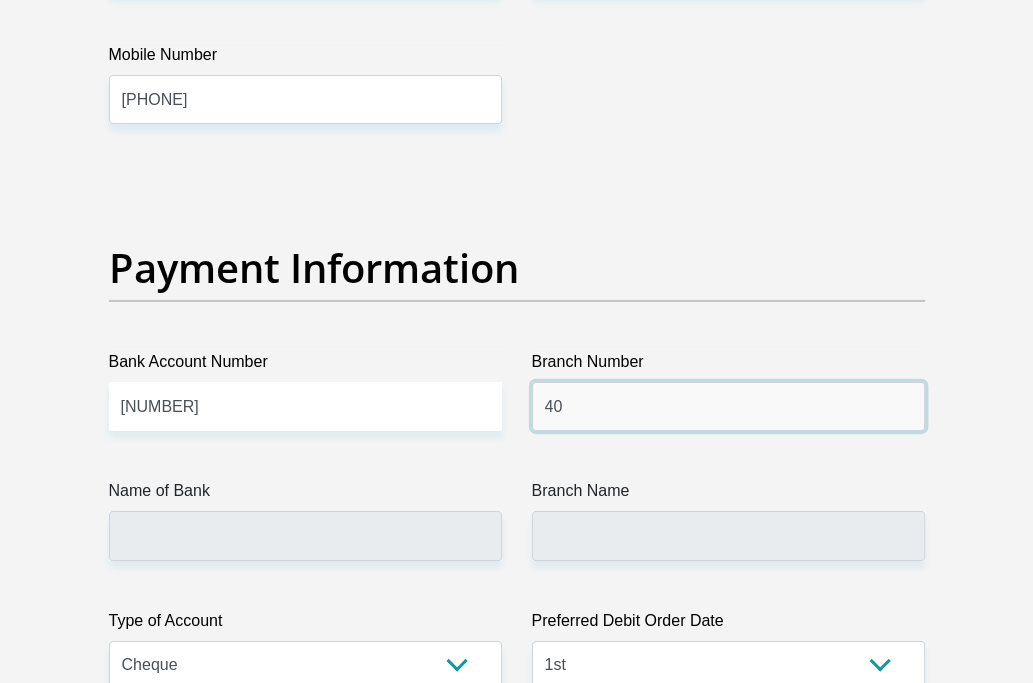 click on "40" at bounding box center [728, 406] 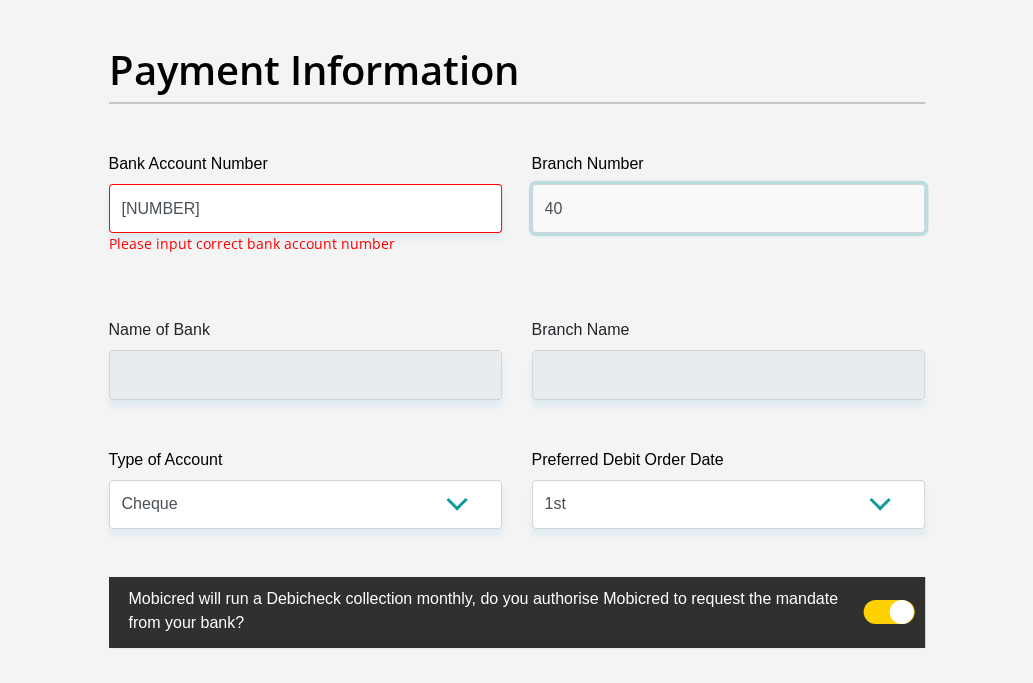scroll, scrollTop: 4682, scrollLeft: 0, axis: vertical 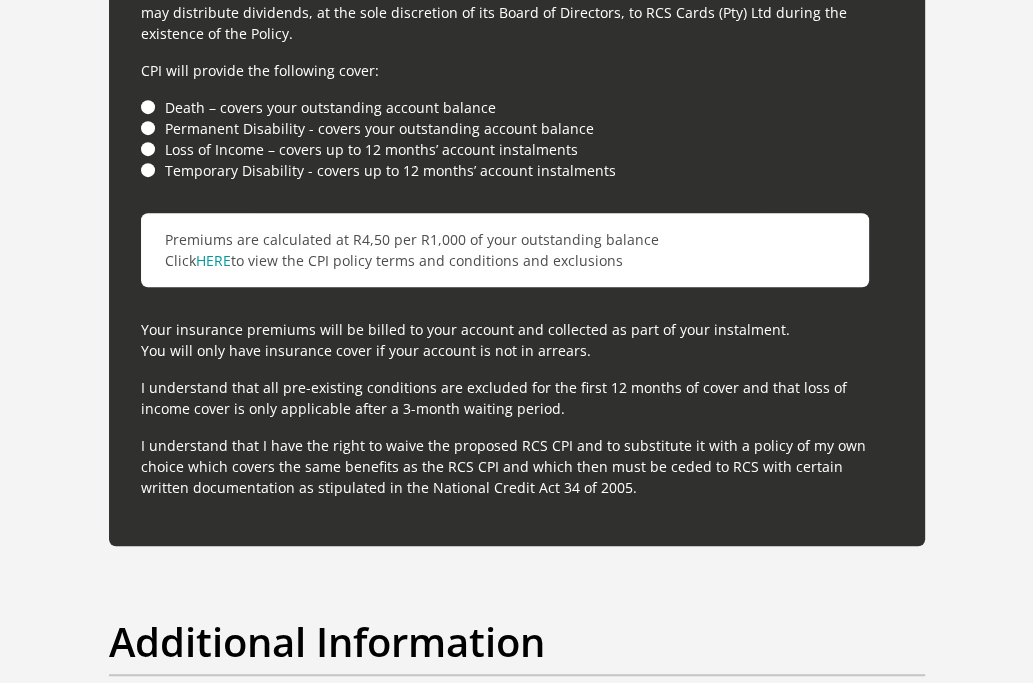 click on "Death – covers your outstanding account balance" at bounding box center (517, 107) 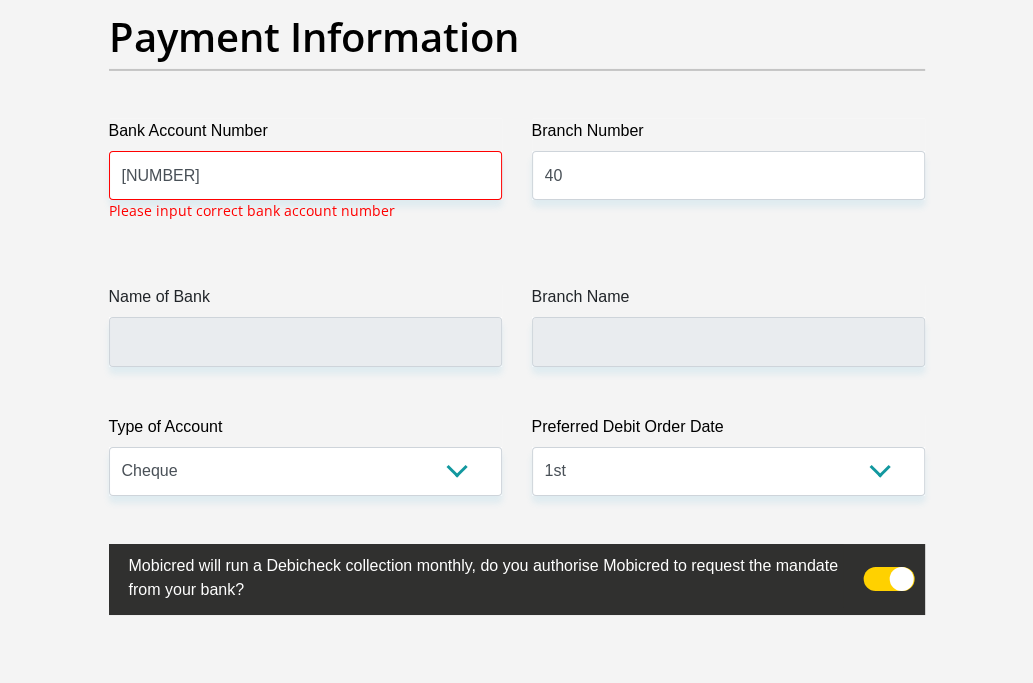 scroll, scrollTop: 4682, scrollLeft: 0, axis: vertical 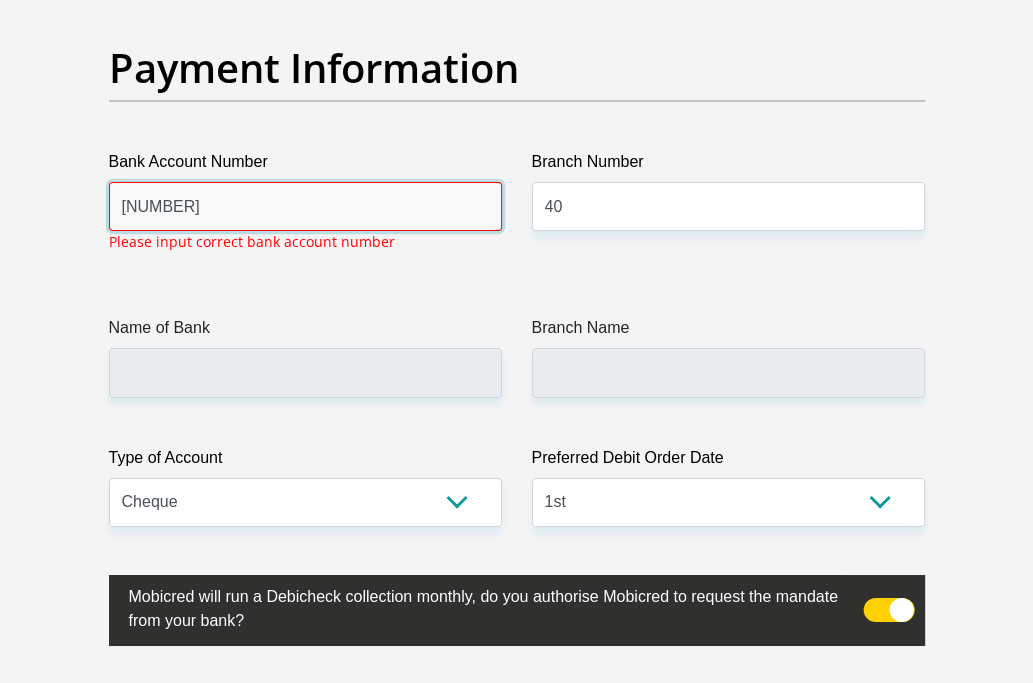 click on "[NUMBER]" at bounding box center [305, 206] 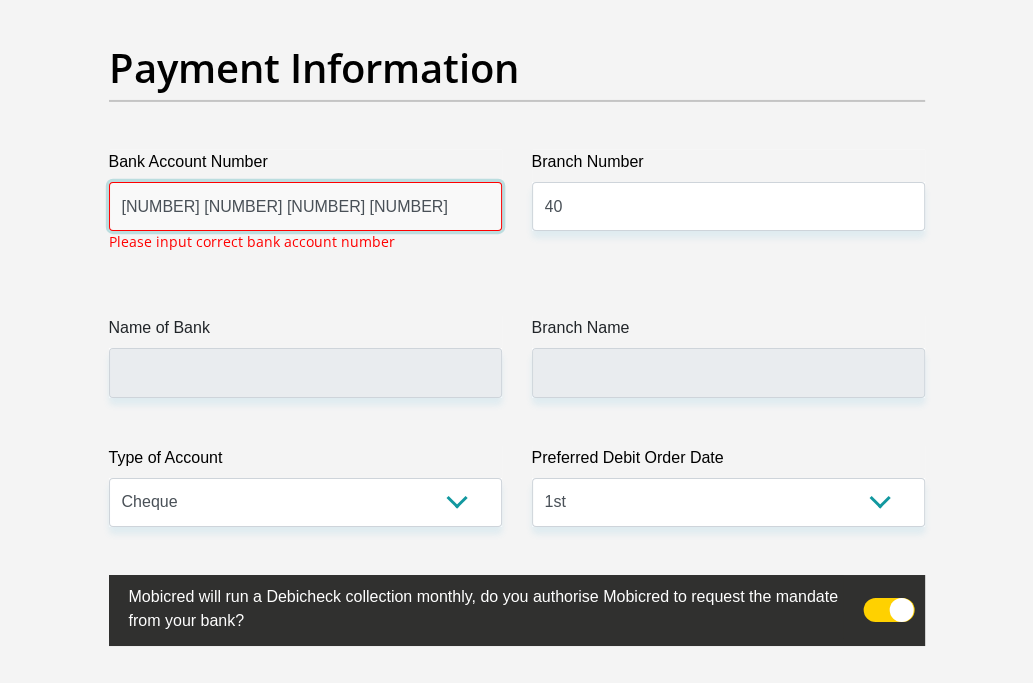 click on "[NUMBER] [NUMBER] [NUMBER] [NUMBER]" at bounding box center [305, 206] 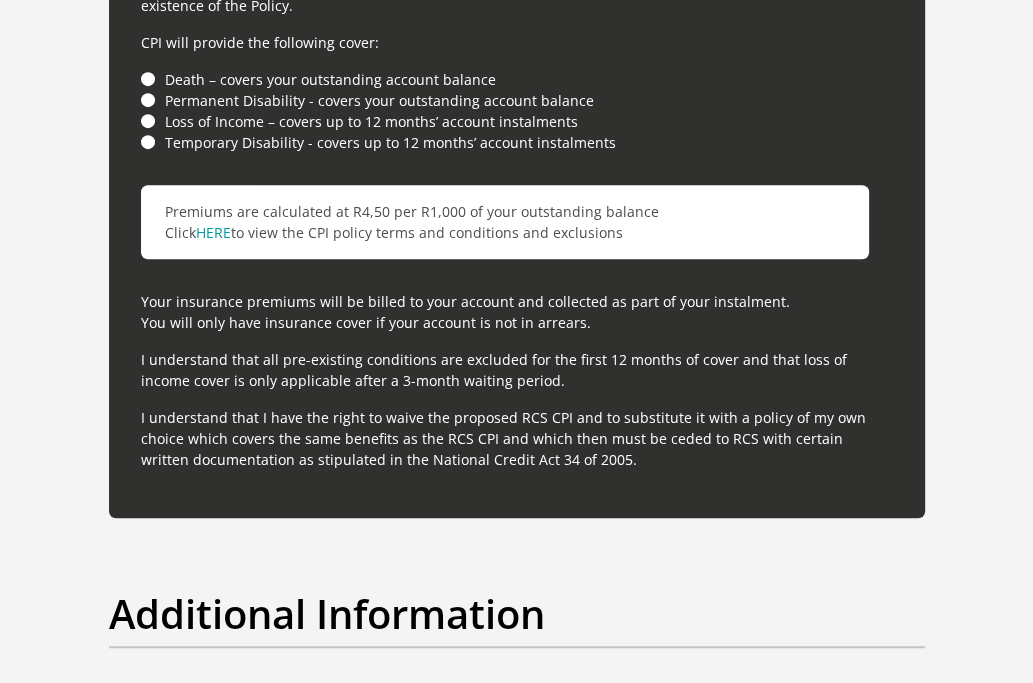 scroll, scrollTop: 5881, scrollLeft: 0, axis: vertical 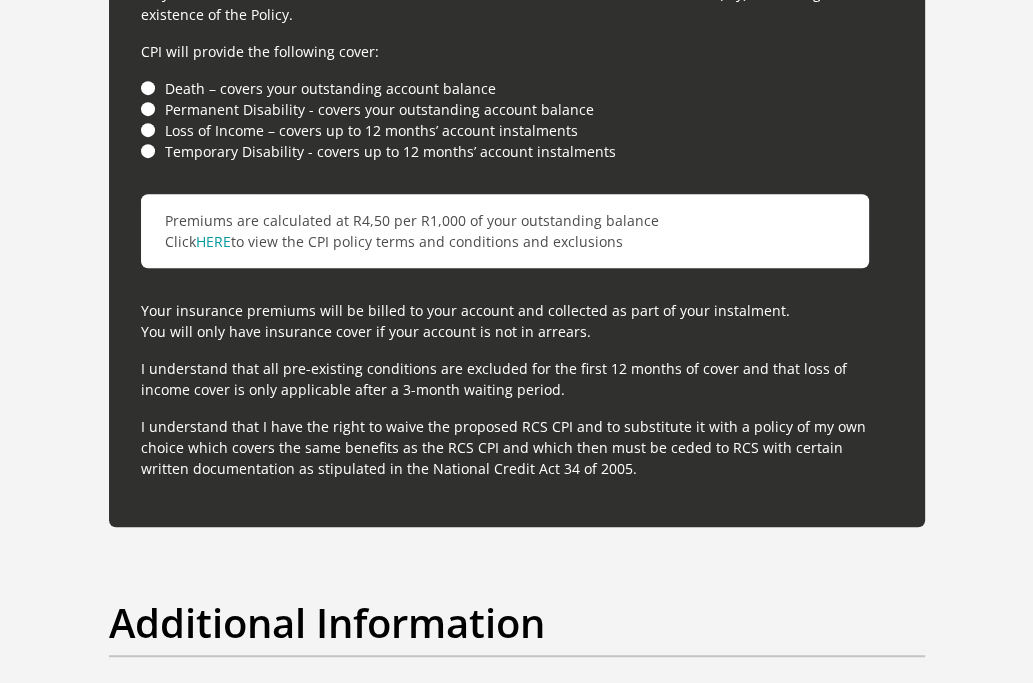click on "Loss of Income – covers up to 12 months’ account instalments" at bounding box center (517, 130) 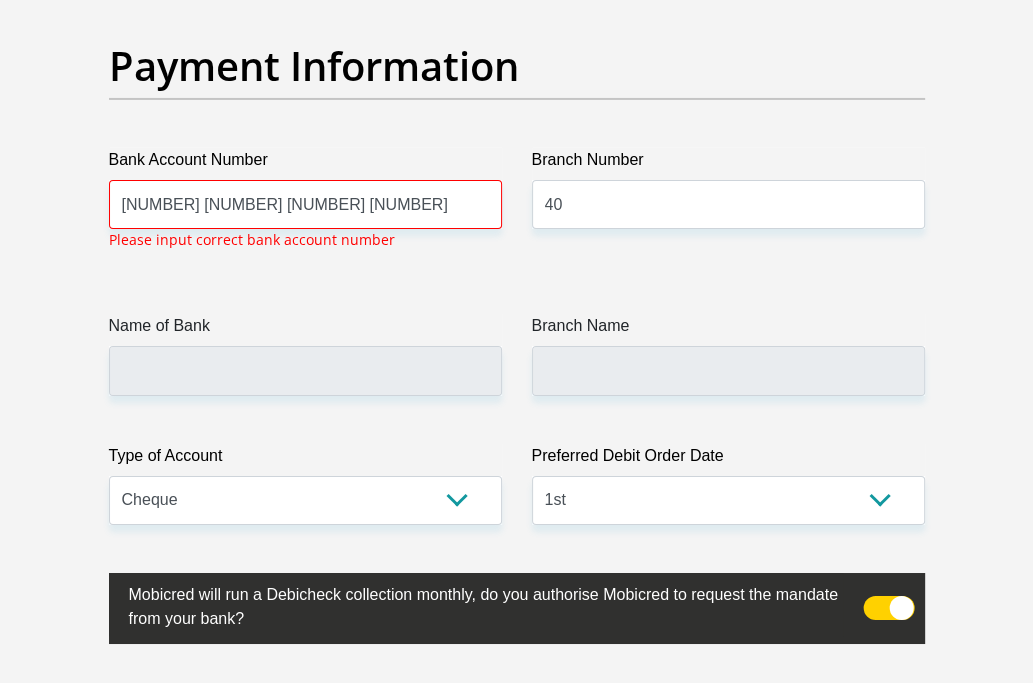 scroll, scrollTop: 4682, scrollLeft: 0, axis: vertical 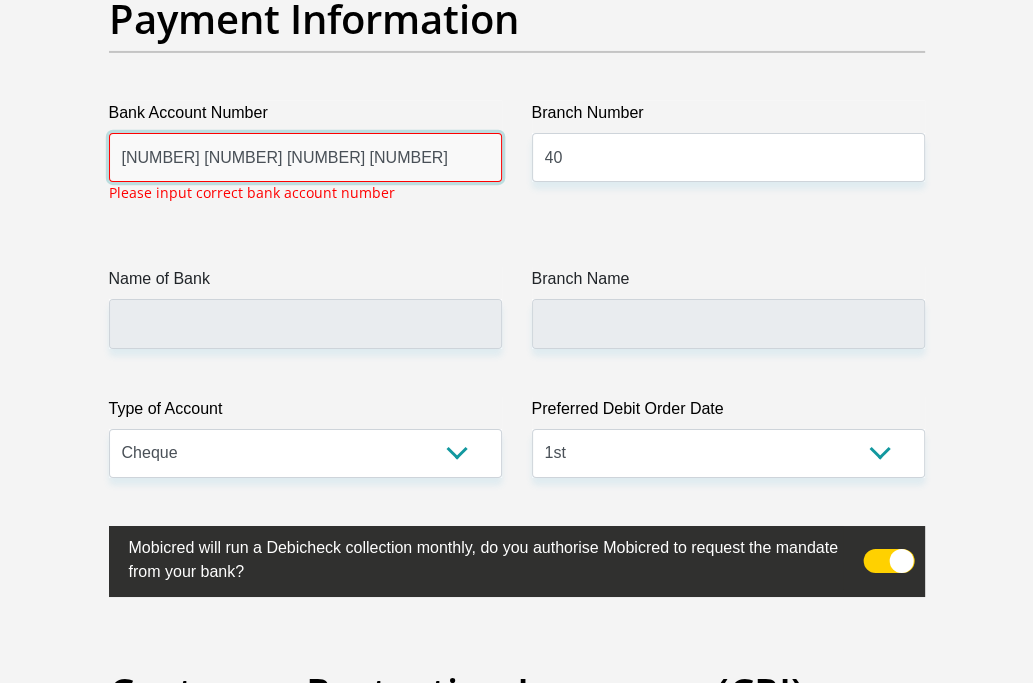 click on "[NUMBER] [NUMBER] [NUMBER] [NUMBER]" at bounding box center (305, 157) 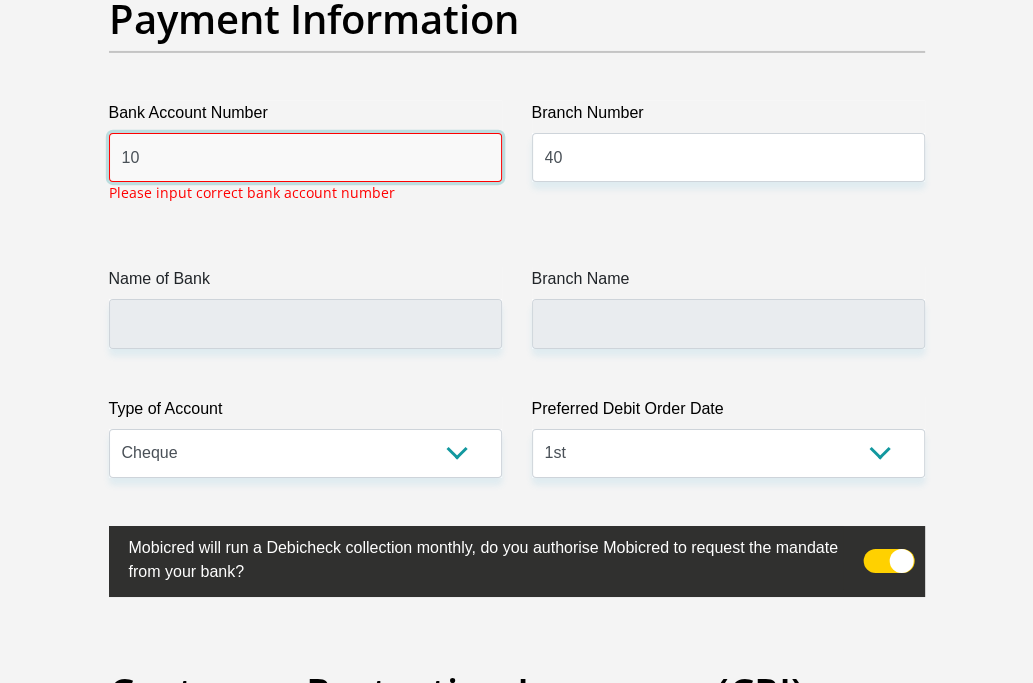 type on "1" 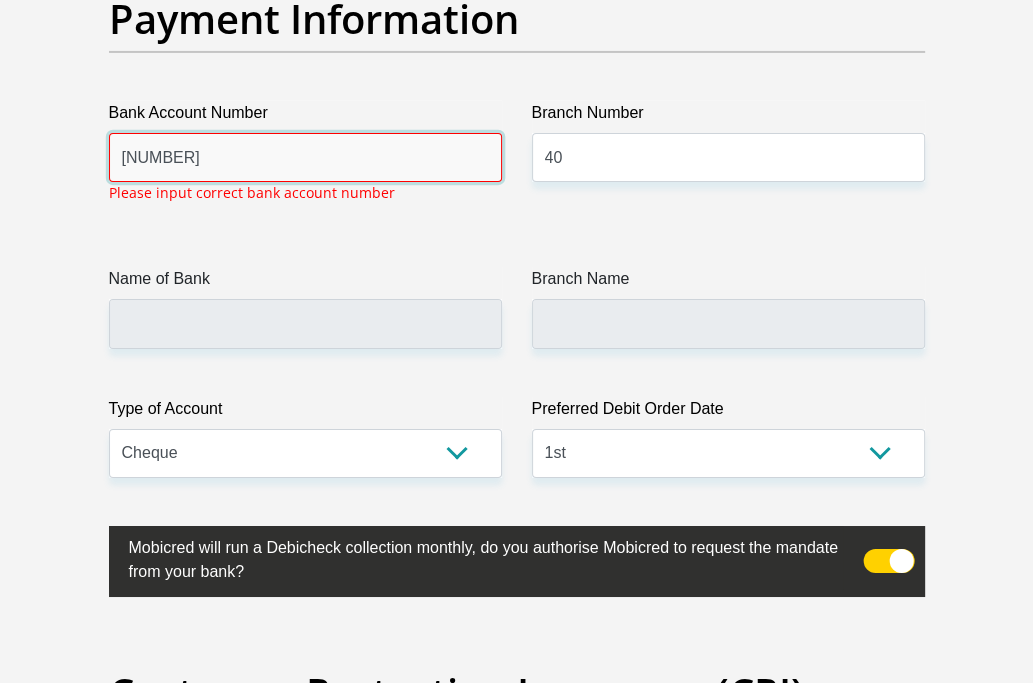 type on "[NUMBER]" 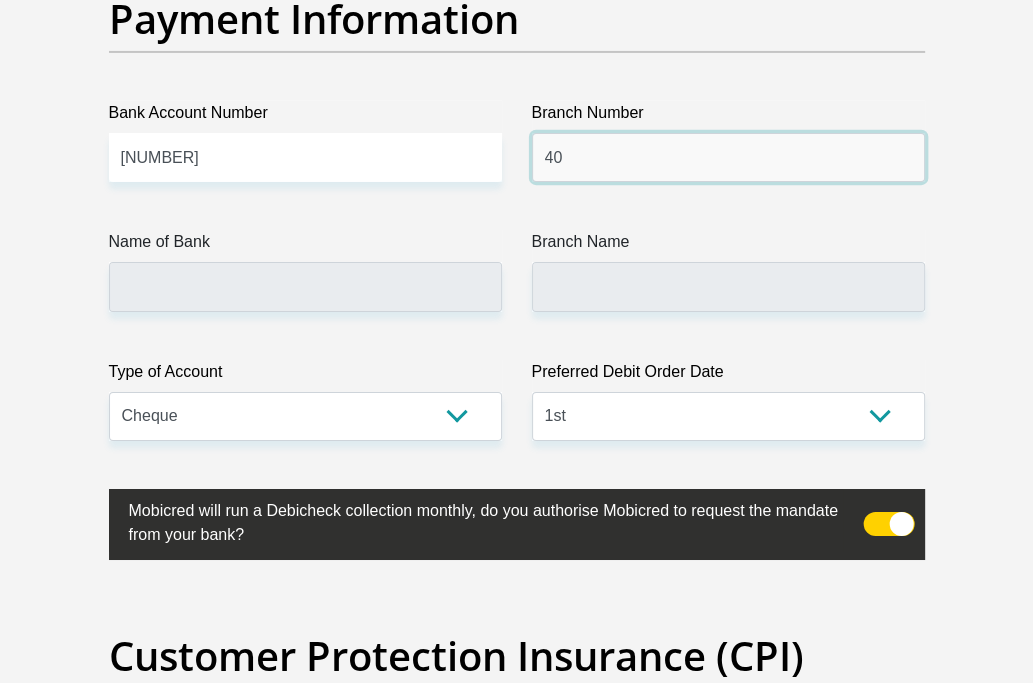 click on "40" at bounding box center (728, 157) 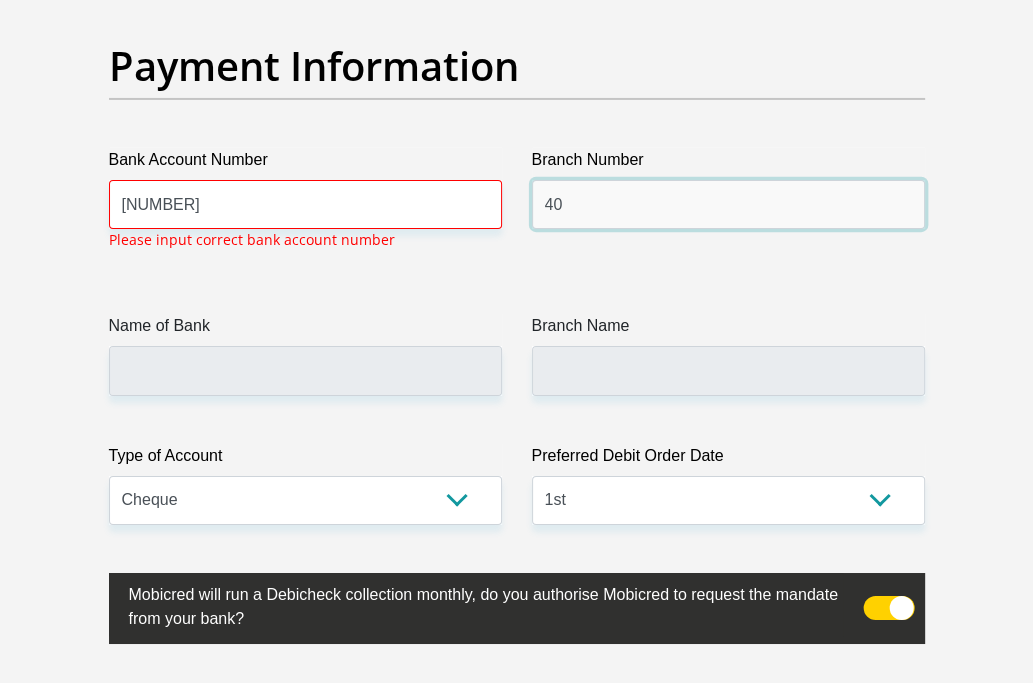 scroll, scrollTop: 4682, scrollLeft: 0, axis: vertical 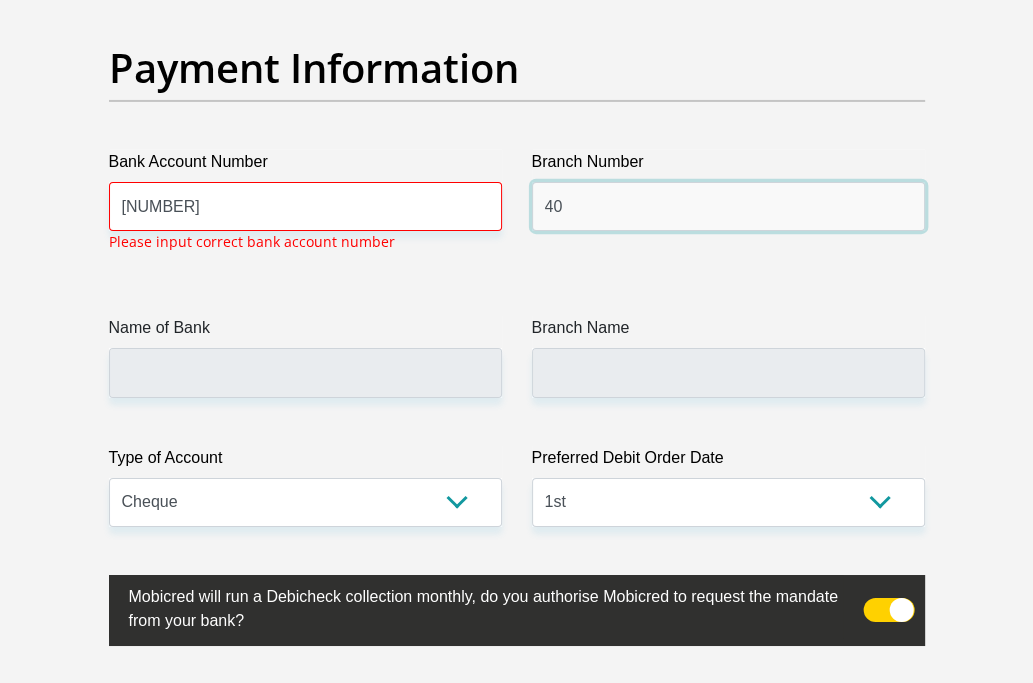 type on "4" 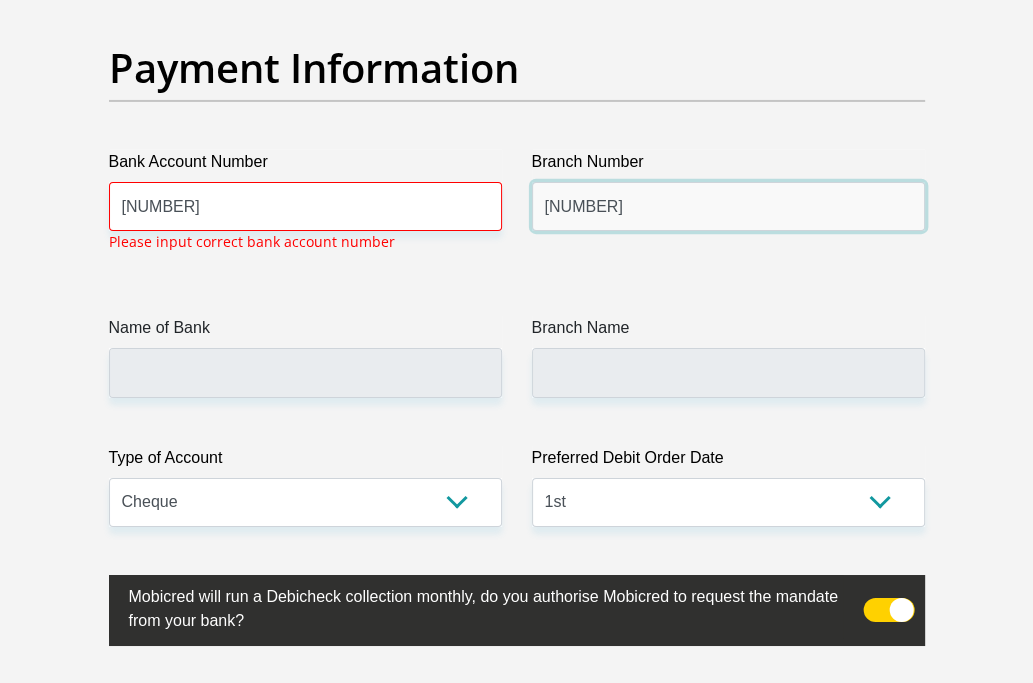 type on "[NUMBER]" 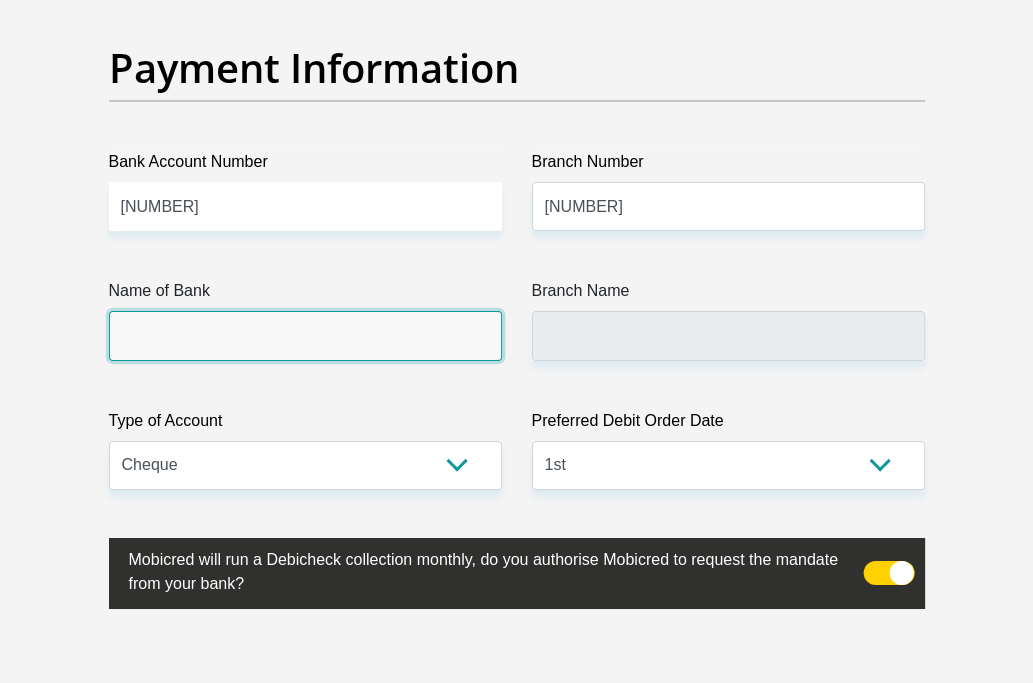 click on "Title
Mr
Ms
Mrs
Dr
Other
First Name
[FIRST]
Surname
[LAST]
ID Number
[NUMBER]
Please input valid ID number
Race
Black
Coloured
Indian
White
Other
Contact Number
[PHONE]
Please input valid contact number
Nationality
South Africa
Afghanistan
Aland Islands  Albania  Algeria" at bounding box center (517, -972) 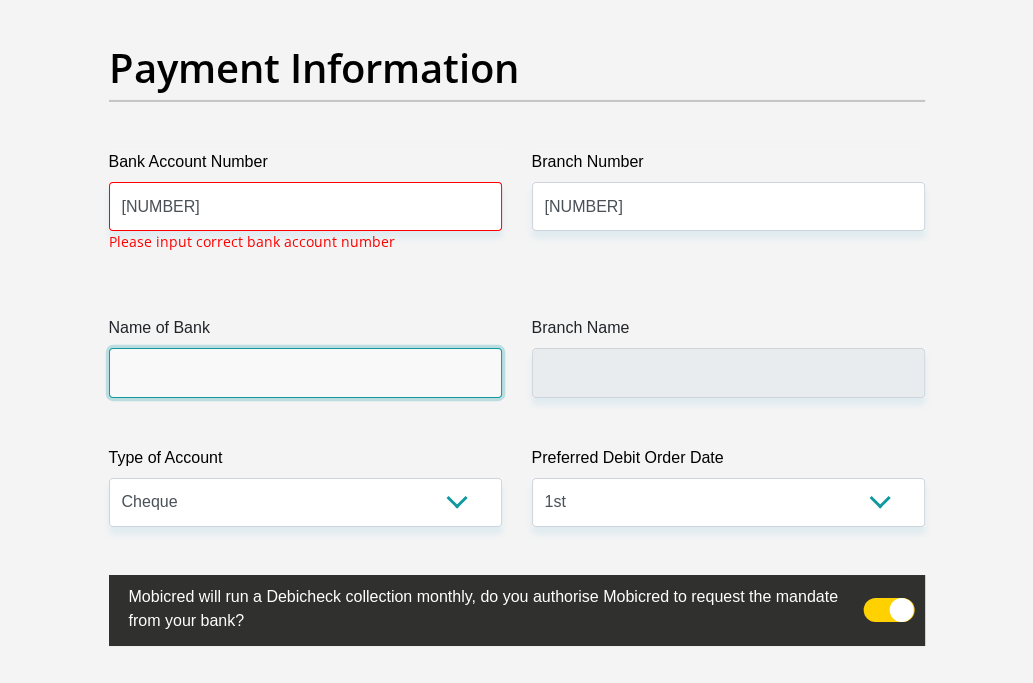 click on "Name of Bank" at bounding box center (305, 372) 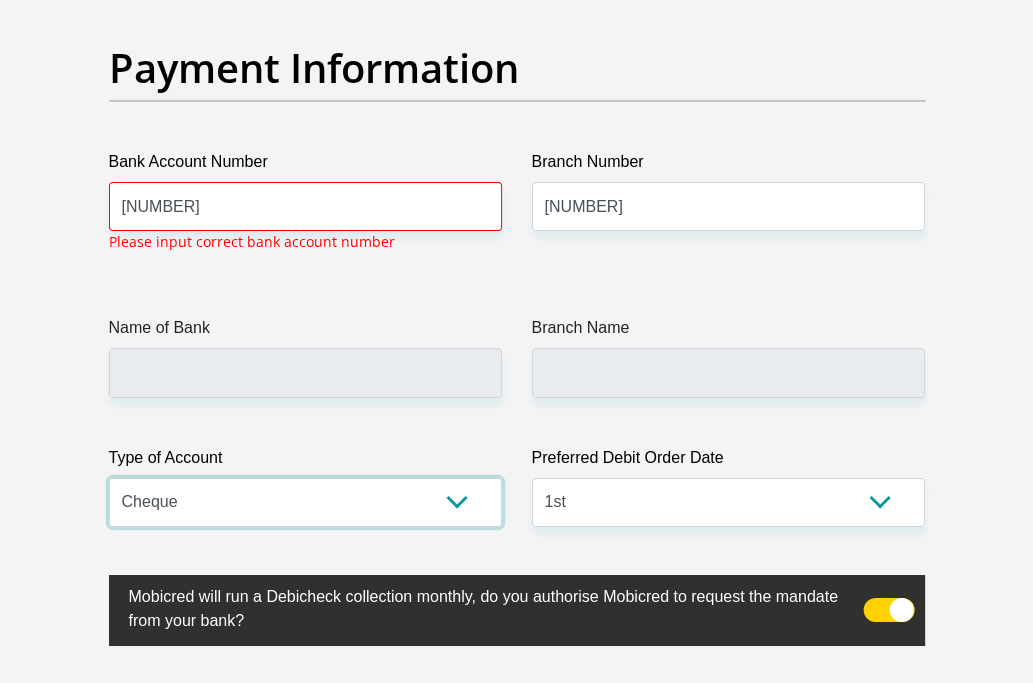 click on "Cheque
Savings" at bounding box center [305, 502] 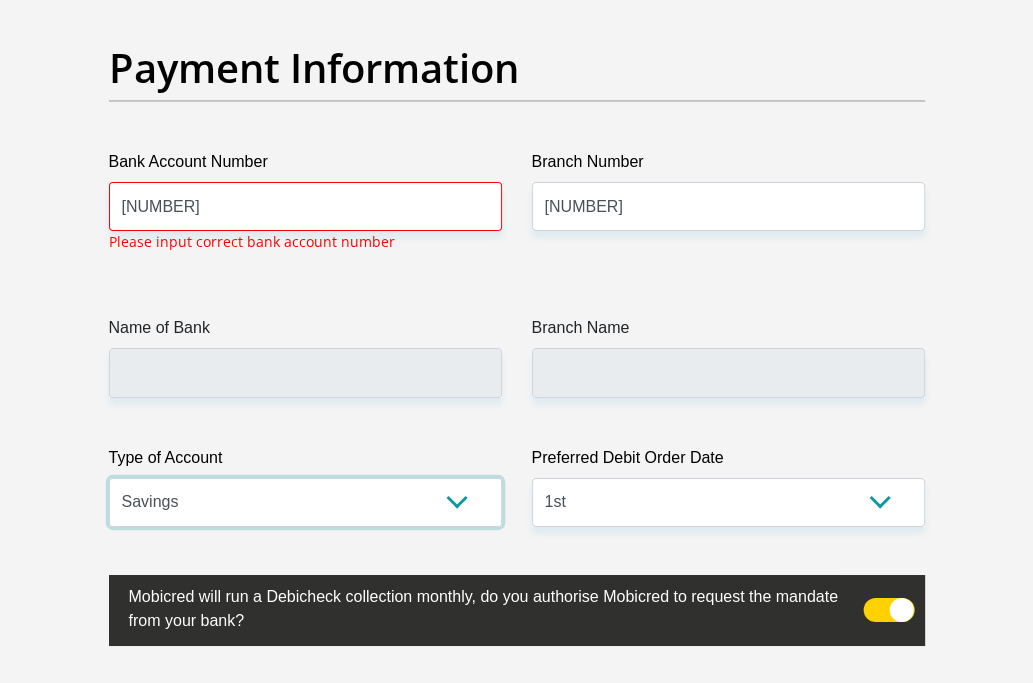 click on "Cheque
Savings" at bounding box center (305, 502) 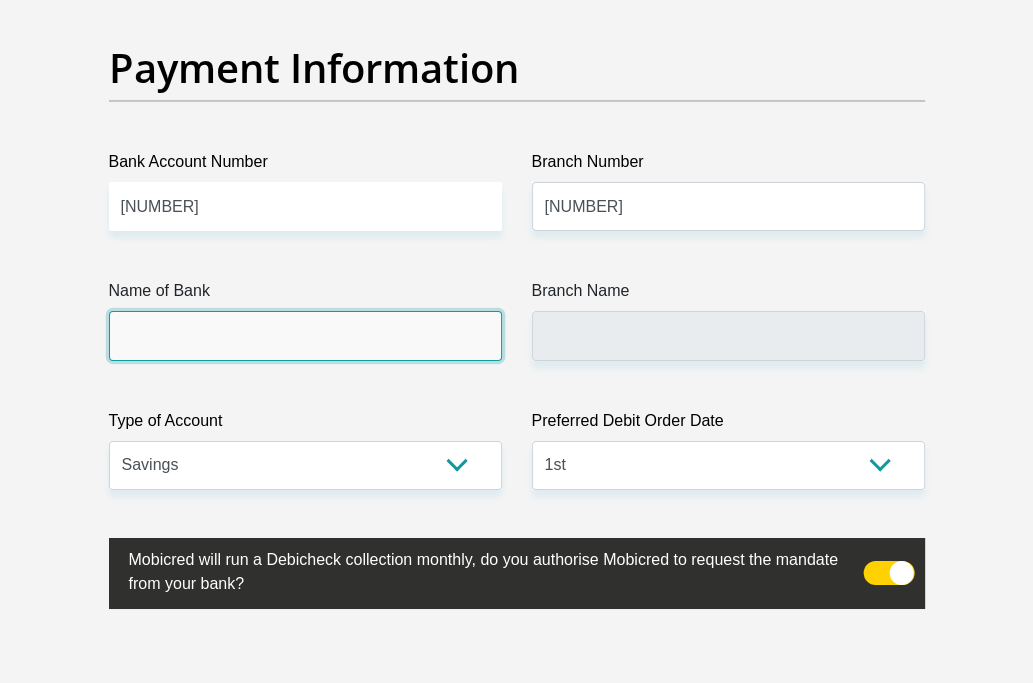 click on "Name of Bank" at bounding box center (305, 335) 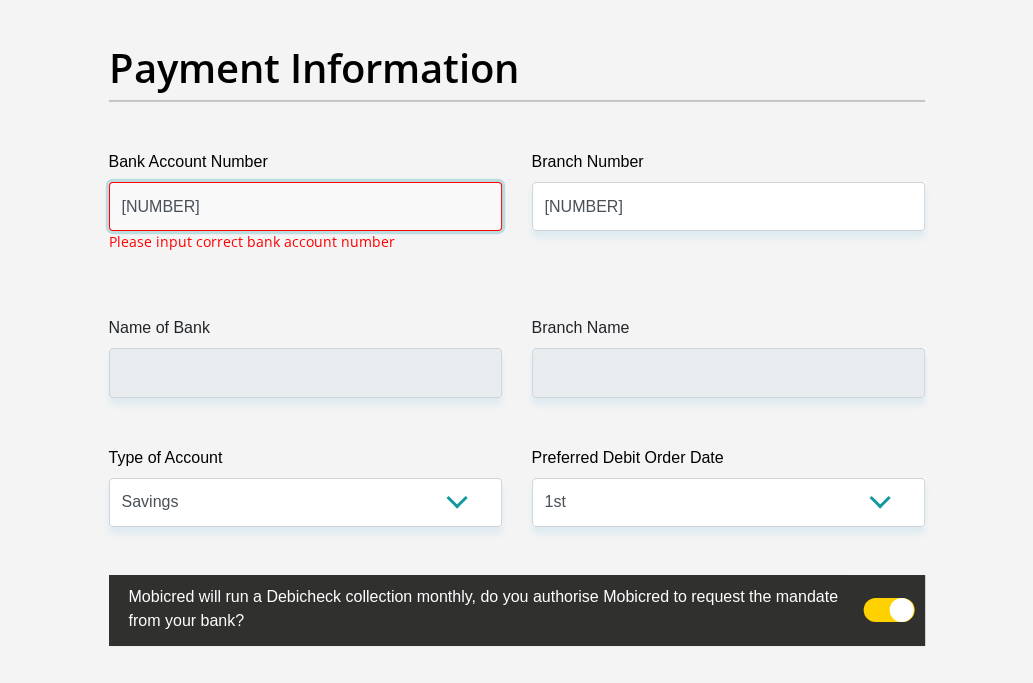 click on "[NUMBER]" at bounding box center [305, 206] 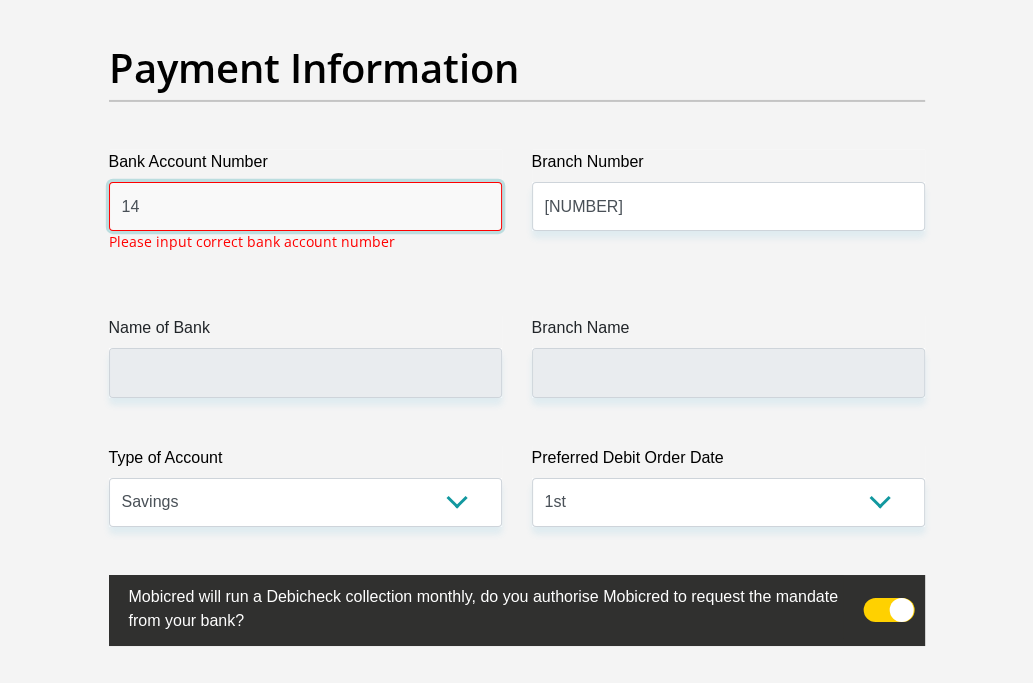 type on "1" 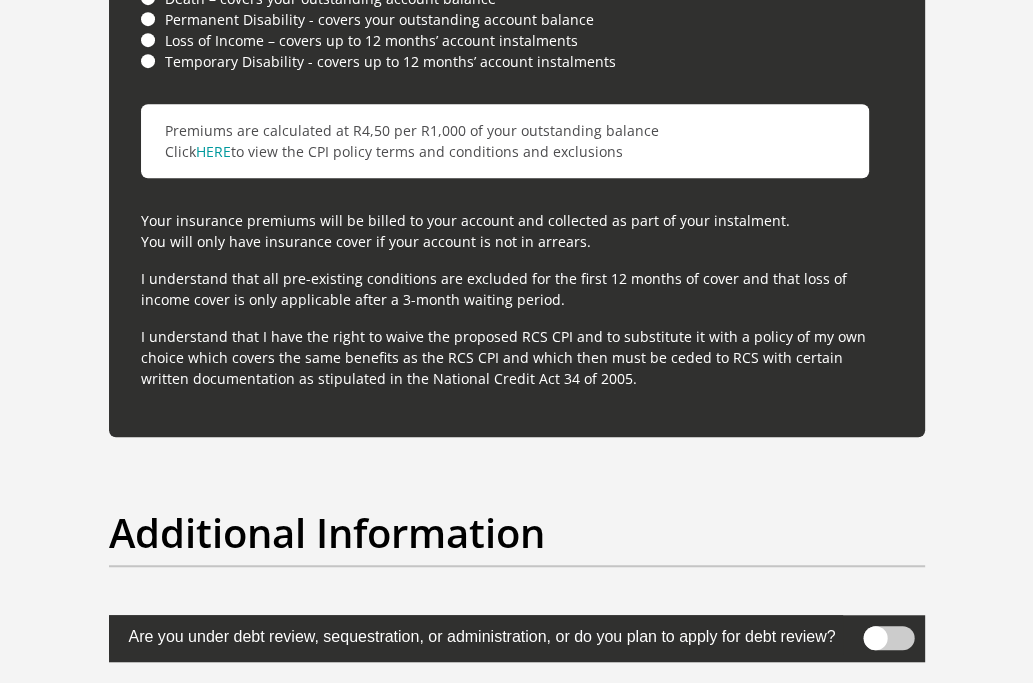 scroll, scrollTop: 6004, scrollLeft: 0, axis: vertical 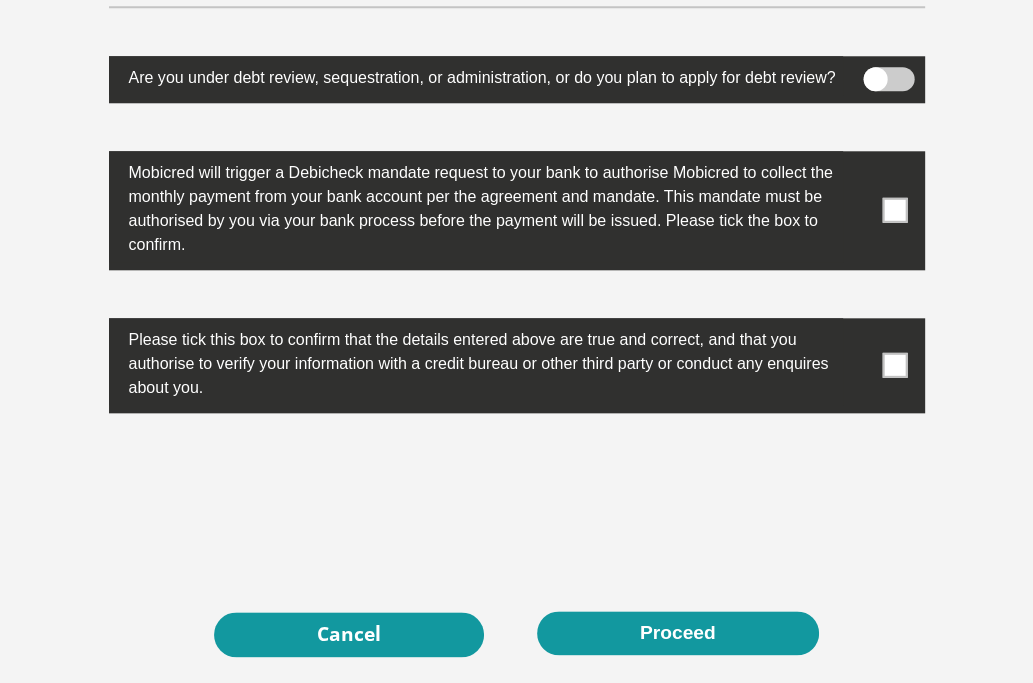 click at bounding box center (888, 79) 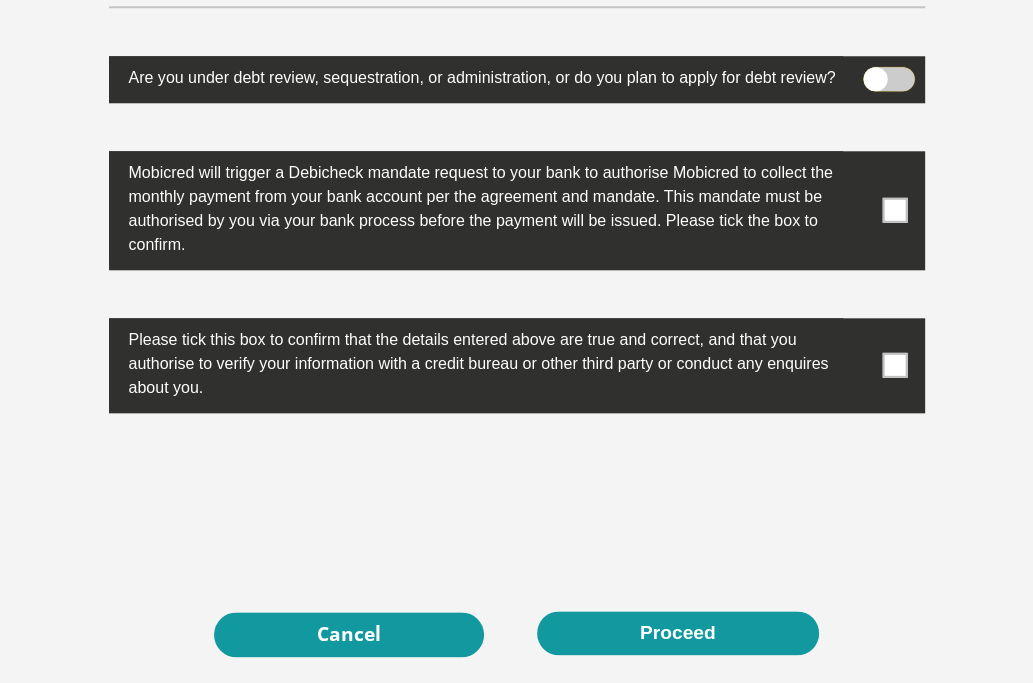 click at bounding box center (884, 73) 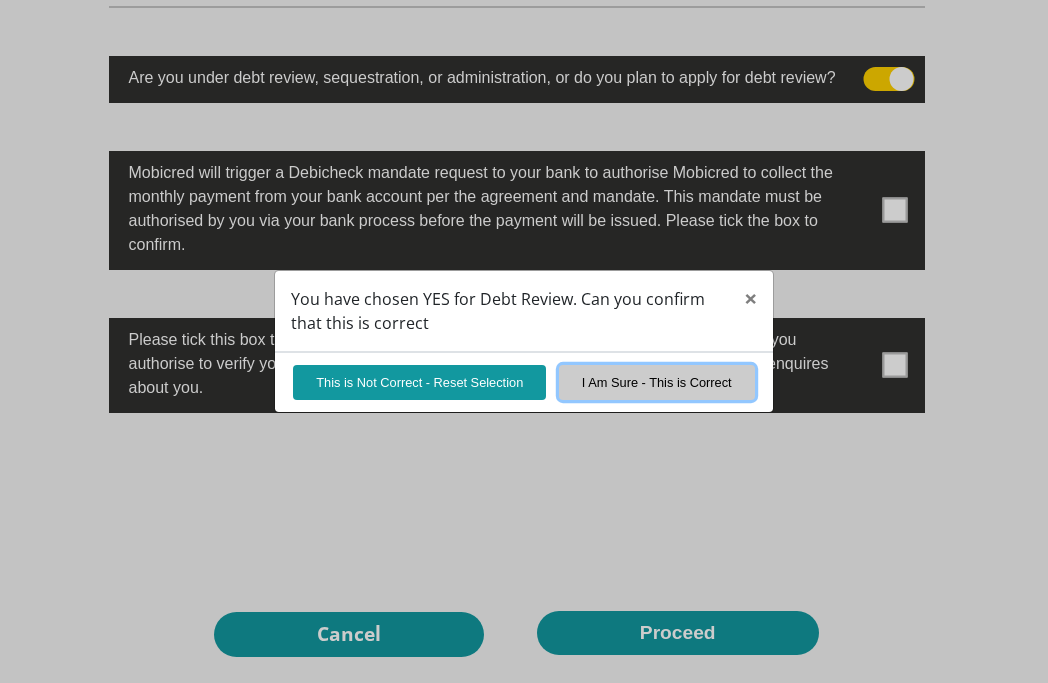 click on "I Am Sure - This is Correct" at bounding box center (657, 382) 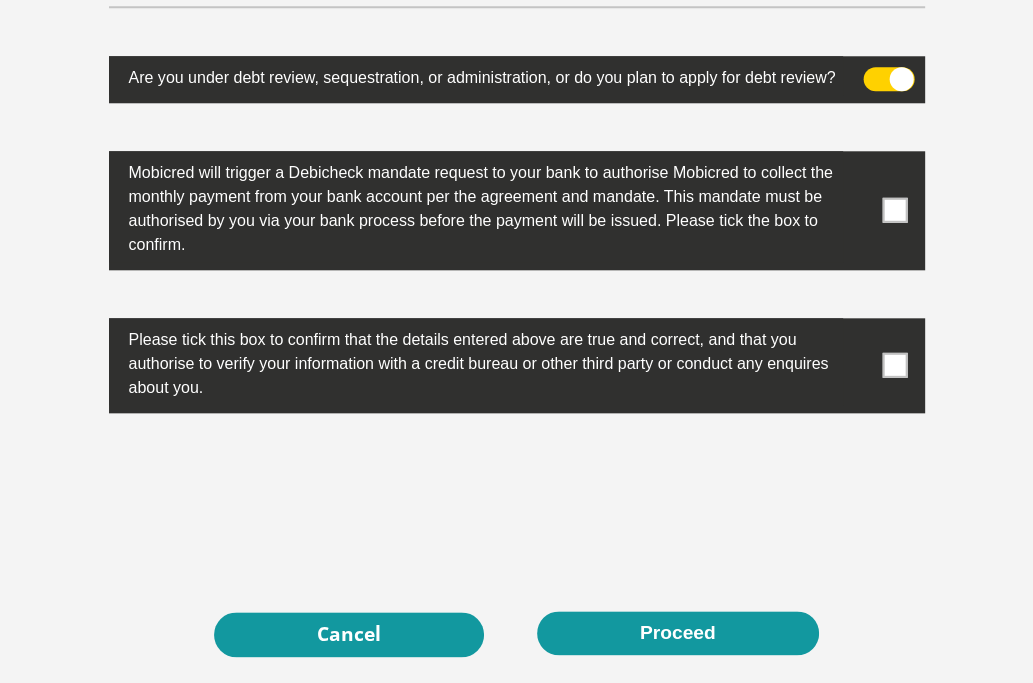 click at bounding box center [894, 210] 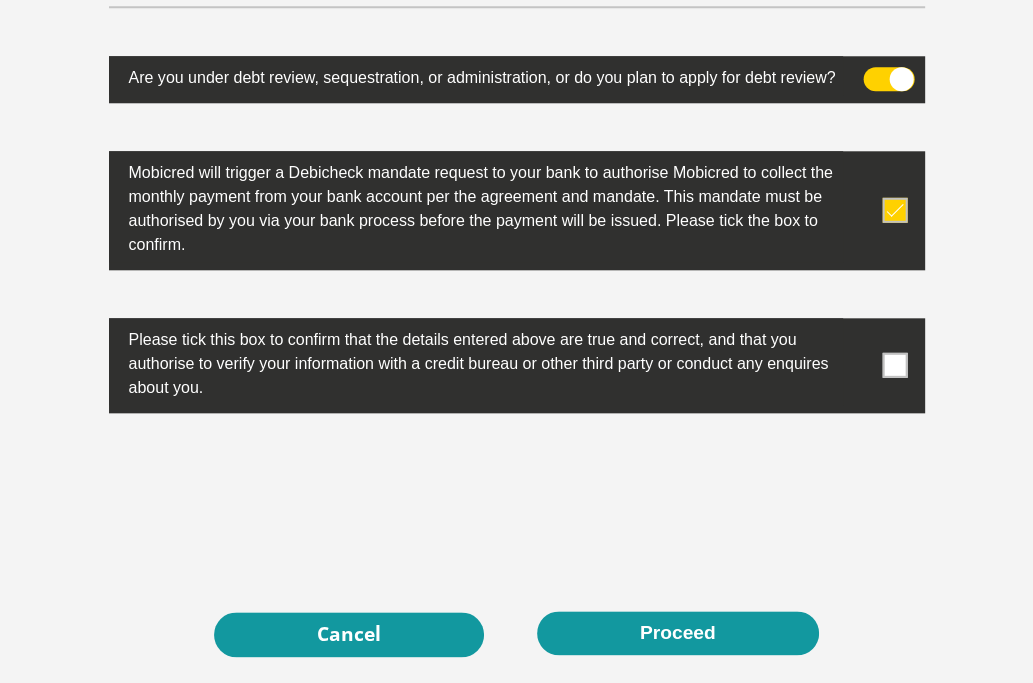 click at bounding box center [894, 365] 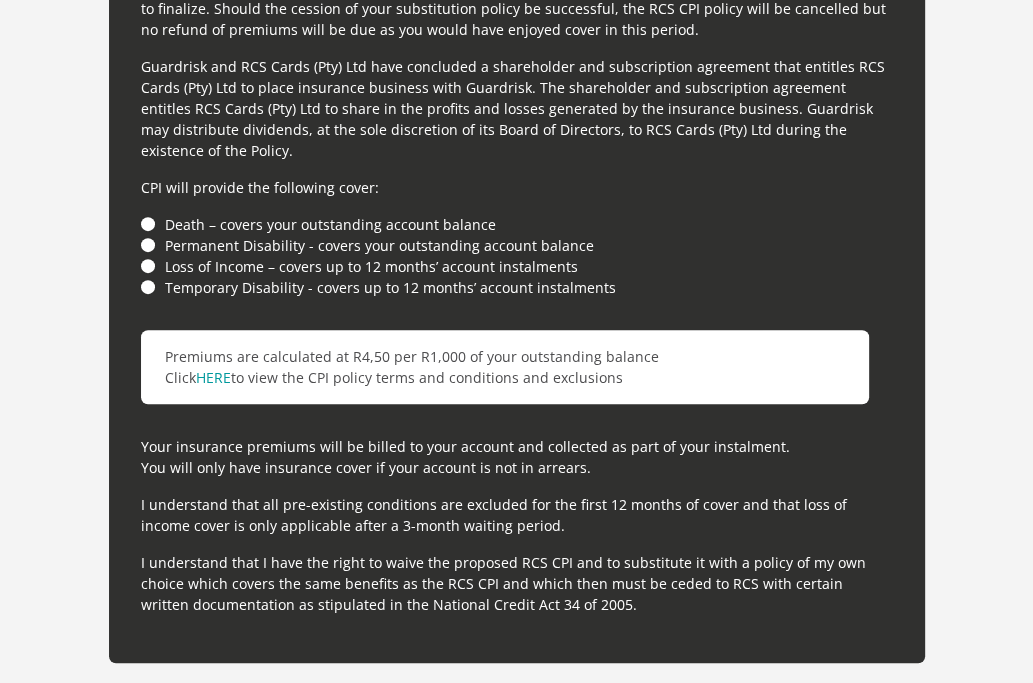 scroll, scrollTop: 5723, scrollLeft: 0, axis: vertical 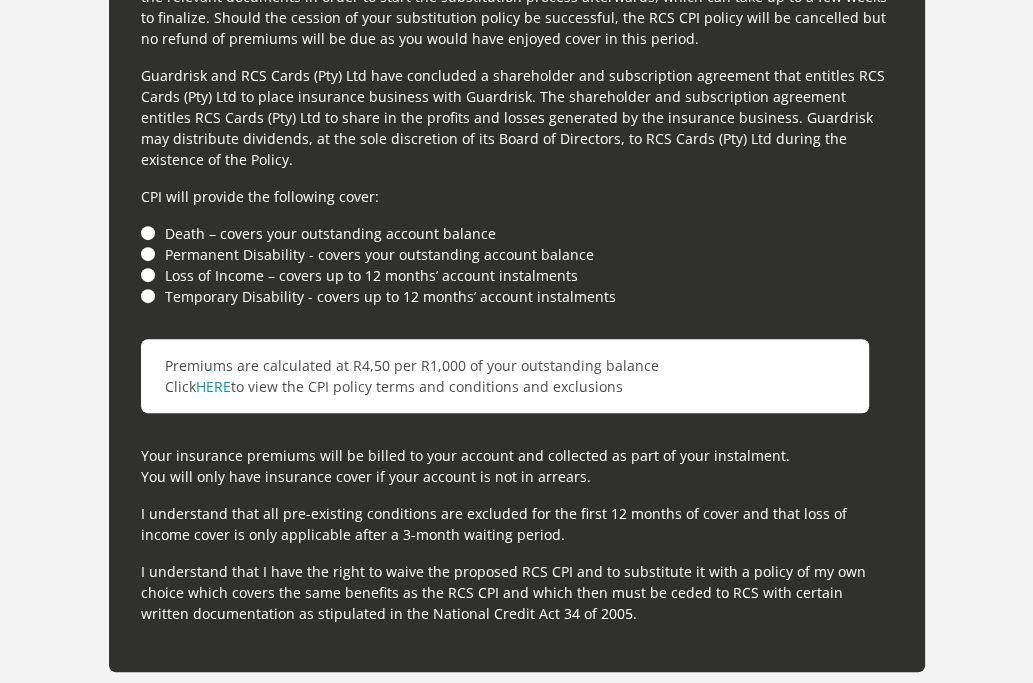 click on "Loss of Income – covers up to 12 months’ account instalments" at bounding box center [517, 275] 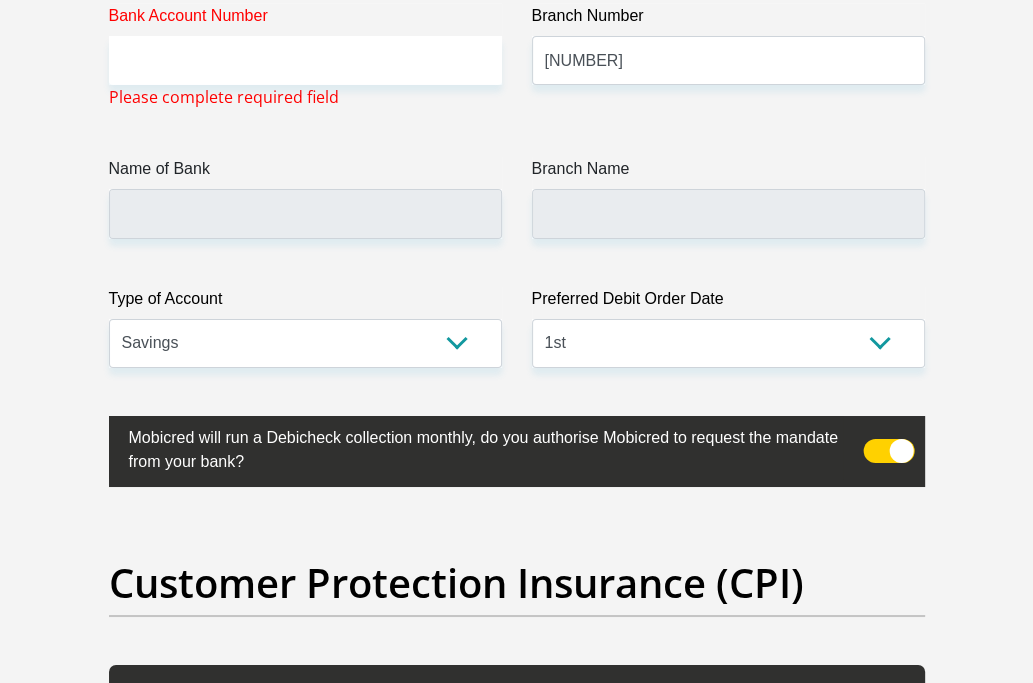 scroll, scrollTop: 4800, scrollLeft: 0, axis: vertical 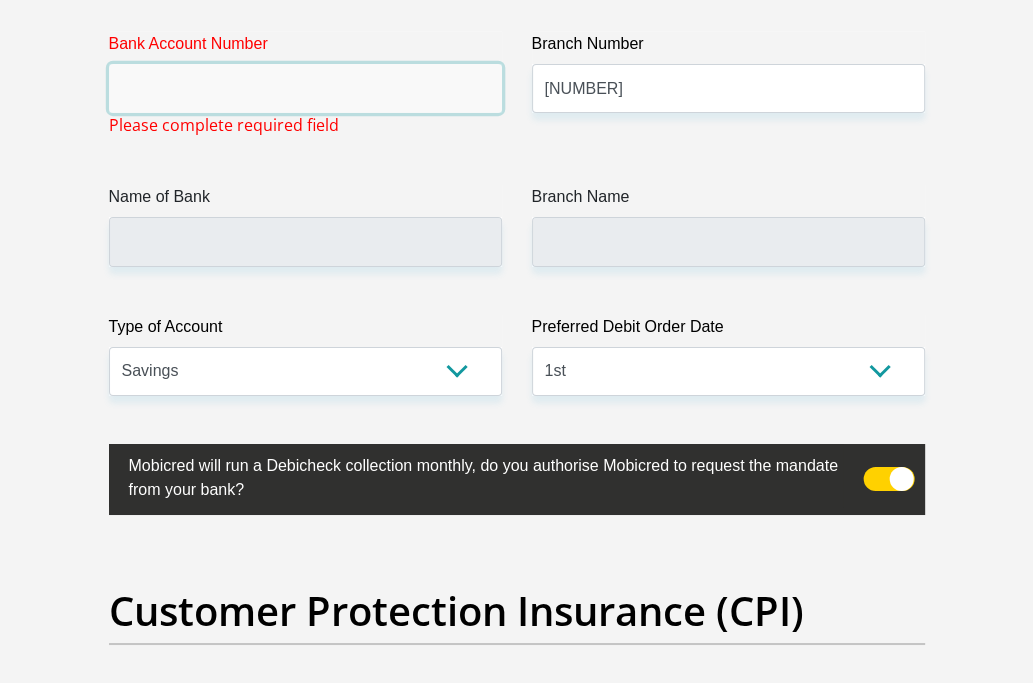 click on "Bank Account Number" at bounding box center [305, 88] 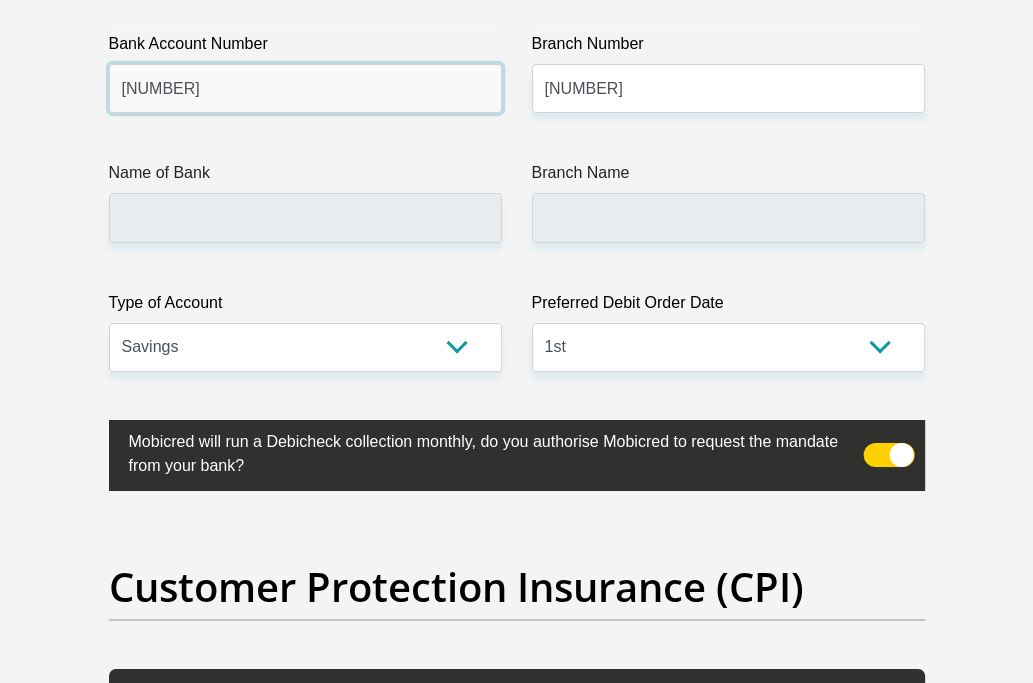 type on "[NUMBER]" 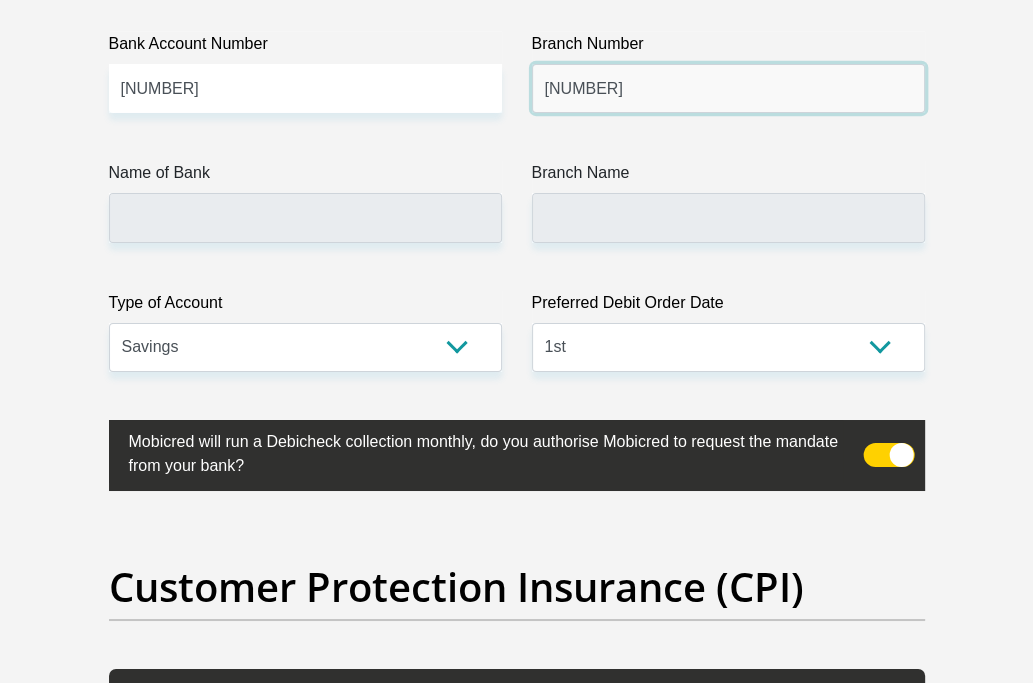 click on "[NUMBER]" at bounding box center [728, 88] 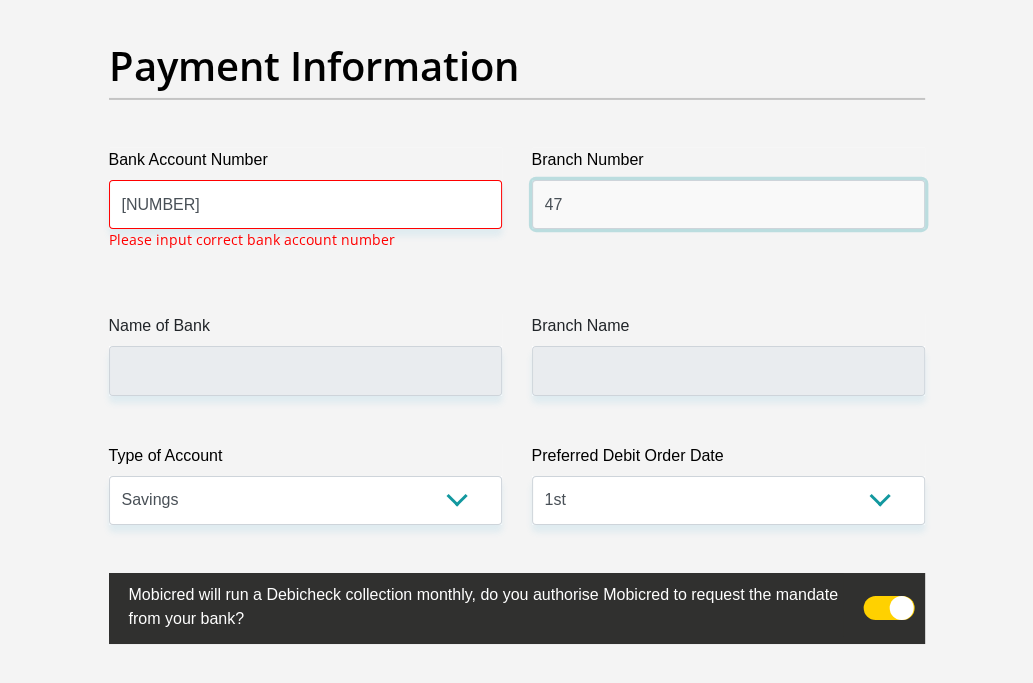 scroll, scrollTop: 4682, scrollLeft: 0, axis: vertical 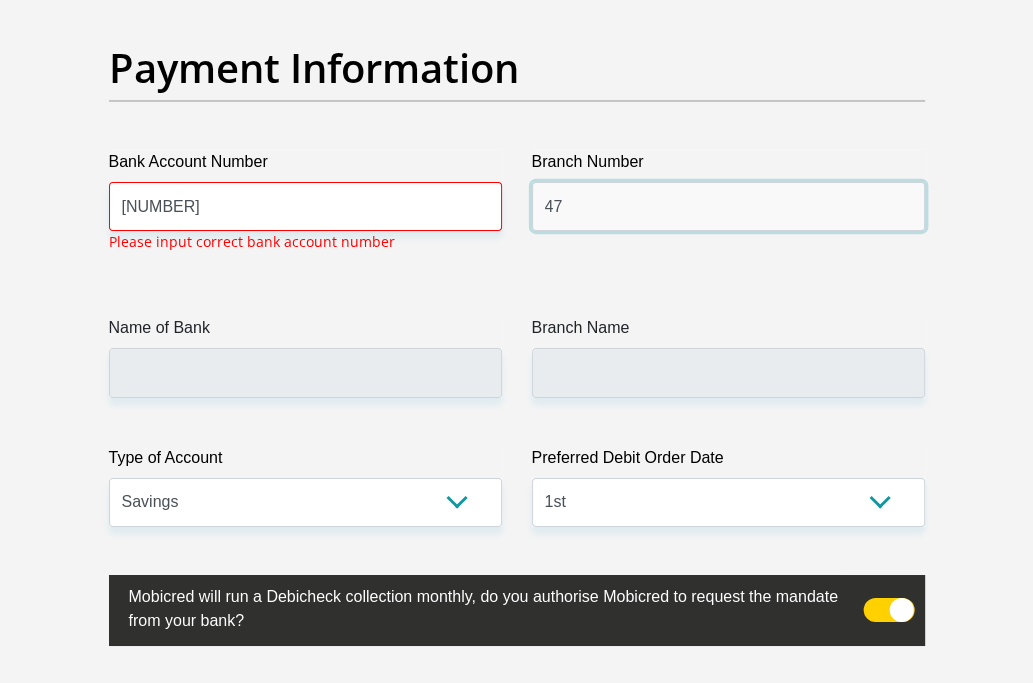 type on "4" 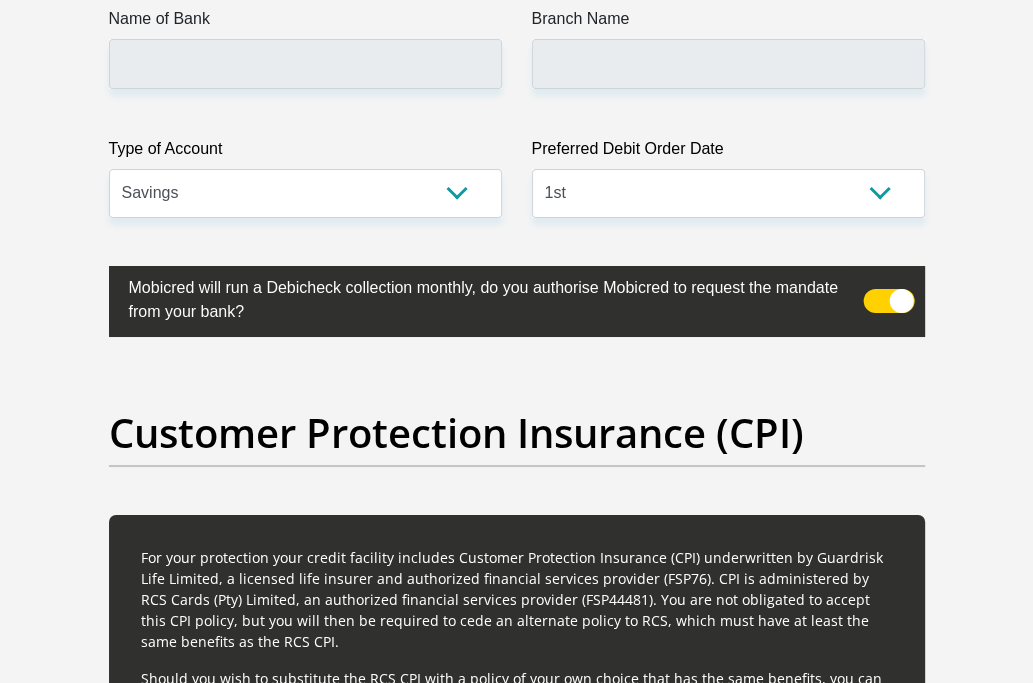 scroll, scrollTop: 5037, scrollLeft: 0, axis: vertical 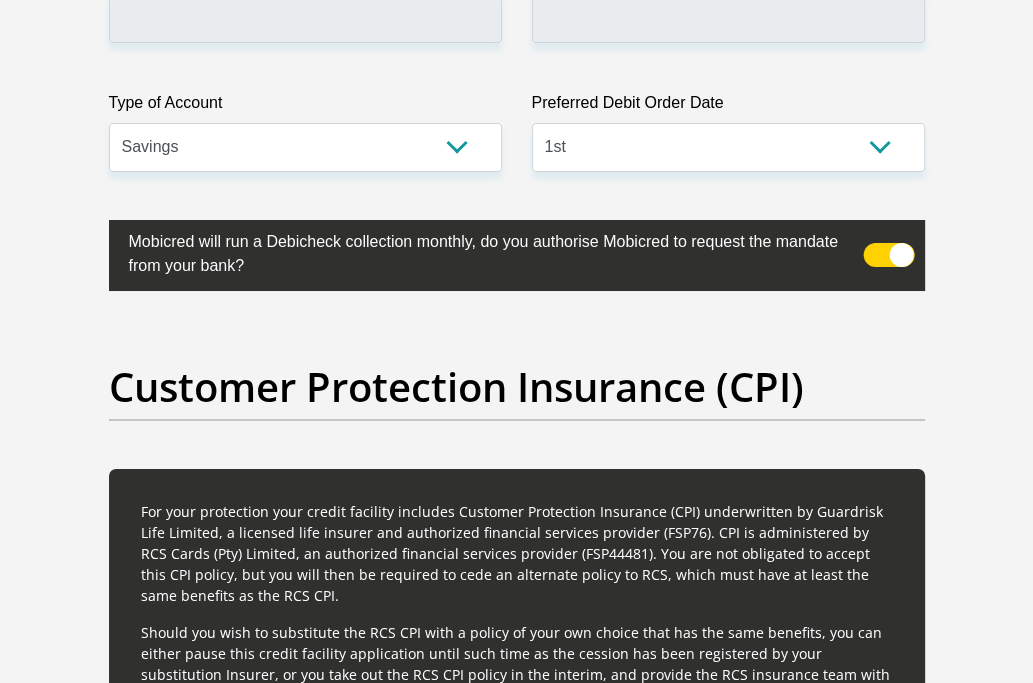 type on "40" 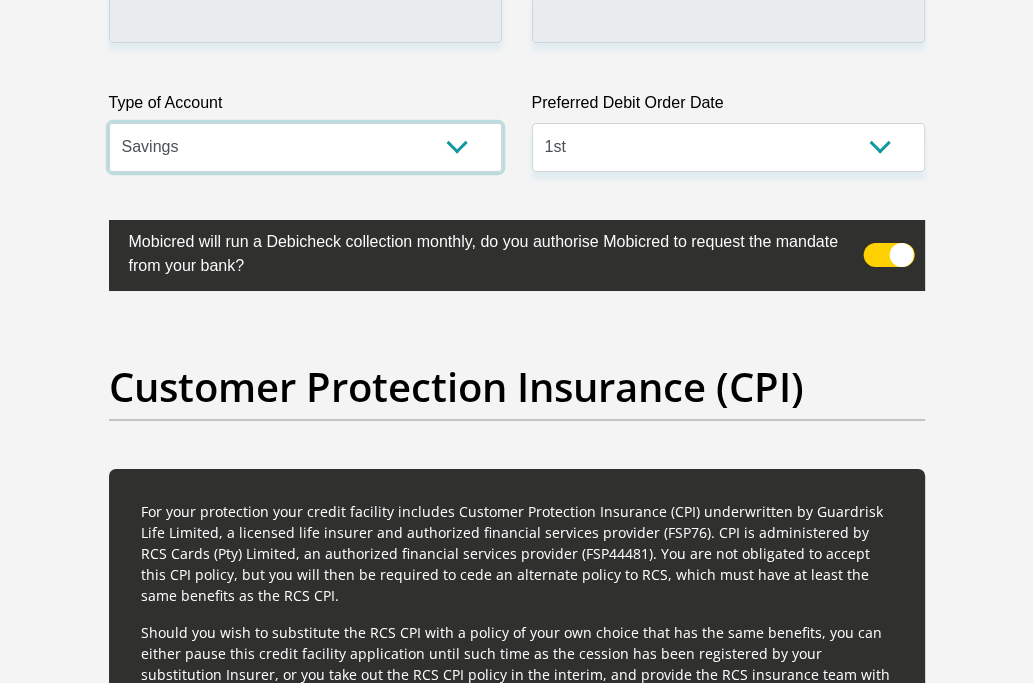 click on "Cheque
Savings" at bounding box center [305, 147] 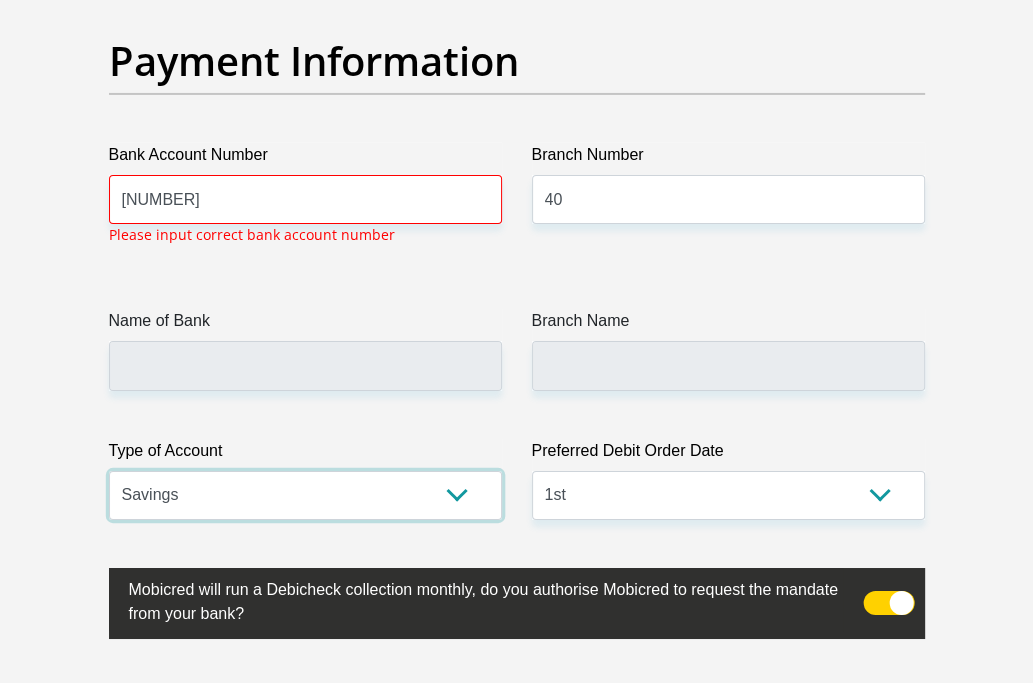 scroll, scrollTop: 4682, scrollLeft: 0, axis: vertical 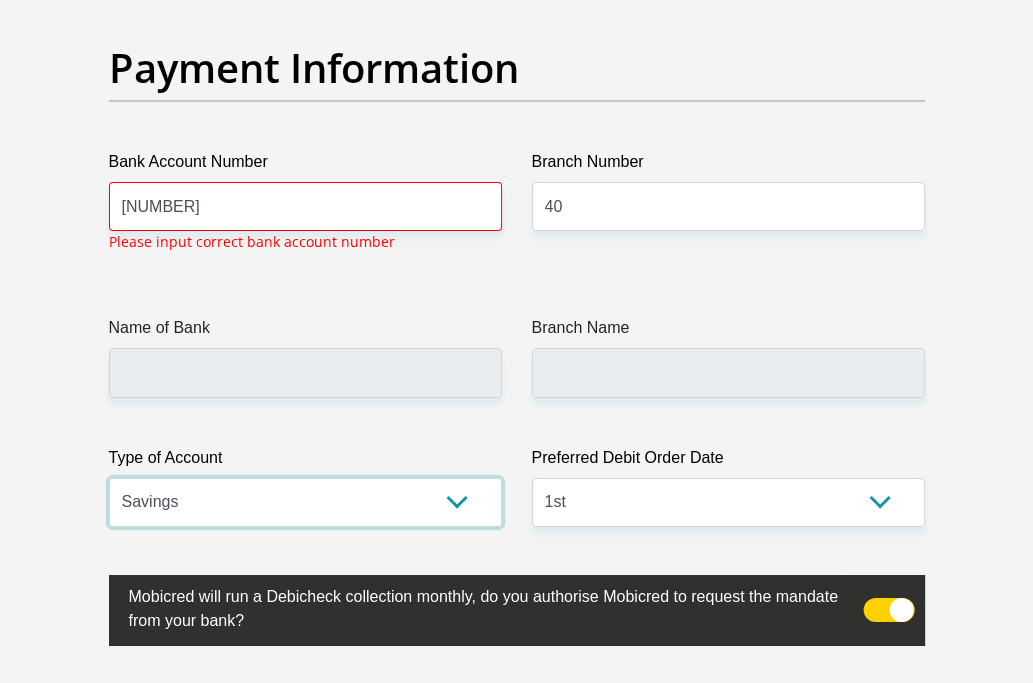 select on "CUR" 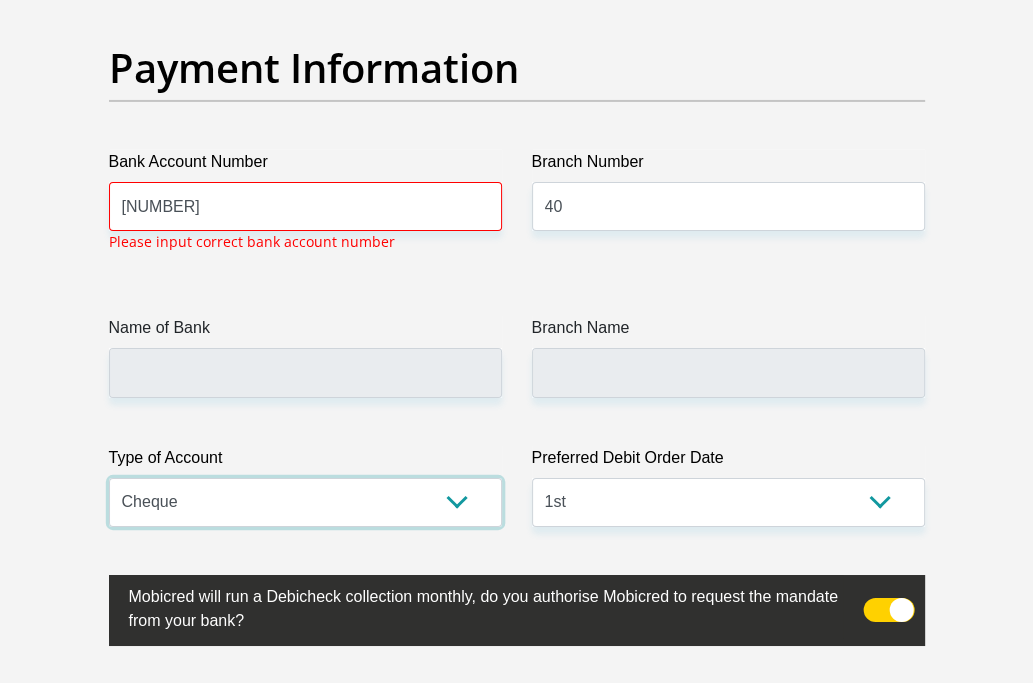 click on "Cheque
Savings" at bounding box center [305, 502] 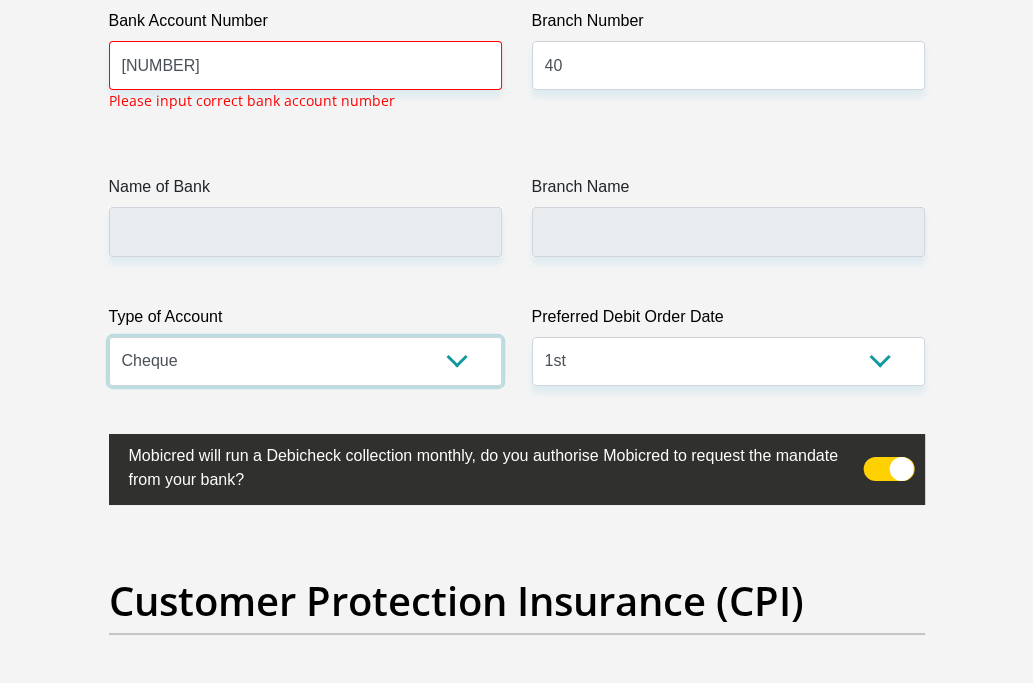 scroll, scrollTop: 4925, scrollLeft: 0, axis: vertical 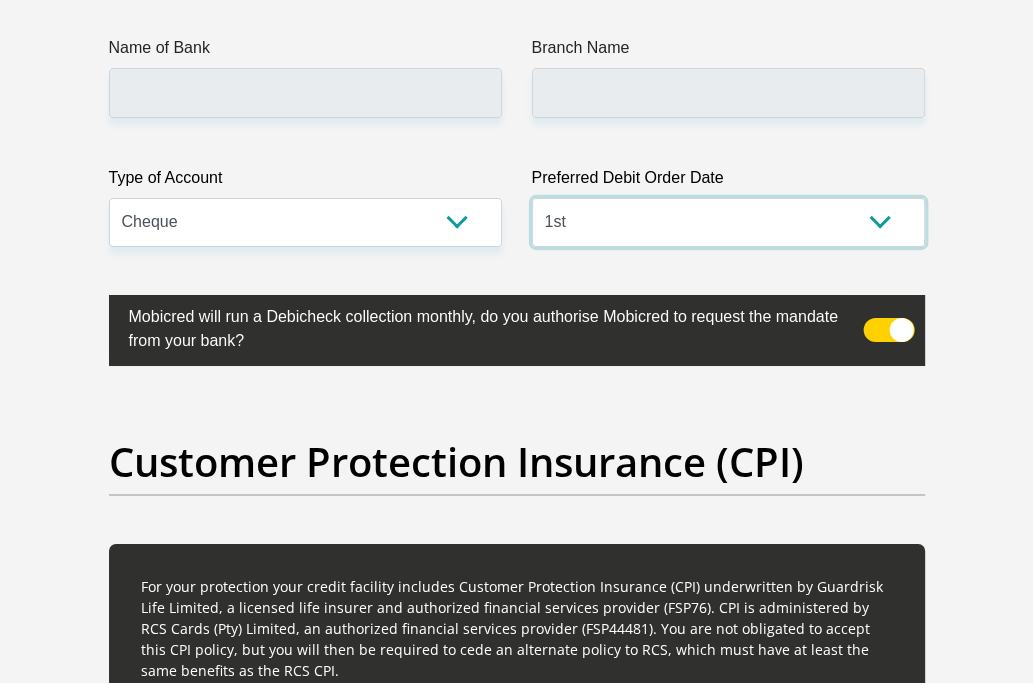 click on "Title
Mr
Ms
Mrs
Dr
Other
First Name
[FIRST]
Surname
[LAST]
ID Number
[NUMBER]
Please input valid ID number
Race
Black
Coloured
Indian
White
Other
Contact Number
[PHONE]
Please input valid contact number
Nationality
South Africa
Afghanistan
Aland Islands  Albania  Algeria" at bounding box center (517, -1215) 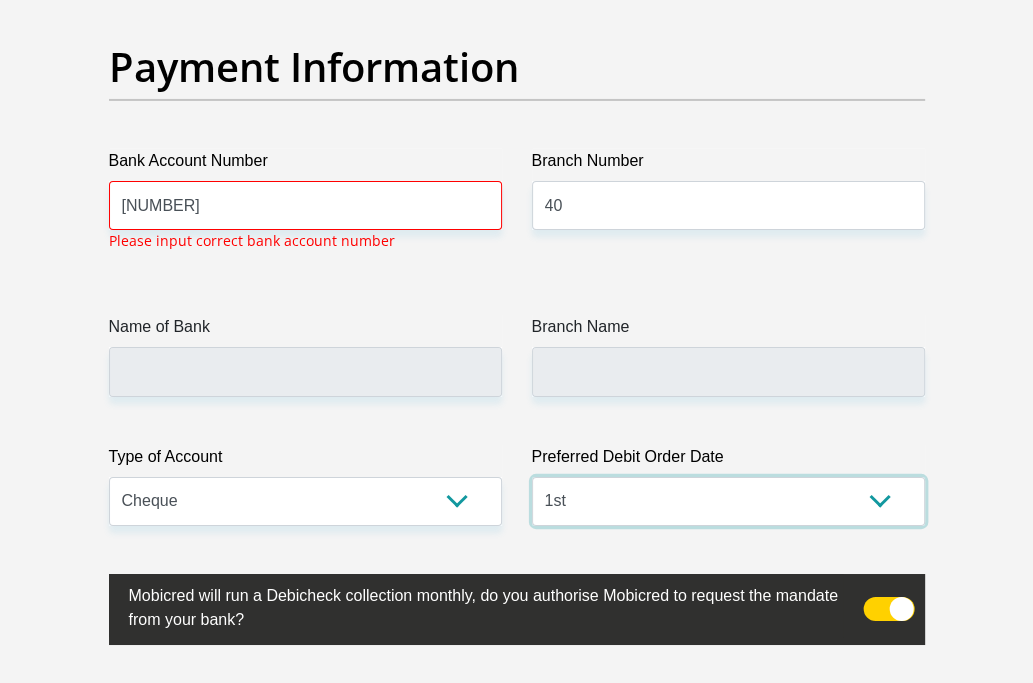 scroll, scrollTop: 4682, scrollLeft: 0, axis: vertical 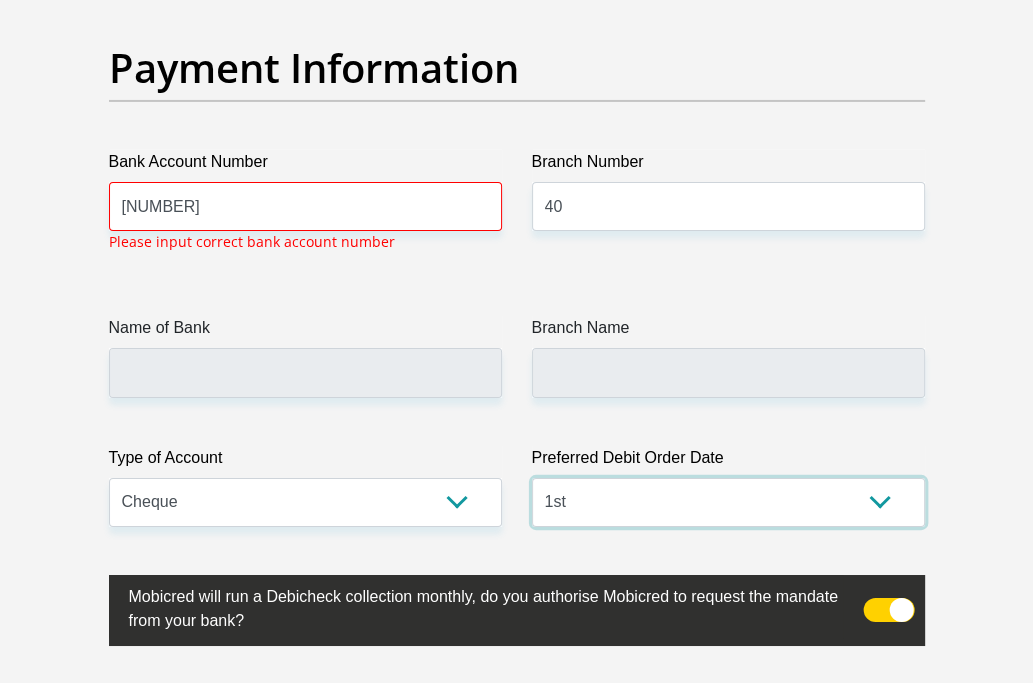 select on "30" 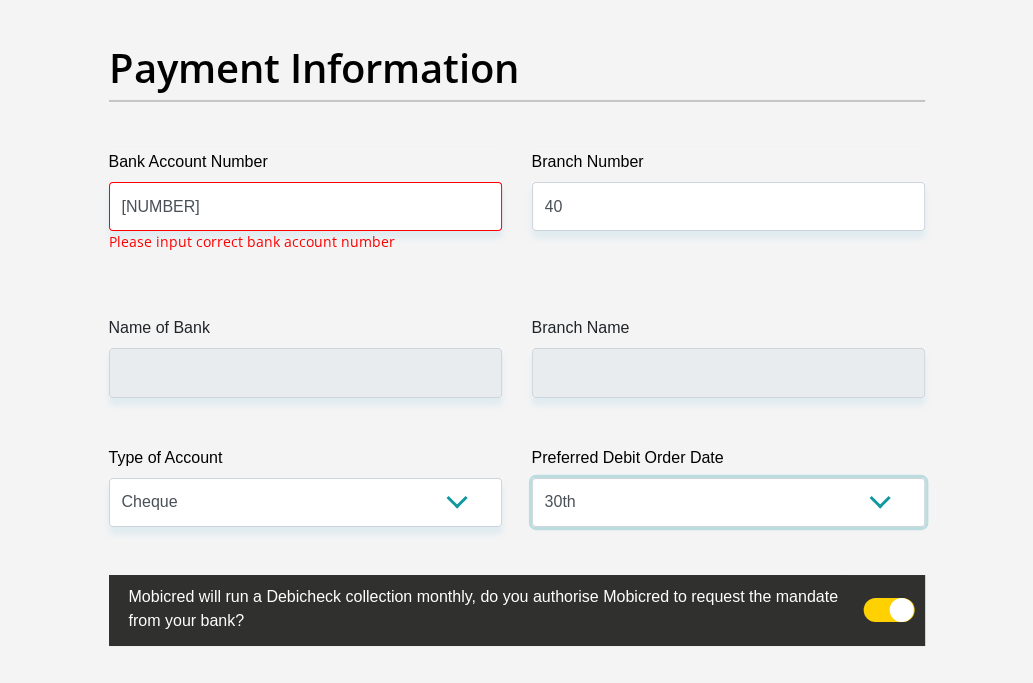 click on "1st
2nd
3rd
4th
5th
7th
18th
19th
20th
21st
22nd
23rd
24th
25th
26th
27th
28th
29th
30th" at bounding box center (728, 502) 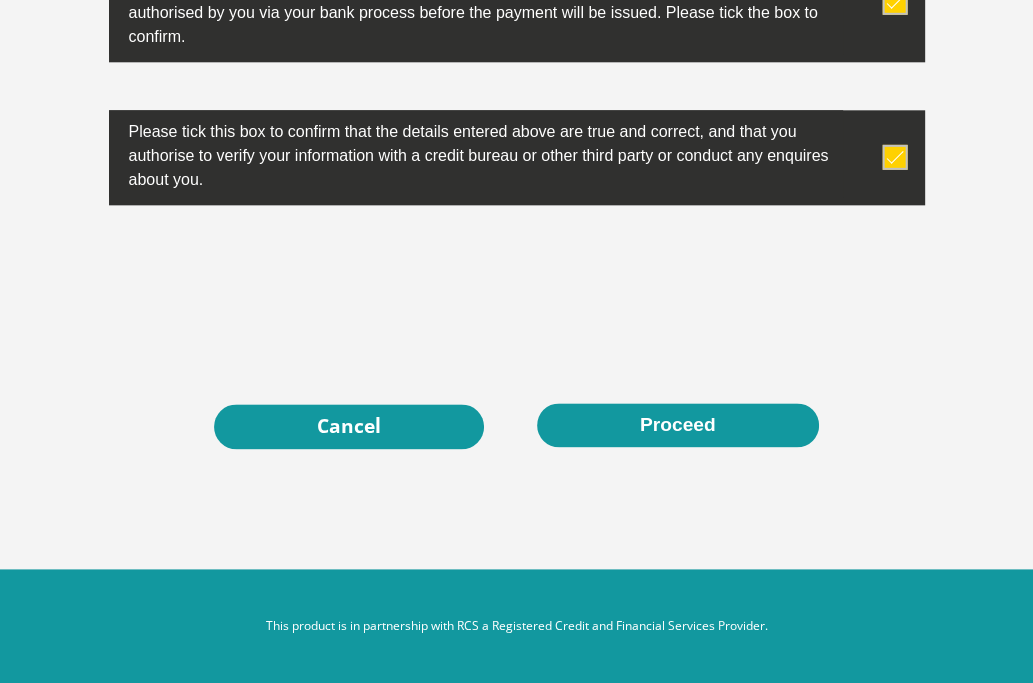 scroll, scrollTop: 6807, scrollLeft: 0, axis: vertical 